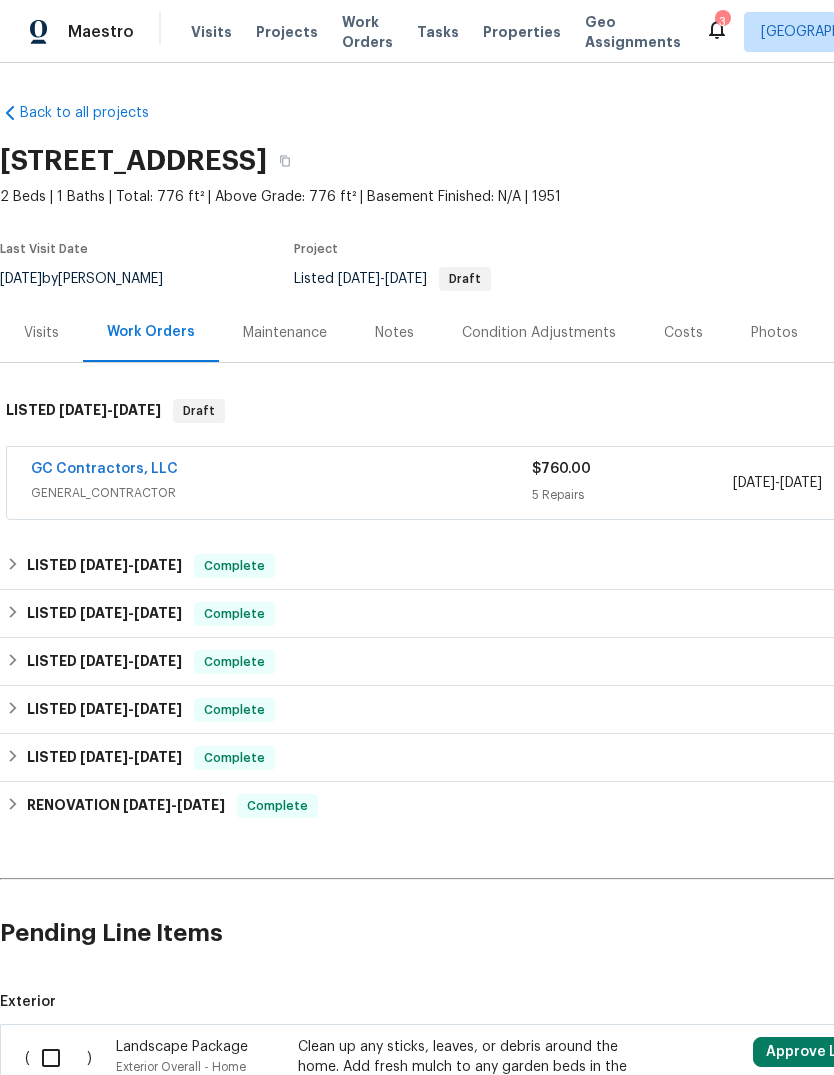scroll, scrollTop: 40, scrollLeft: 0, axis: vertical 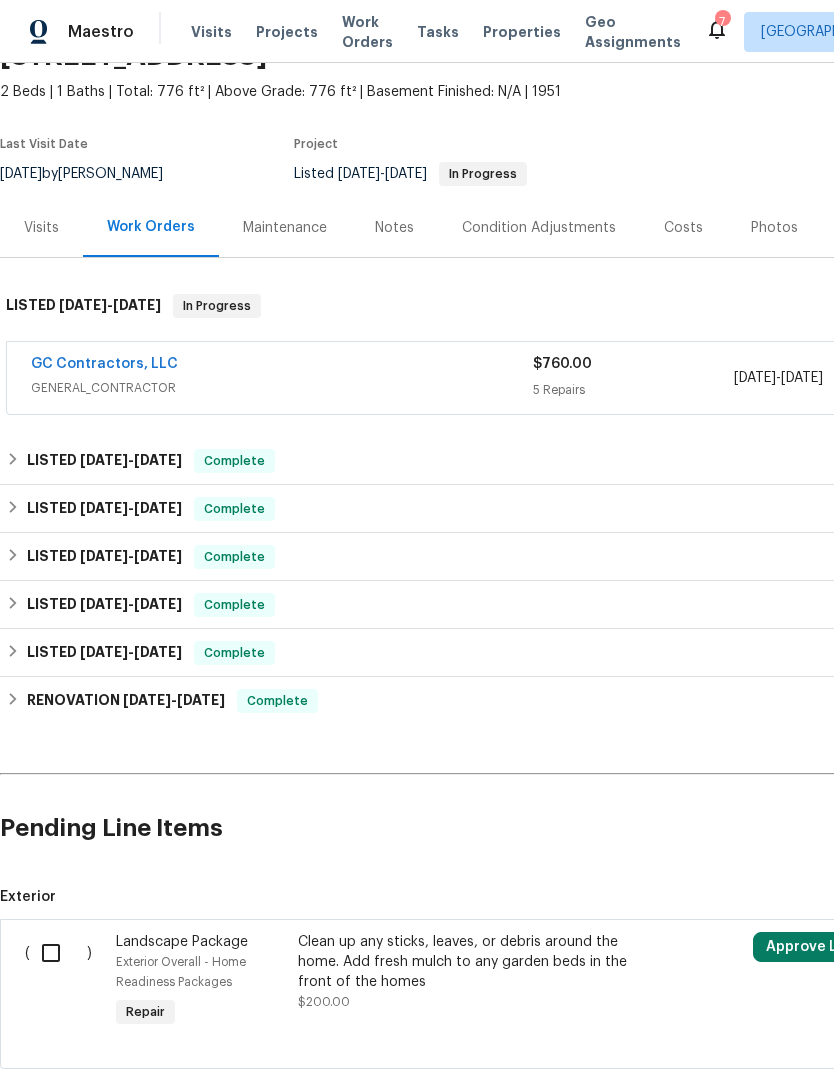 click on "GC Contractors, LLC" at bounding box center (104, 364) 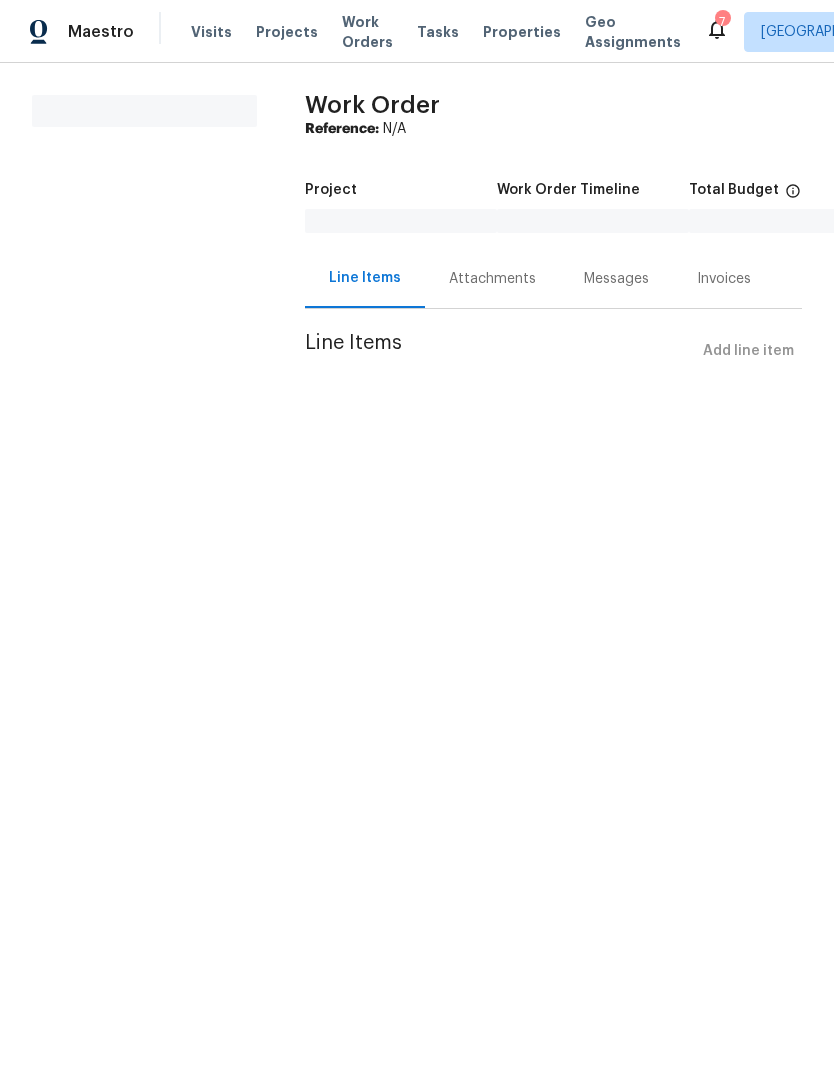 scroll, scrollTop: 0, scrollLeft: 0, axis: both 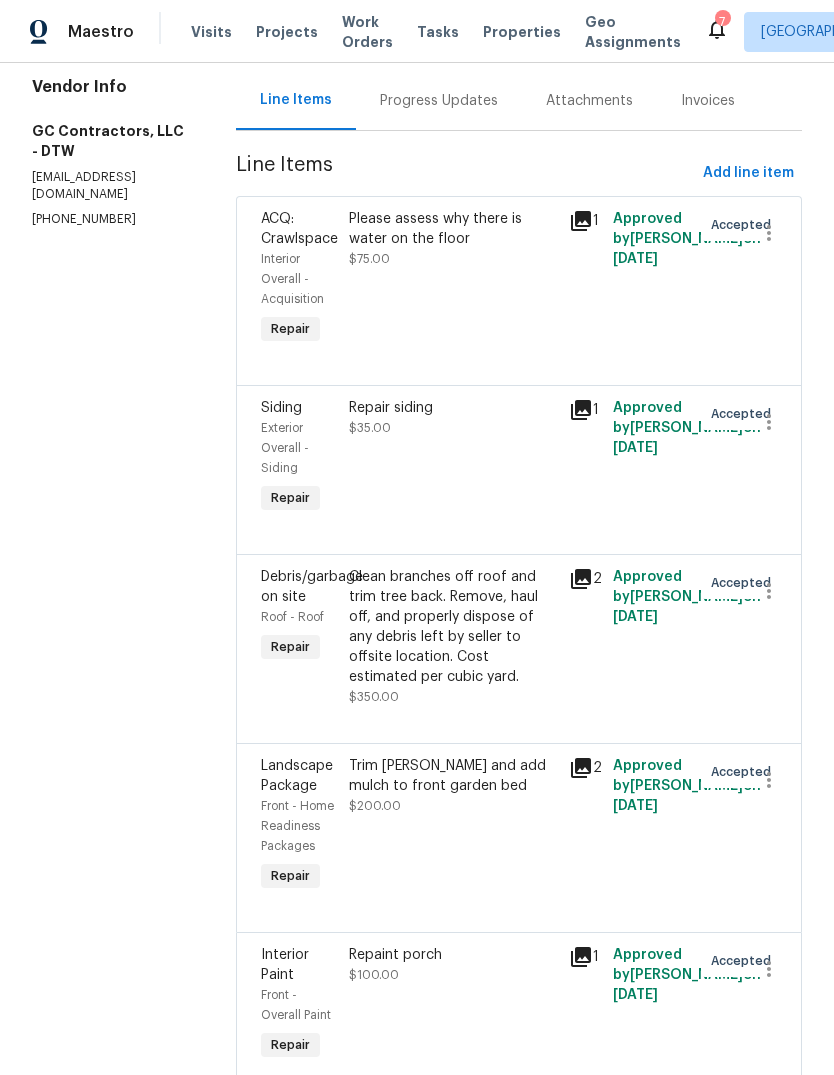 click 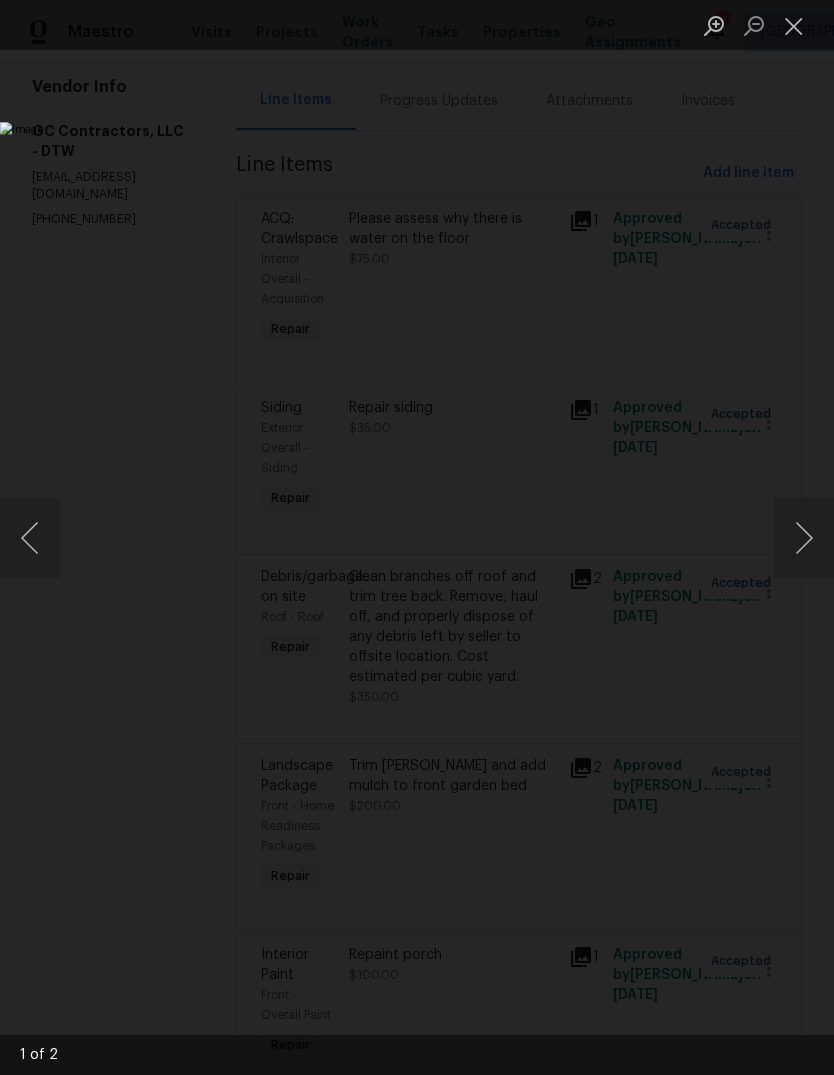 click at bounding box center (804, 538) 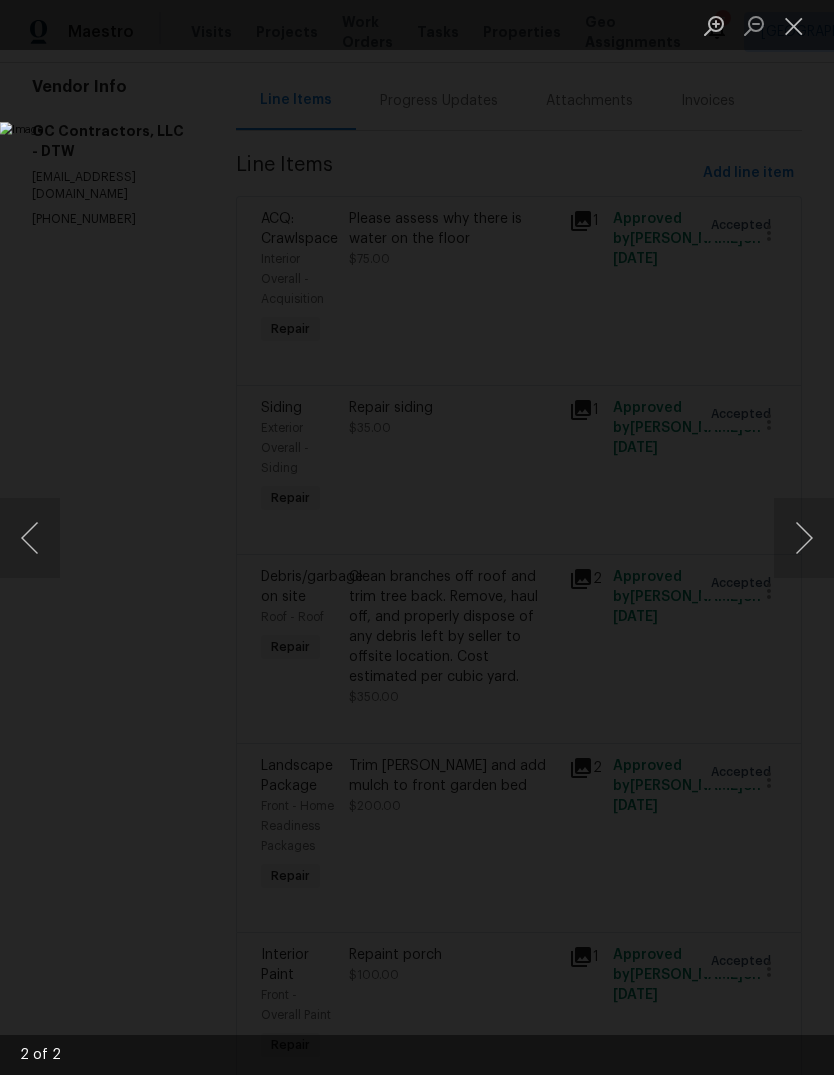 click at bounding box center (804, 538) 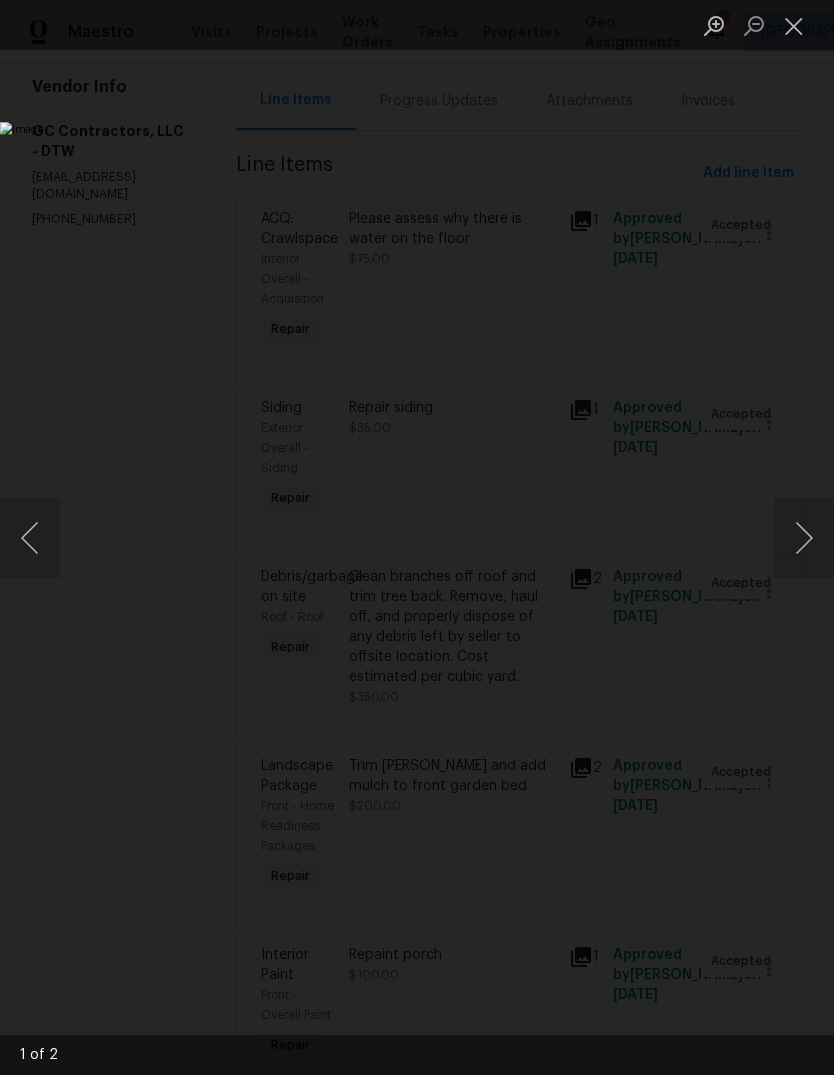 click at bounding box center (804, 538) 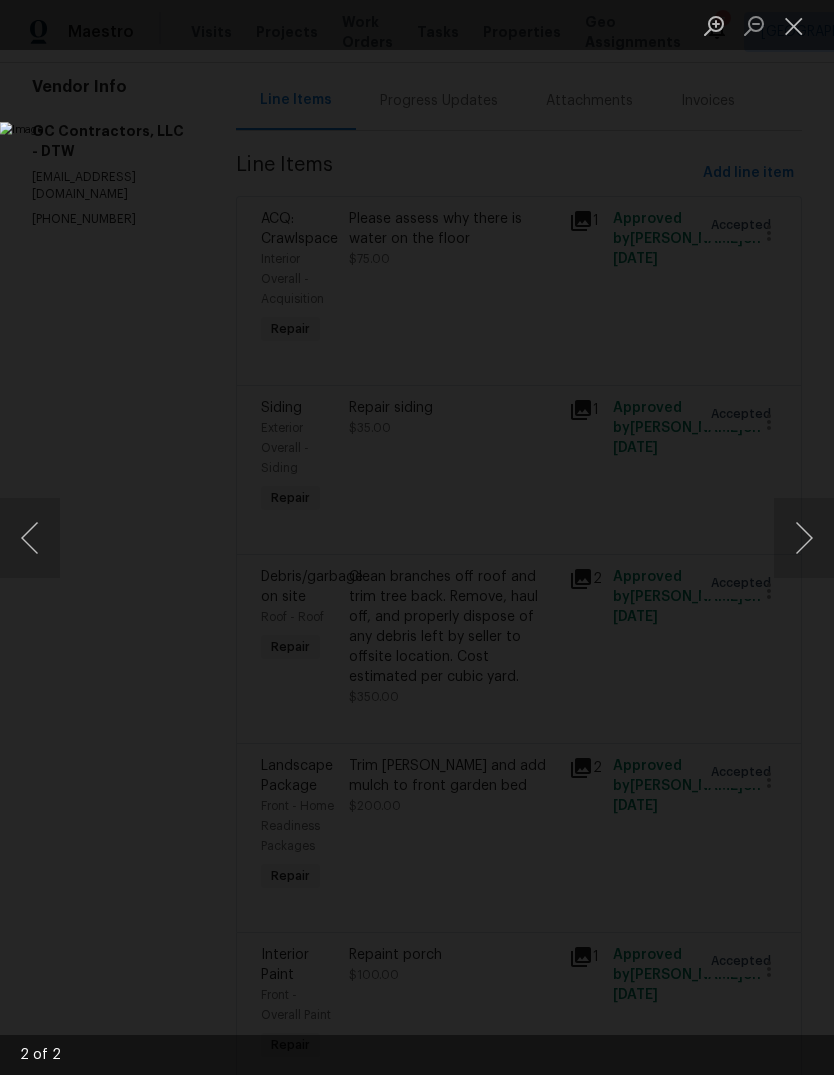 click at bounding box center (794, 25) 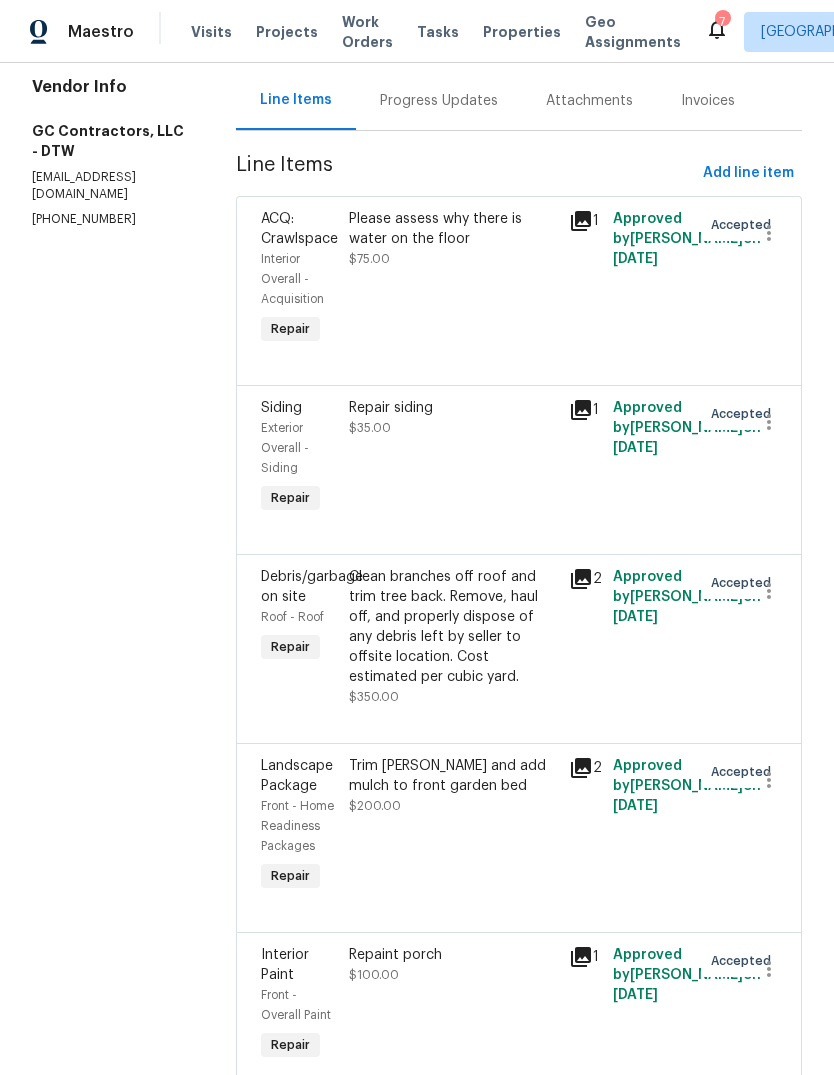 click on "Trim Bush and add mulch to front garden bed" at bounding box center (453, 776) 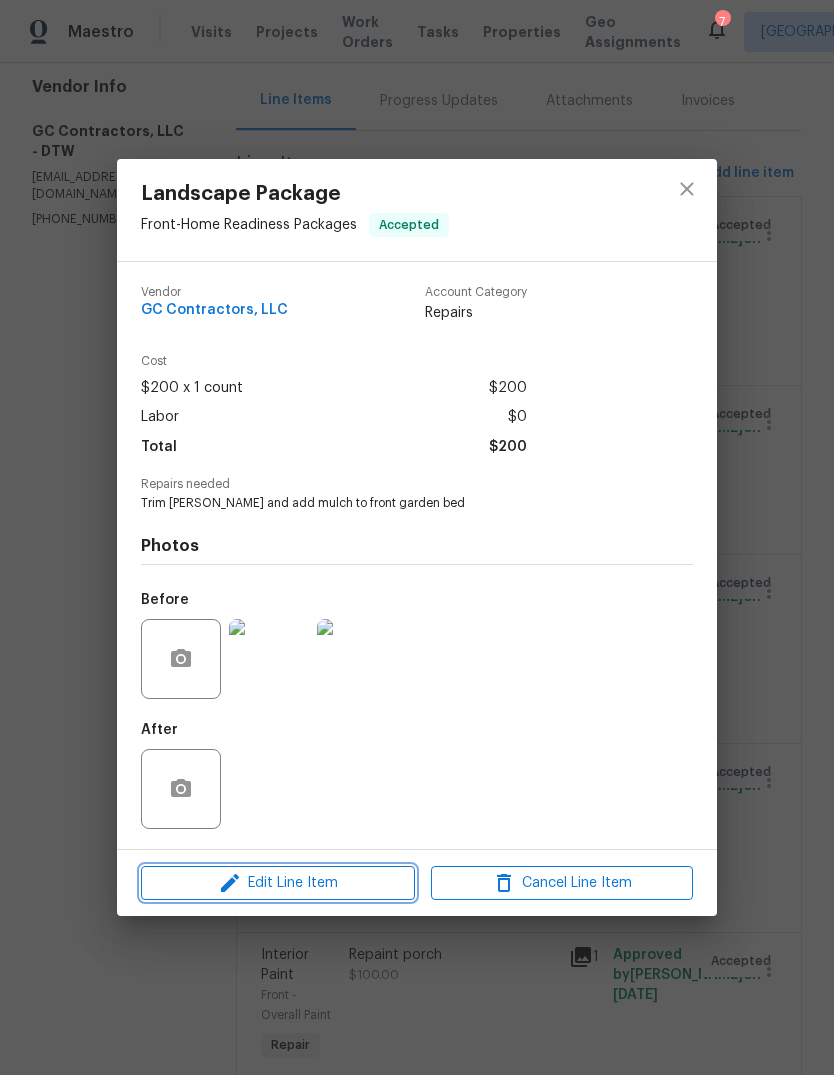 click on "Edit Line Item" at bounding box center [278, 883] 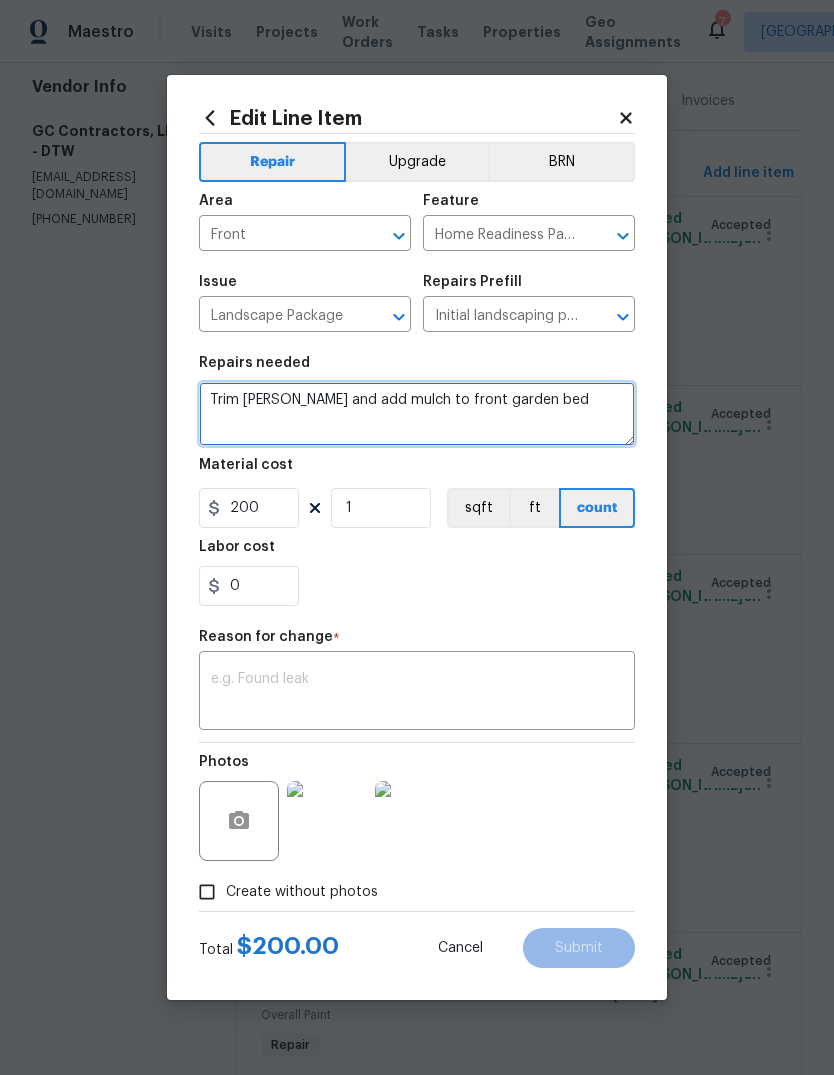click on "Trim Bush and add mulch to front garden bed" at bounding box center [417, 414] 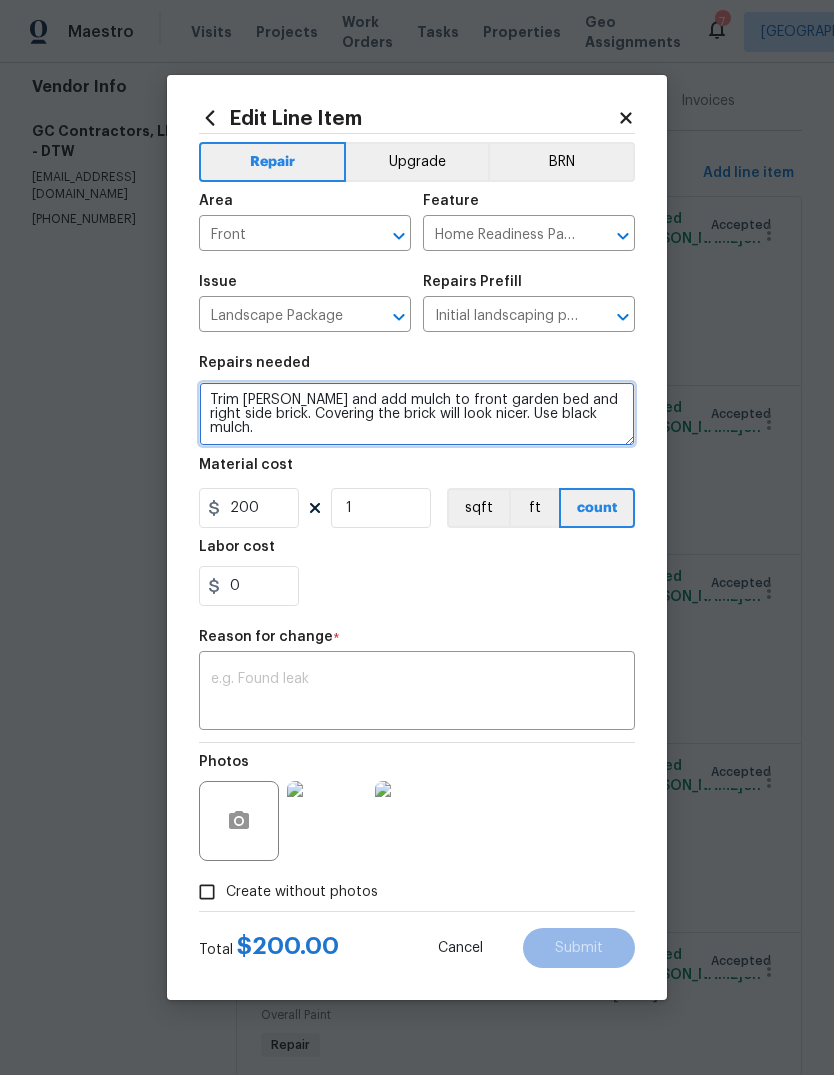 type on "Trim Bush and add mulch to front garden bed and right side brick. Covering the brick will look nicer. Use black mulch." 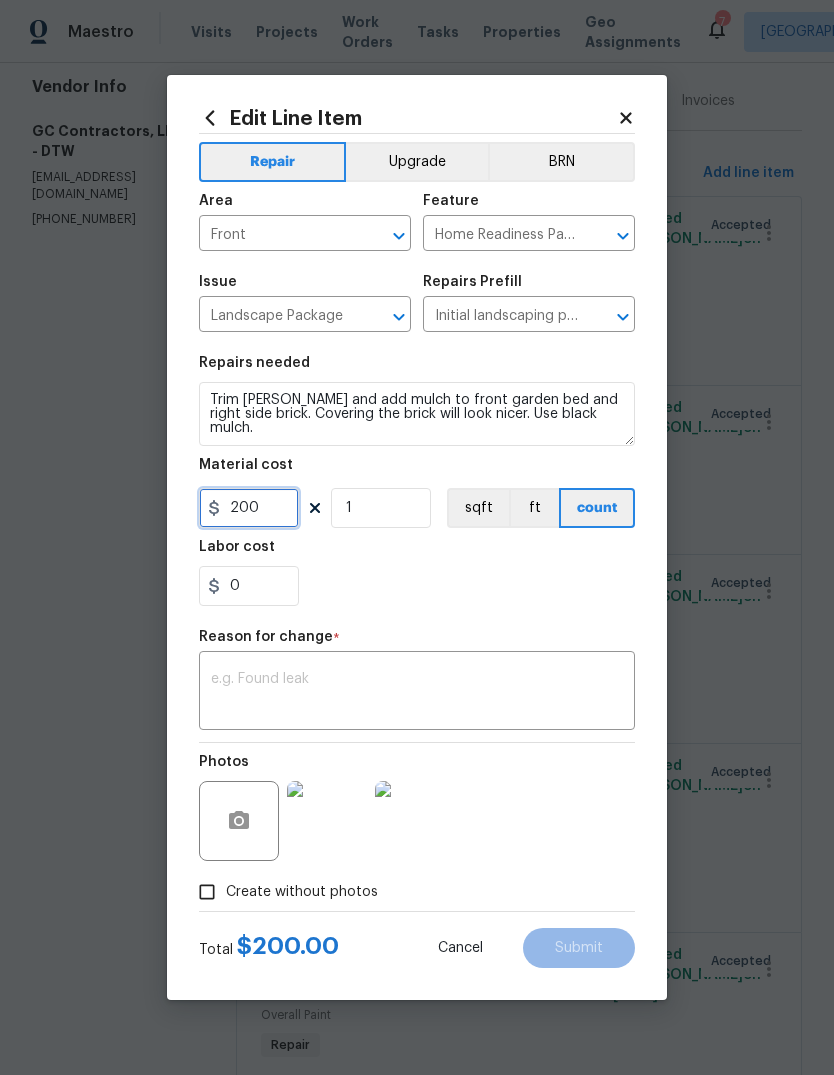 click on "200" at bounding box center (249, 508) 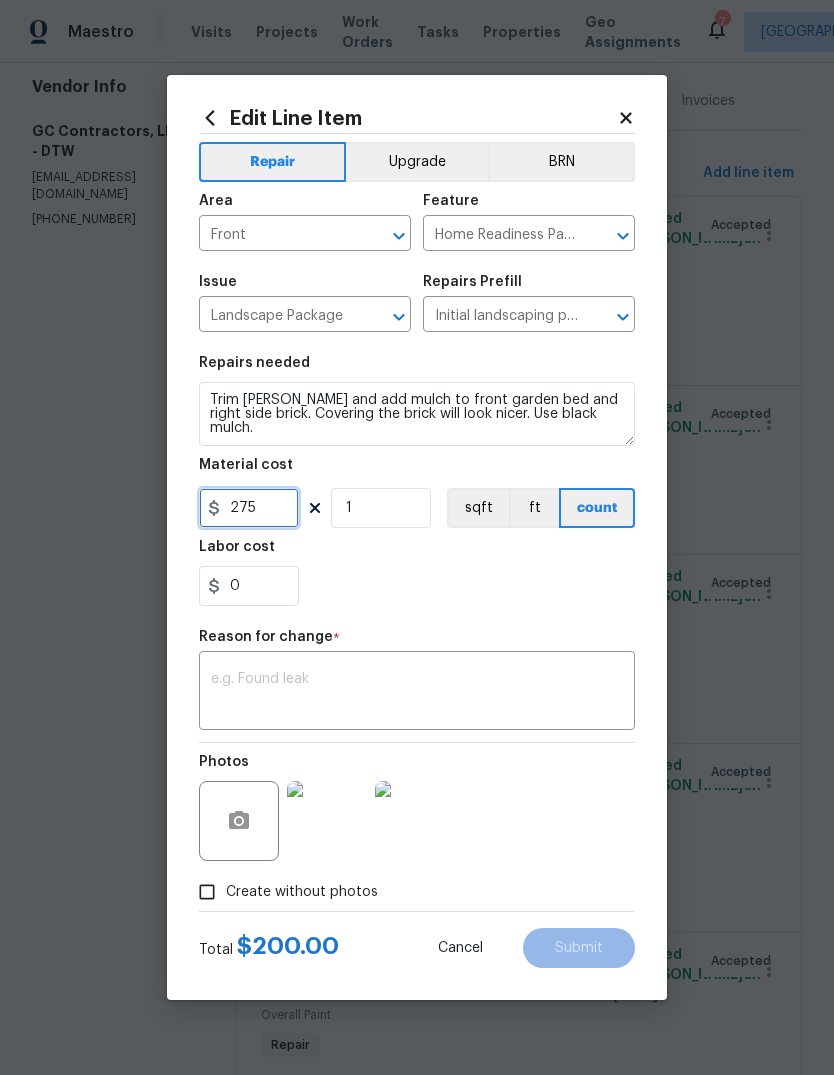 type on "275" 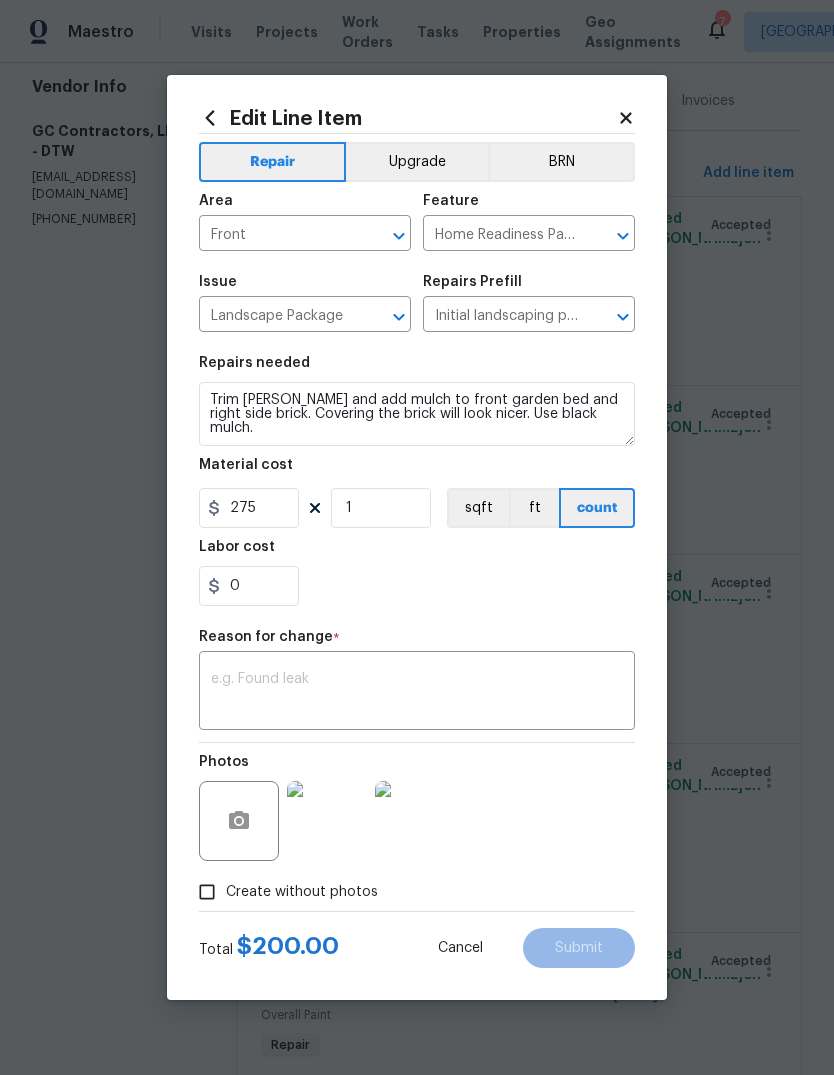 click on "0" at bounding box center [417, 586] 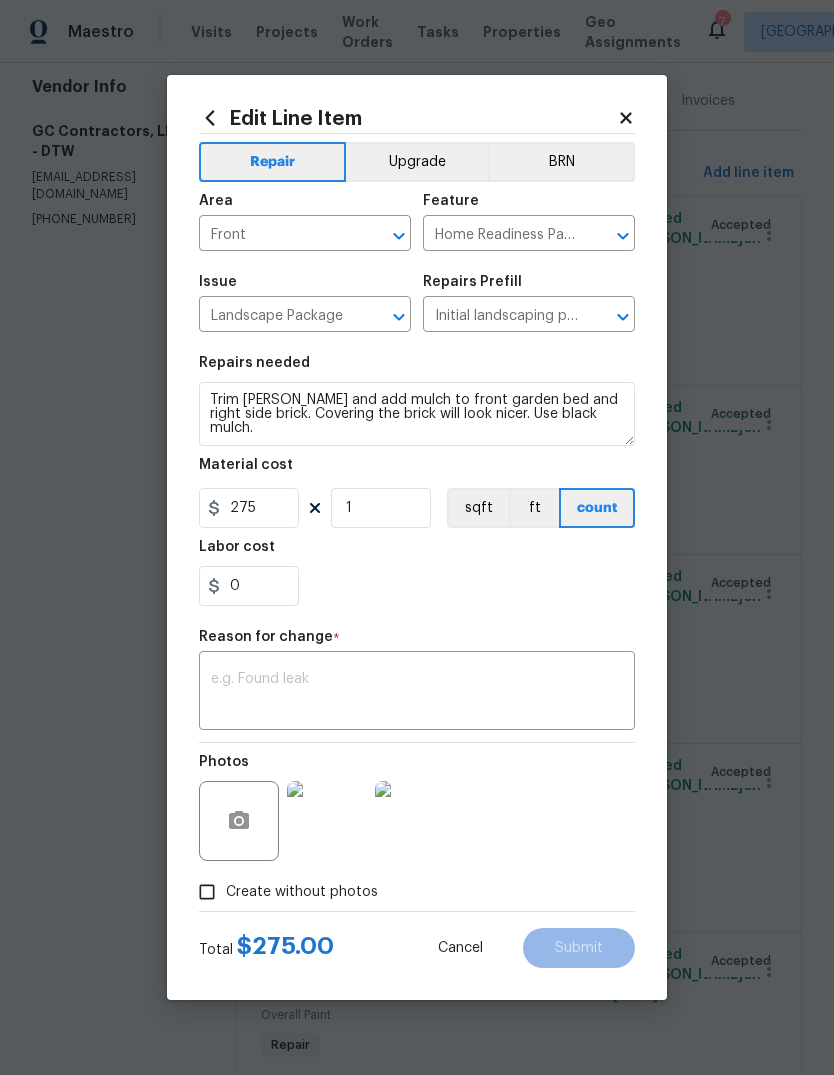 click at bounding box center (417, 693) 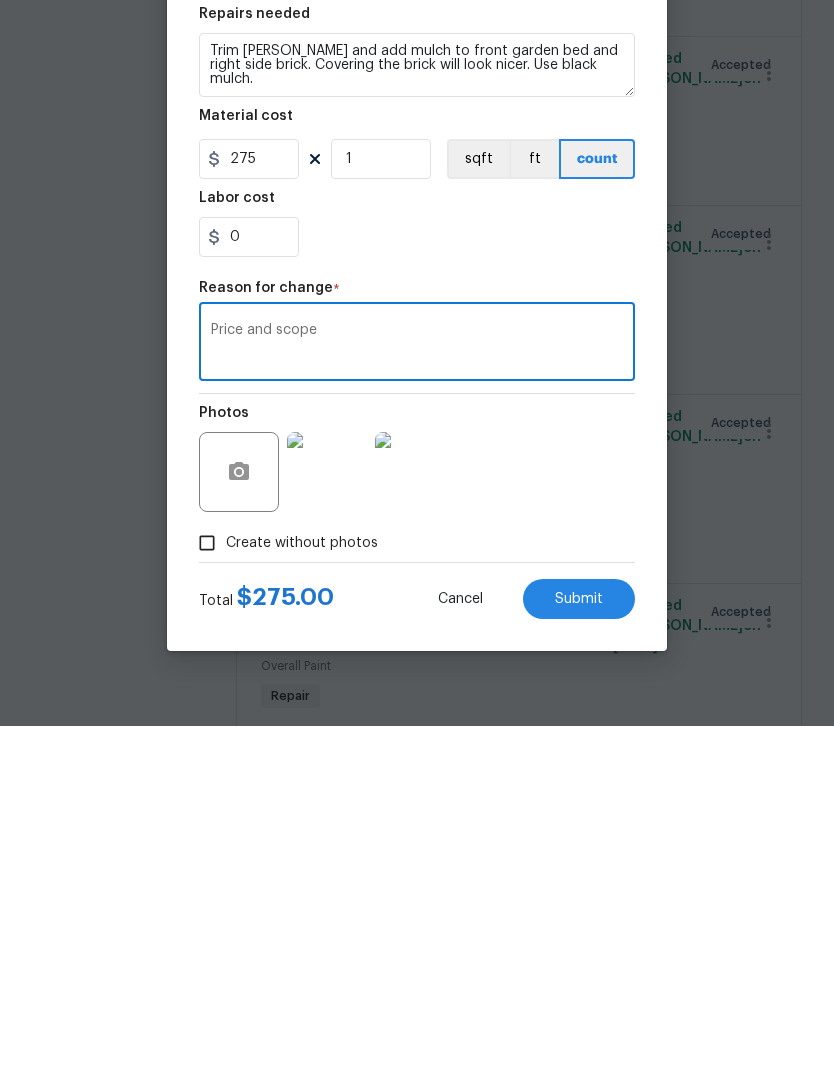 type on "Price and scope" 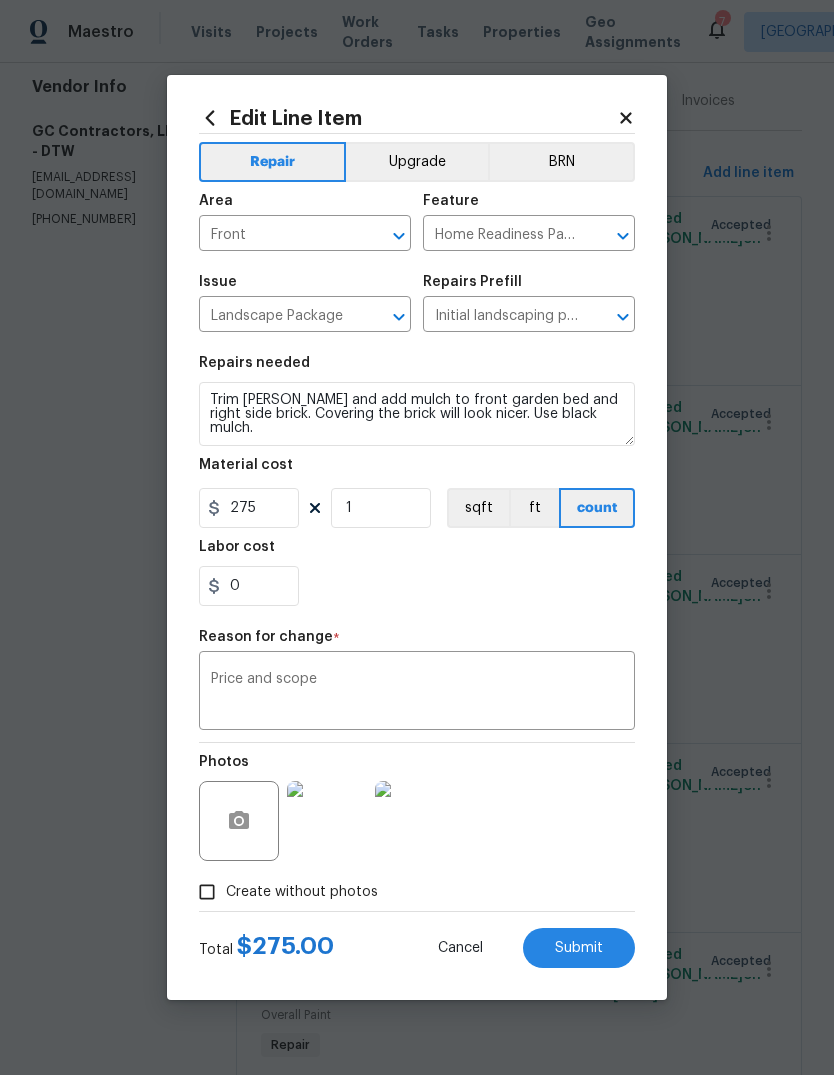 click on "Submit" at bounding box center (579, 948) 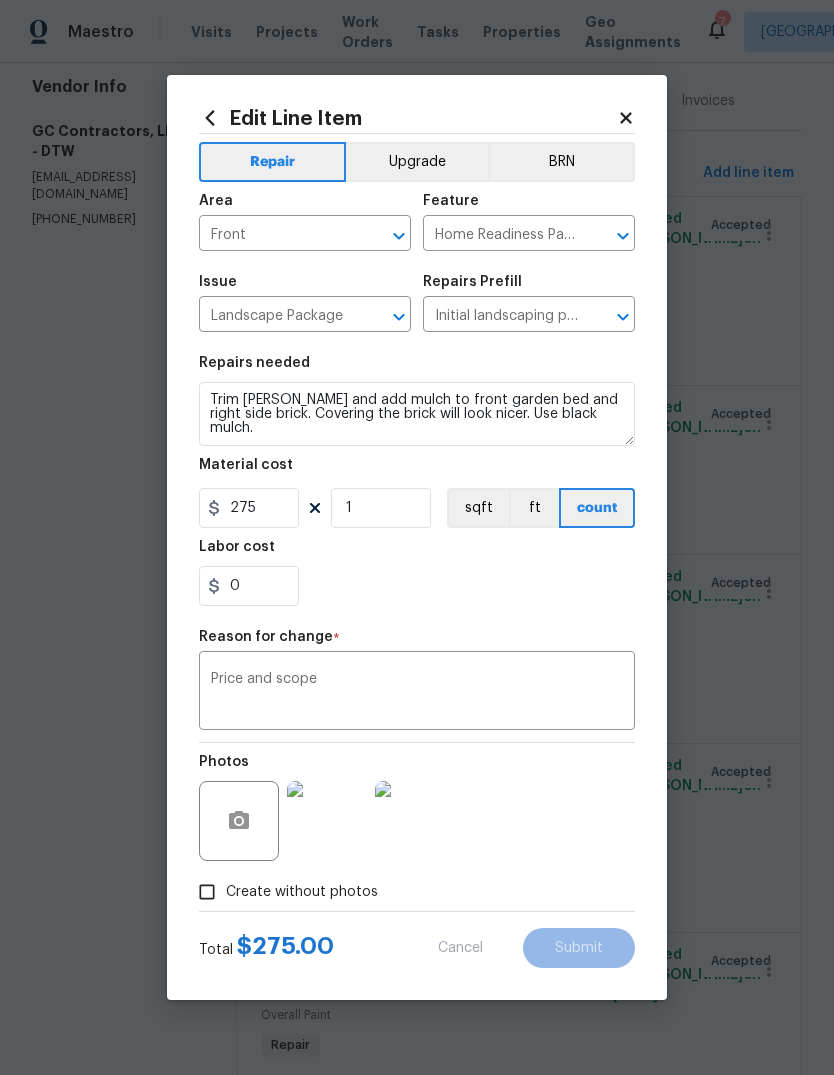 type on "Trim Bush and add mulch to front garden bed" 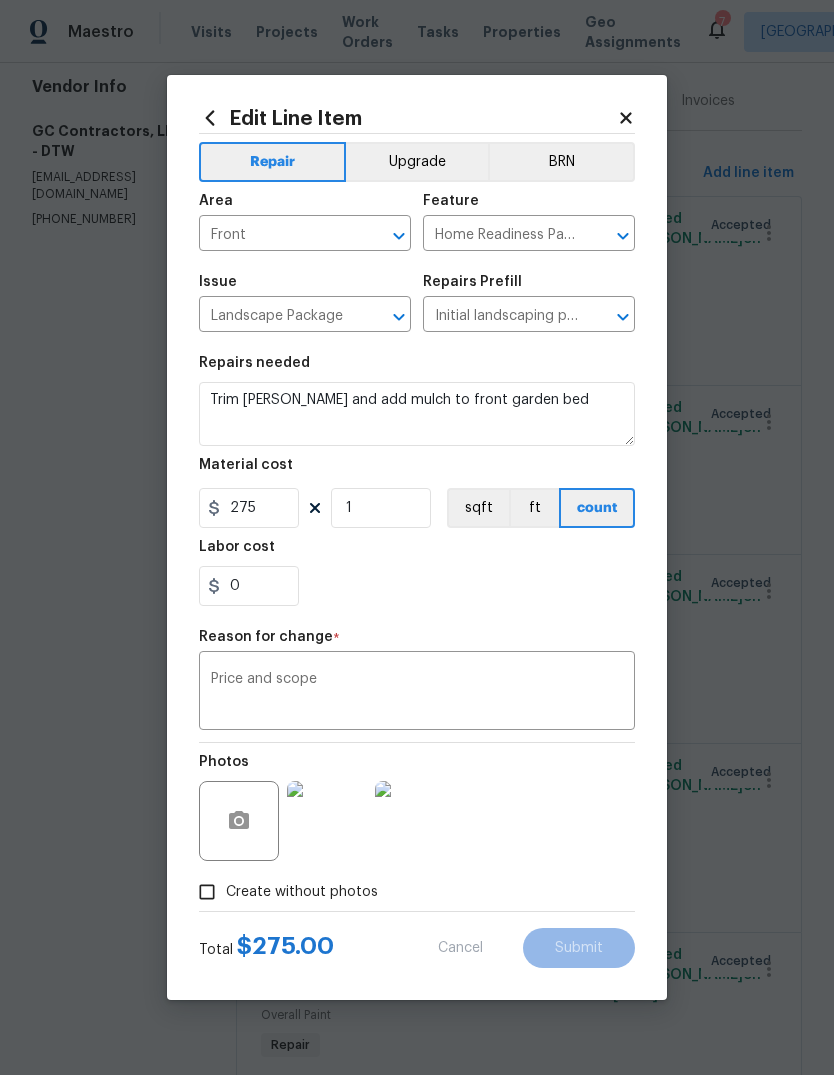 type on "200" 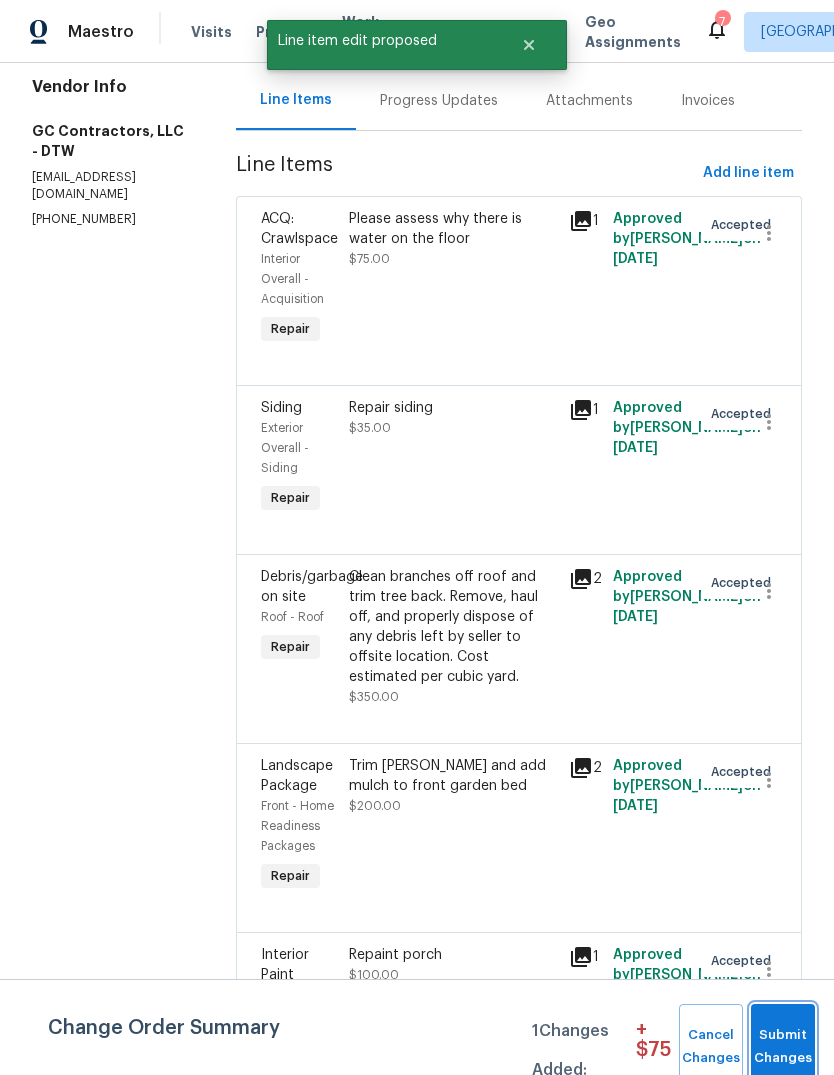 click on "Submit Changes" at bounding box center [783, 1047] 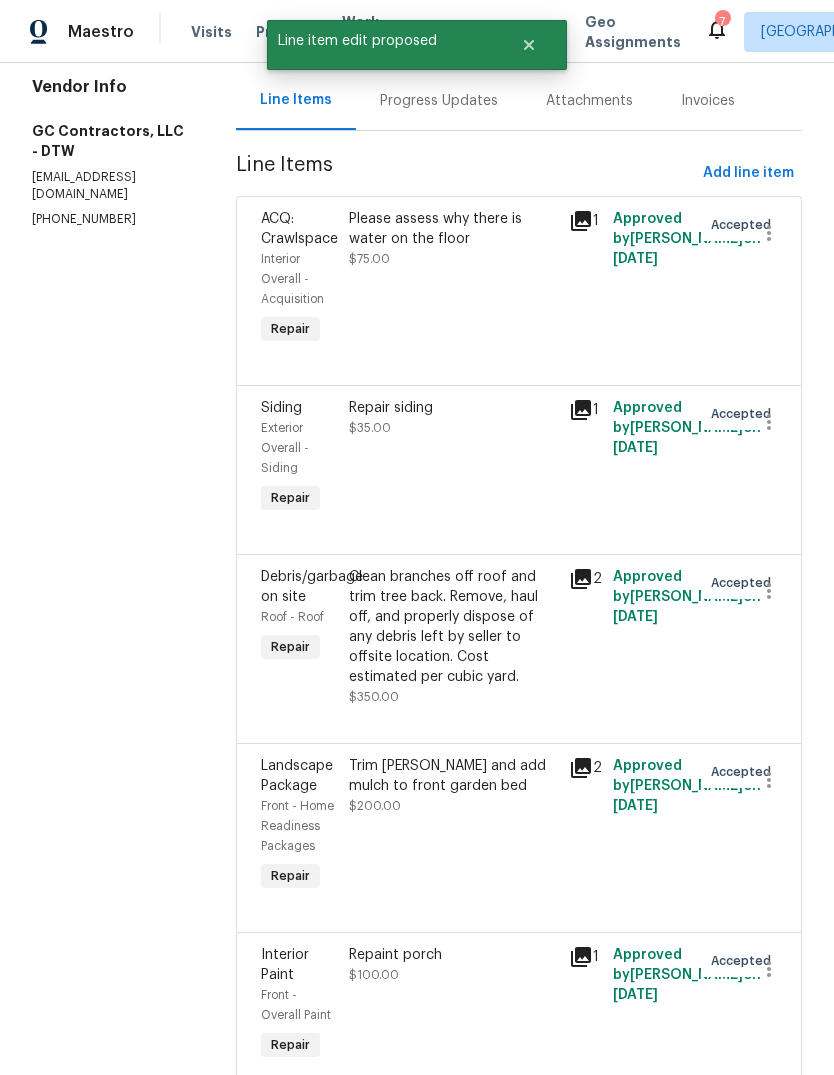 scroll, scrollTop: 0, scrollLeft: 0, axis: both 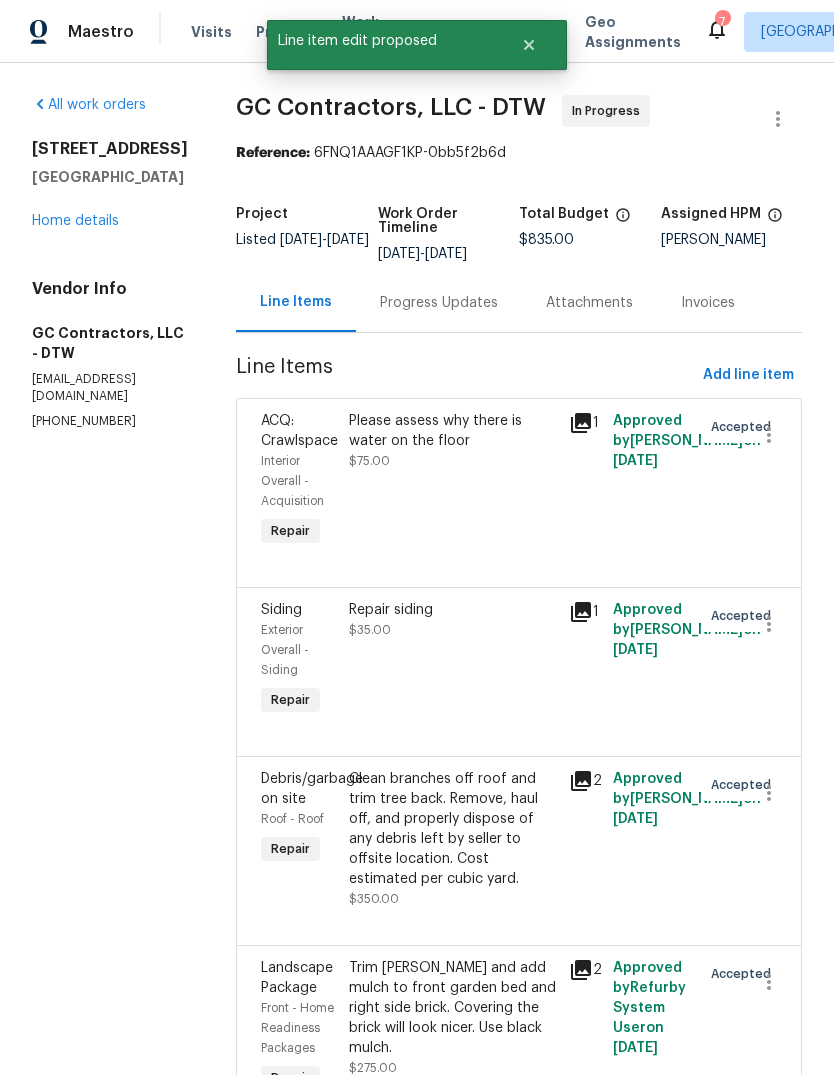 click on "Home details" at bounding box center (75, 221) 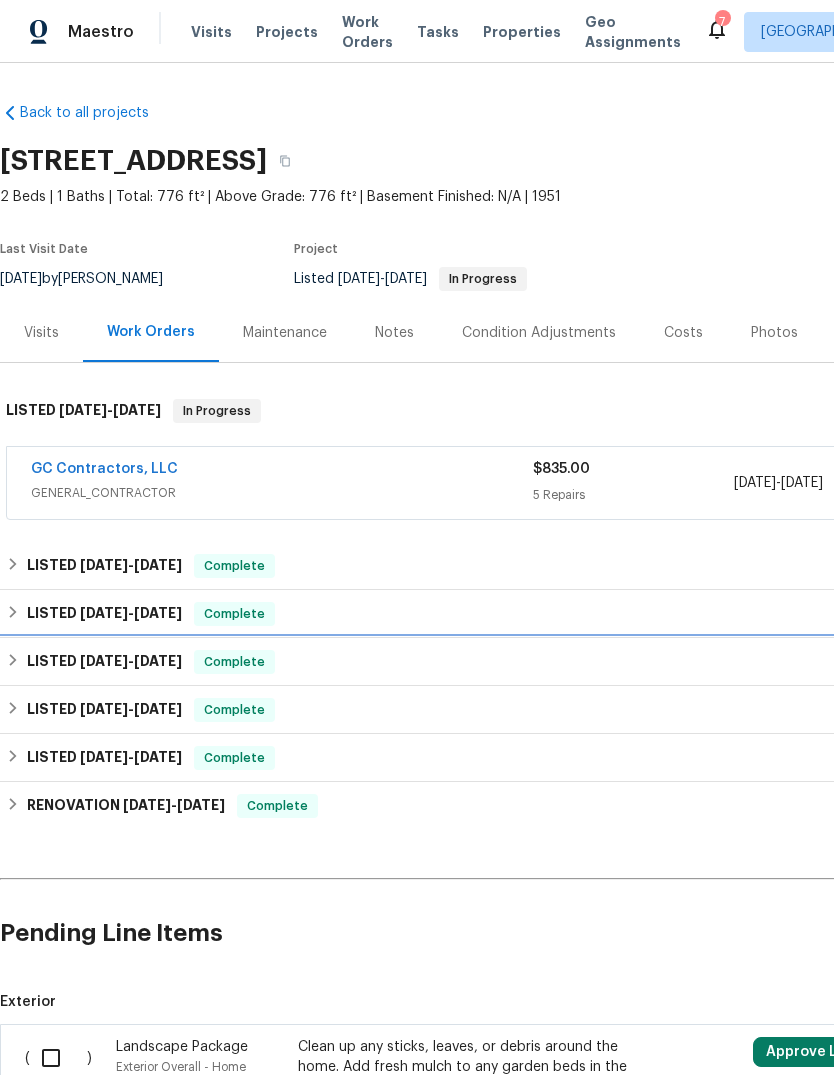 click on "LISTED   9/3/24  -  9/9/24 Complete" at bounding box center (565, 662) 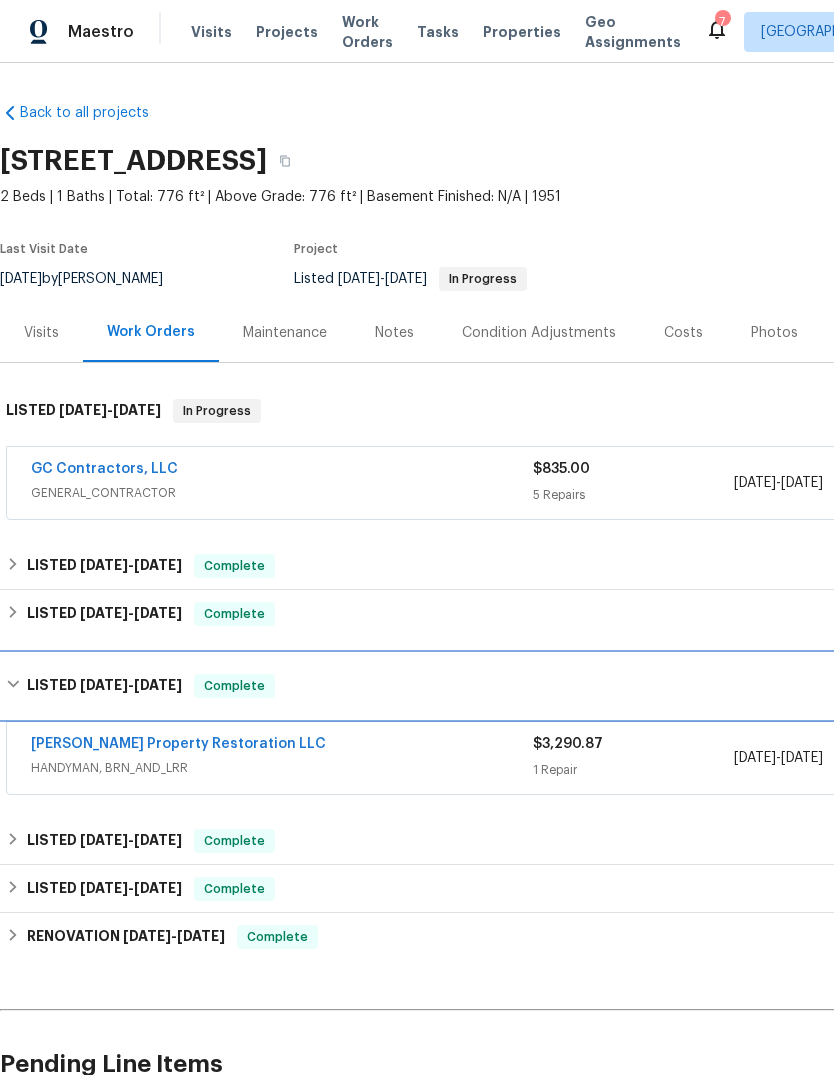scroll, scrollTop: 0, scrollLeft: 0, axis: both 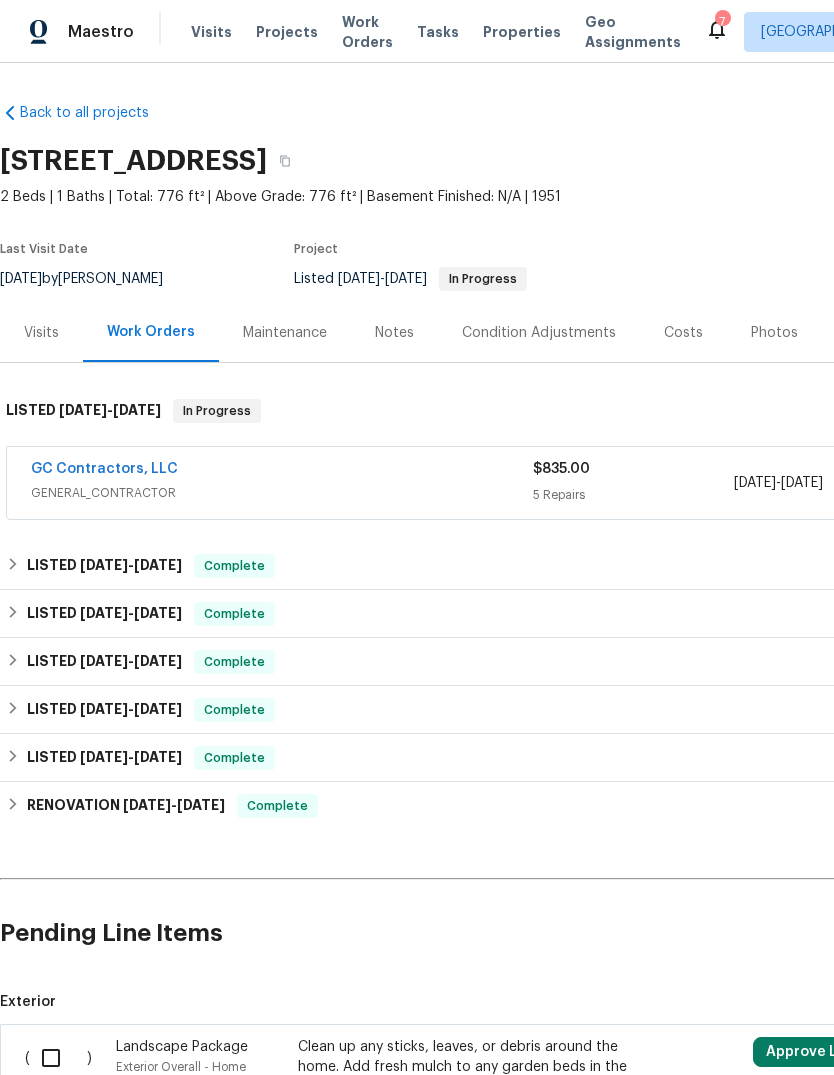 click 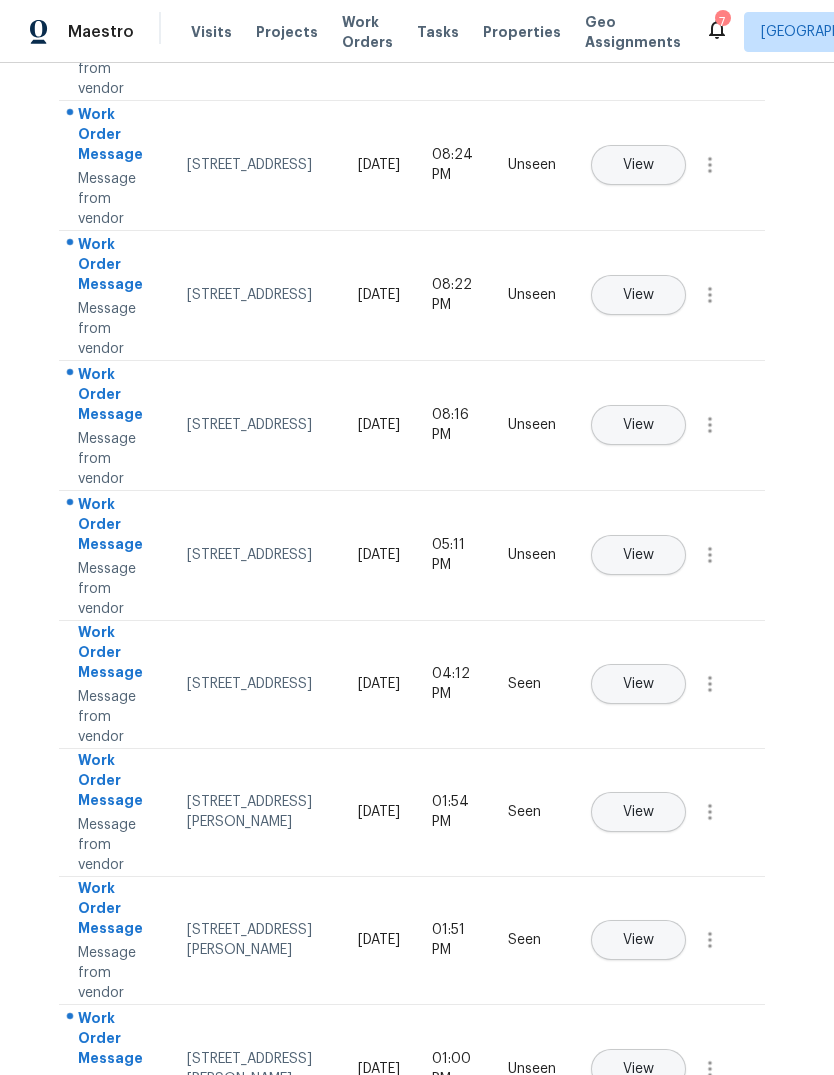 scroll, scrollTop: 280, scrollLeft: 5, axis: both 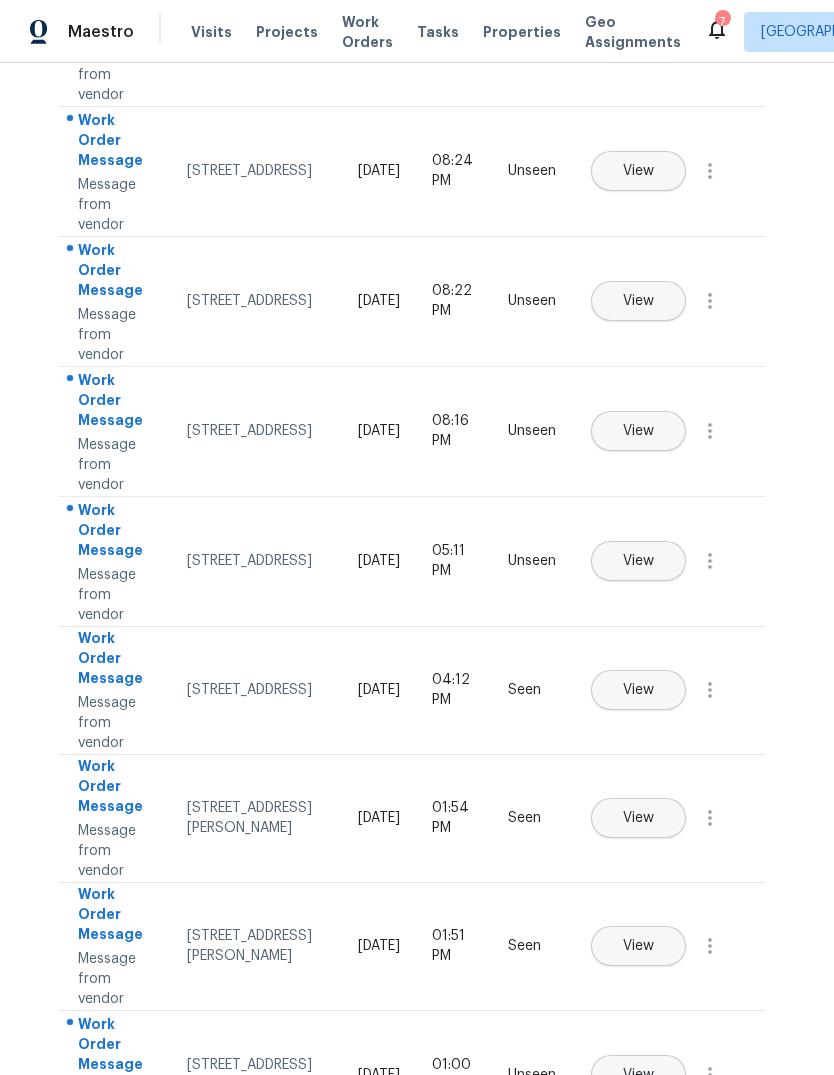 click on "View" at bounding box center [638, 561] 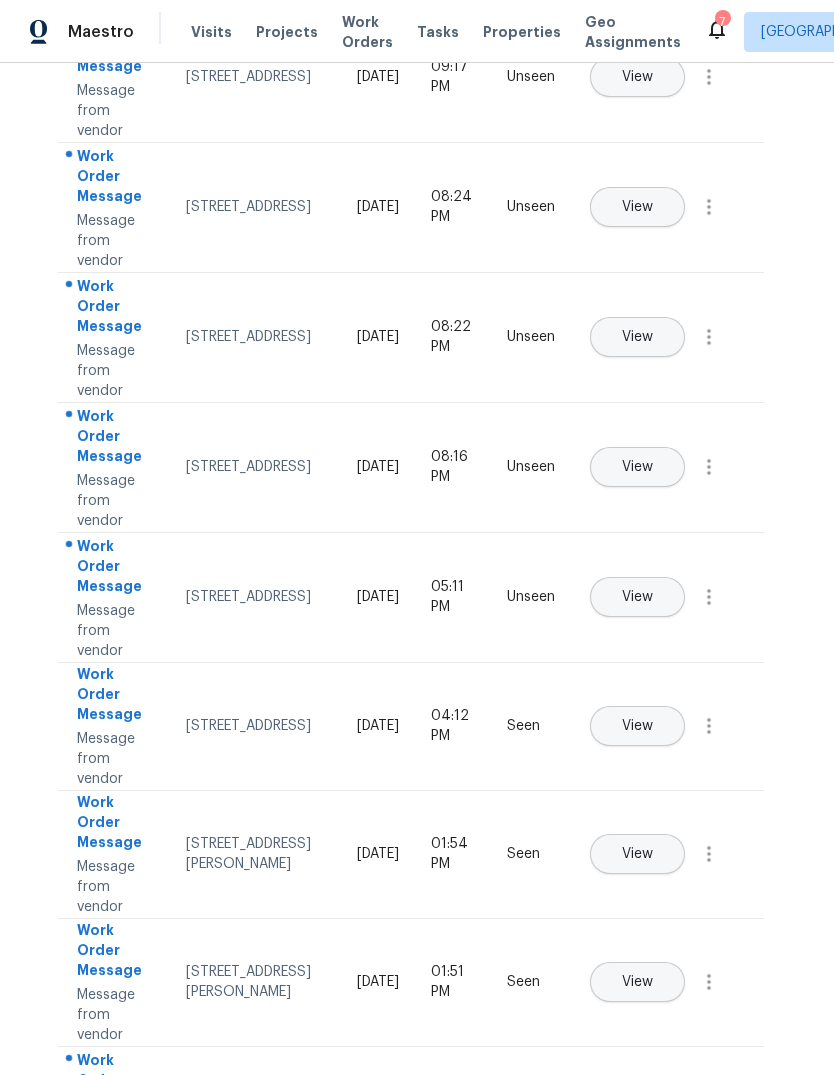 scroll, scrollTop: 242, scrollLeft: 6, axis: both 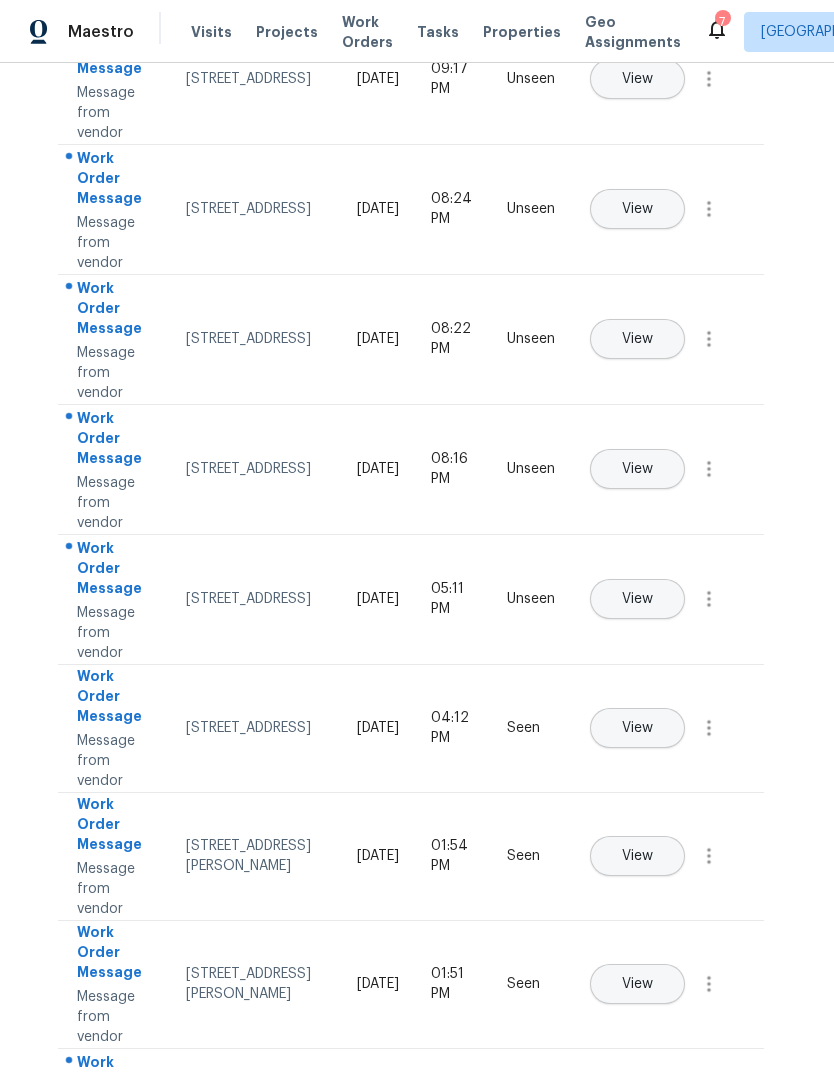 click on "View" at bounding box center [637, 339] 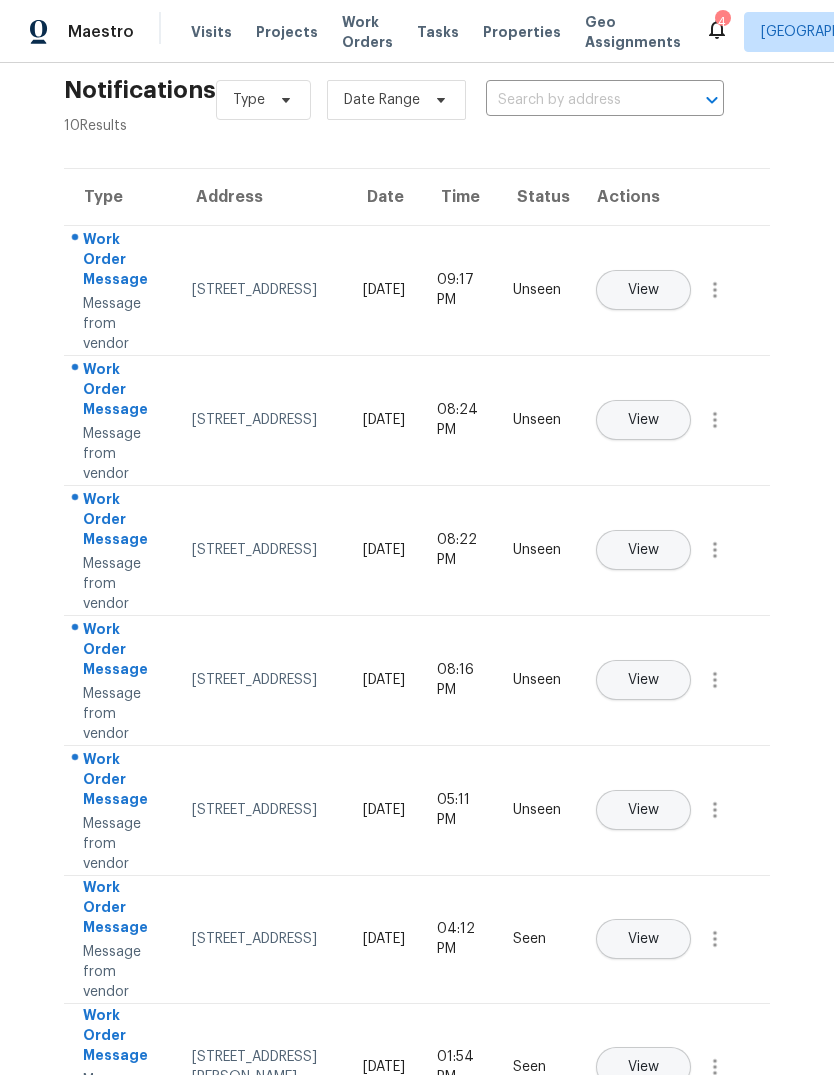 scroll, scrollTop: 26, scrollLeft: 0, axis: vertical 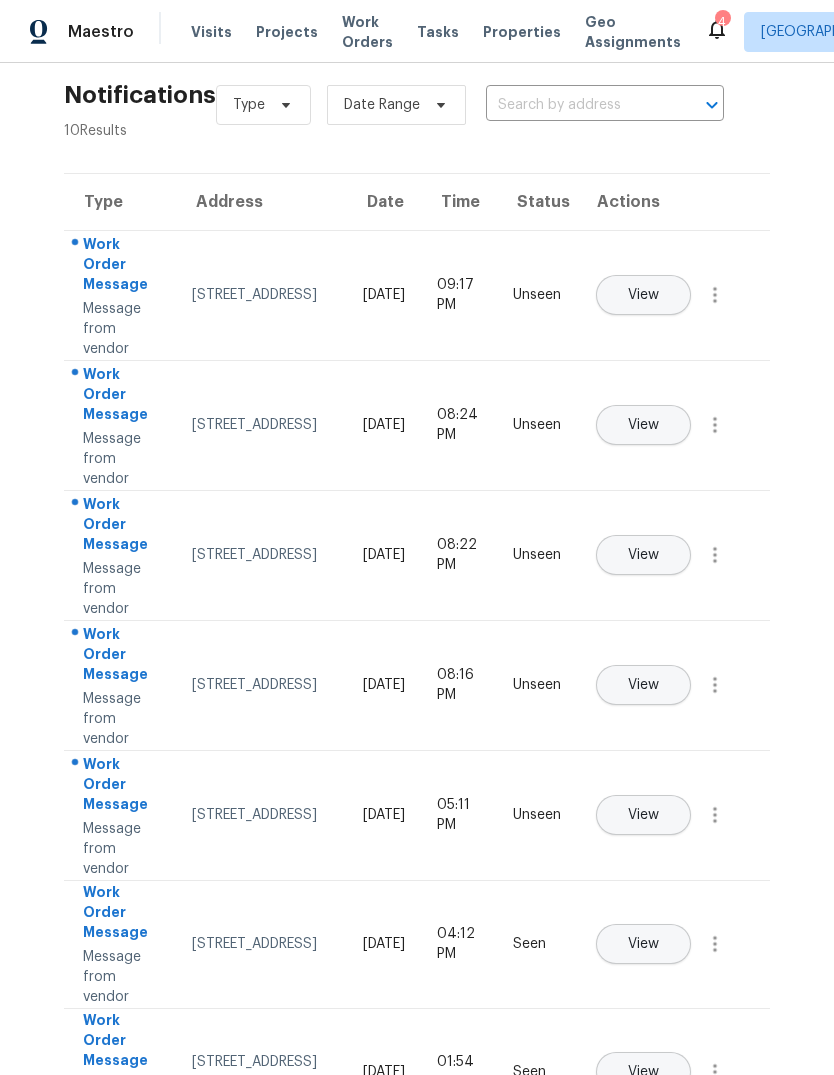 click on "View" at bounding box center [643, 425] 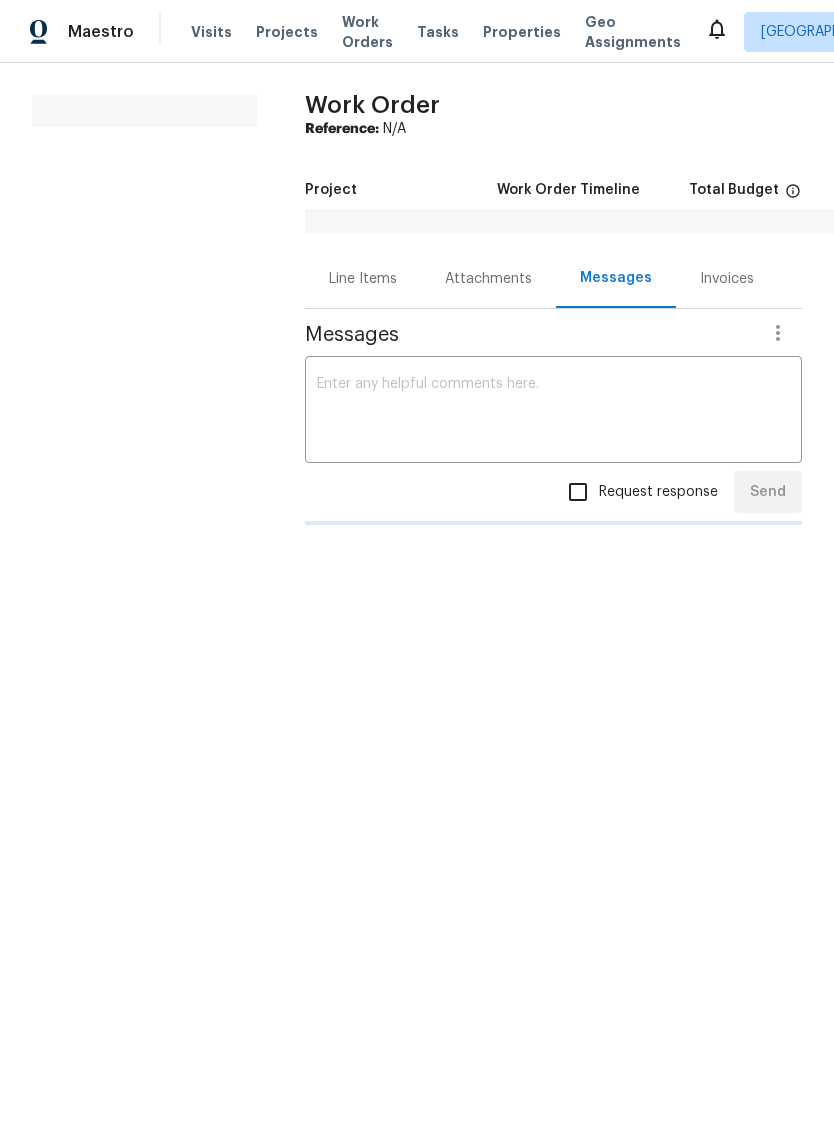 scroll, scrollTop: 0, scrollLeft: 0, axis: both 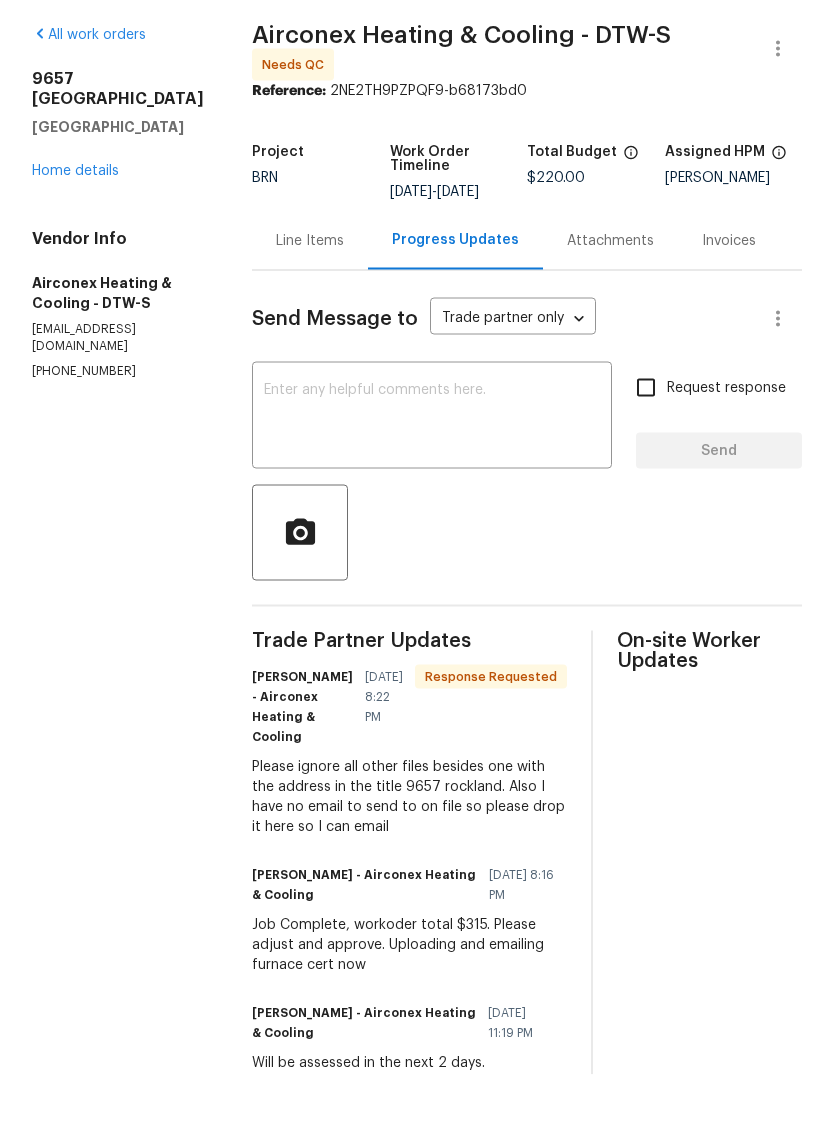 click on "Line Items" at bounding box center (310, 311) 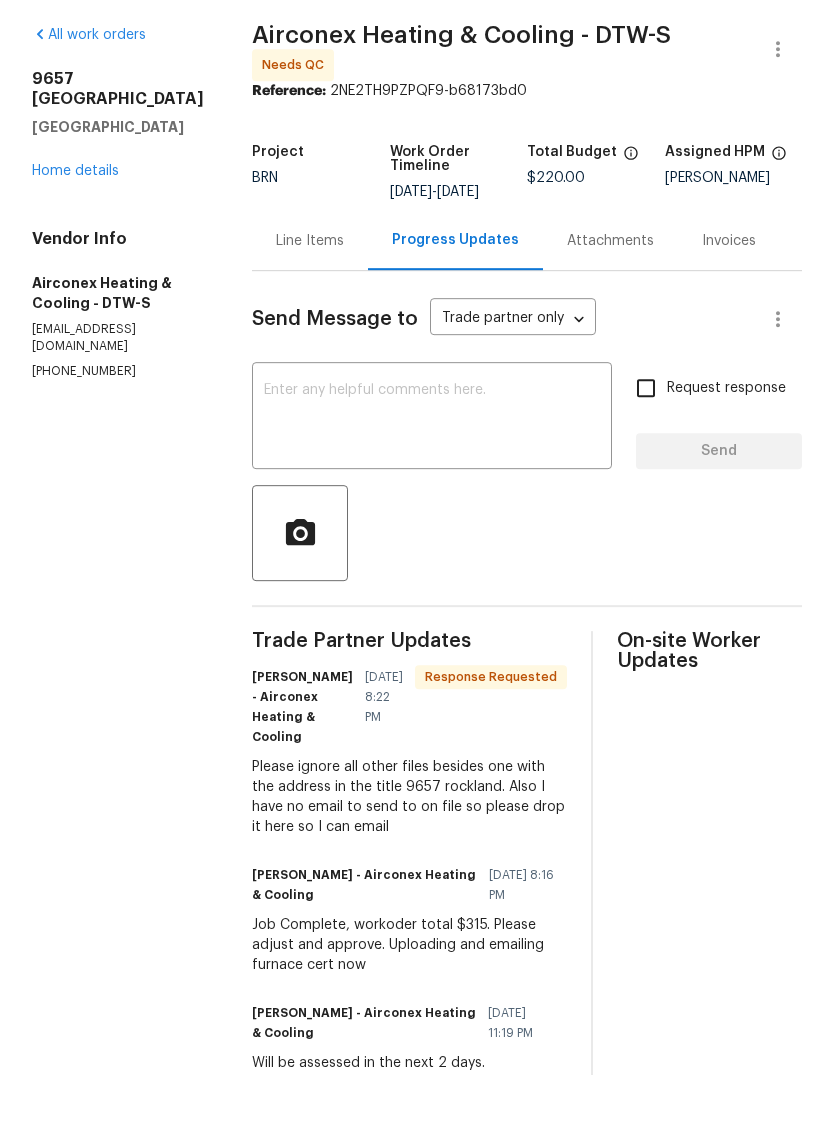 scroll, scrollTop: 0, scrollLeft: 0, axis: both 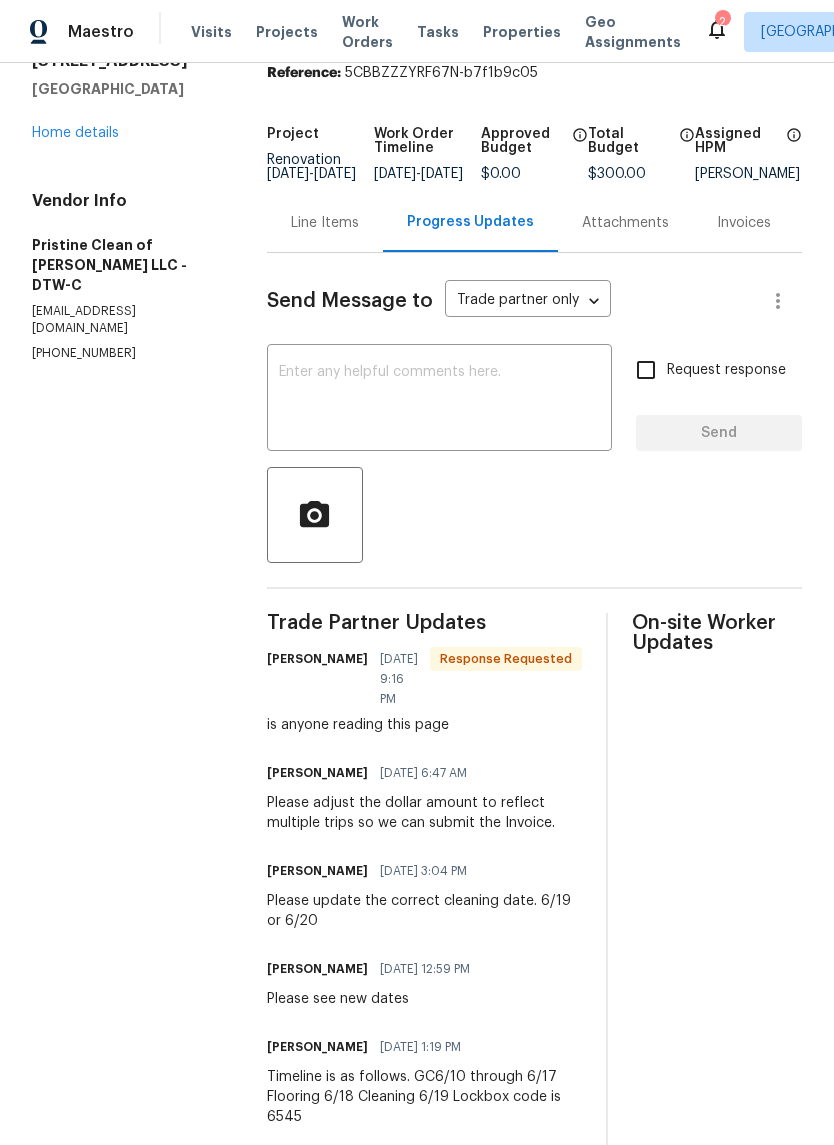 click on "Line Items" at bounding box center [325, 223] 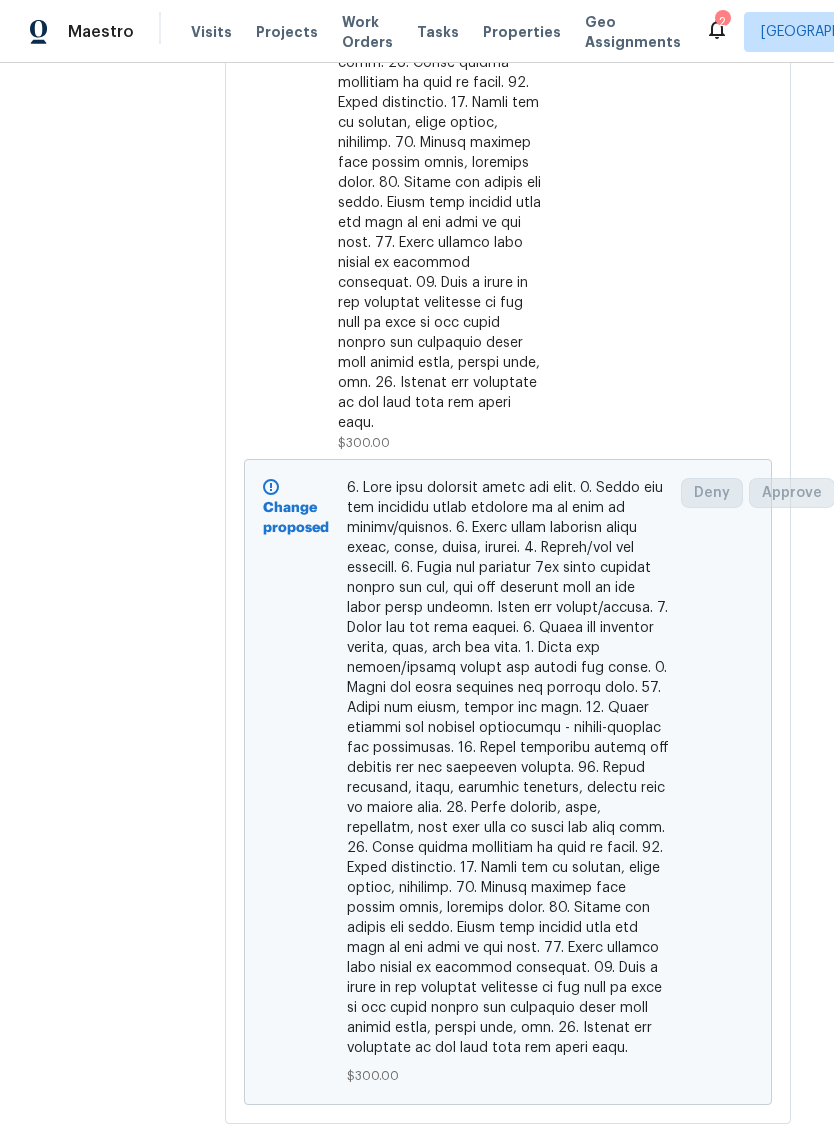 scroll, scrollTop: 945, scrollLeft: 5, axis: both 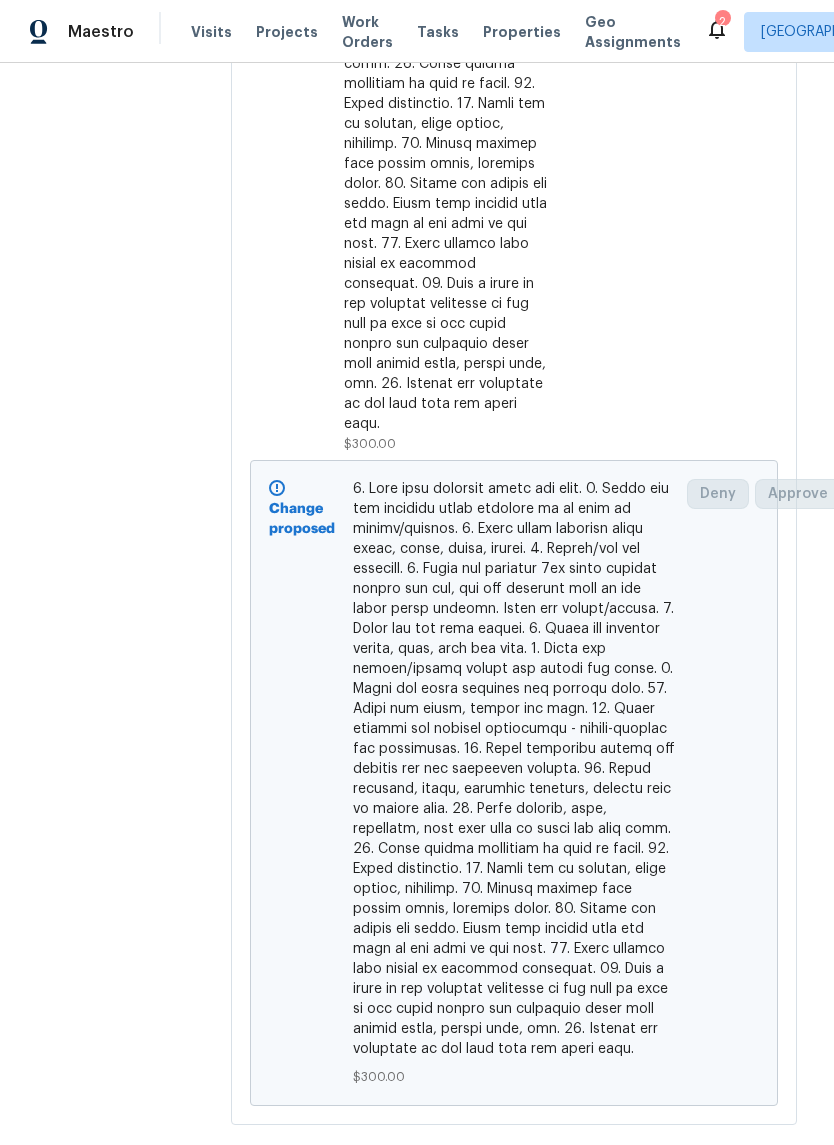 click at bounding box center [448, -46] 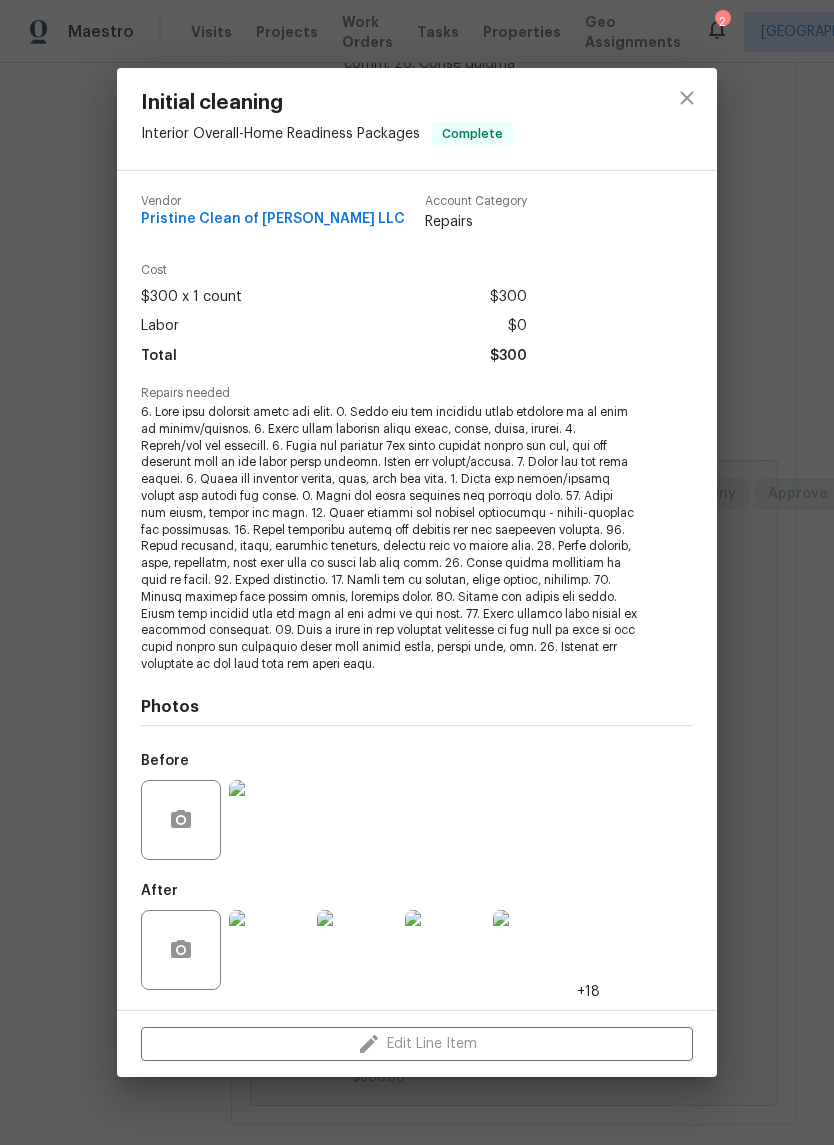 click on "Edit Line Item" at bounding box center (417, 1044) 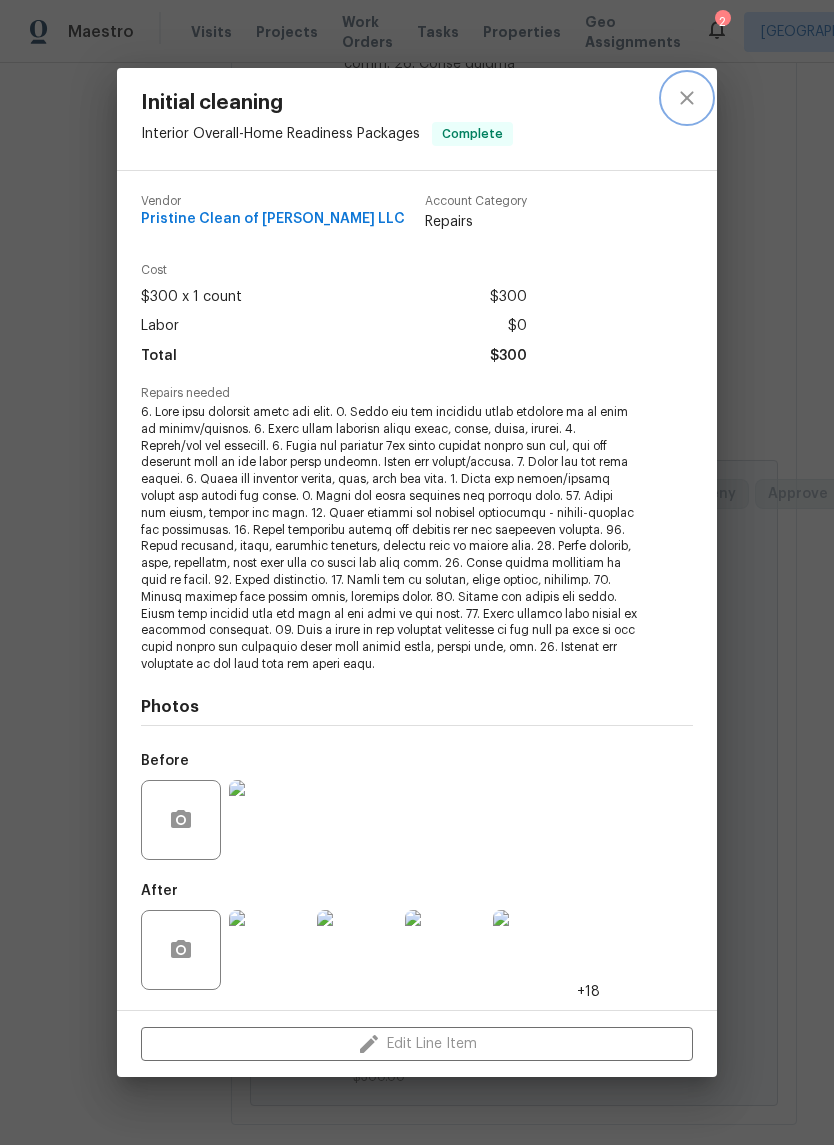 click 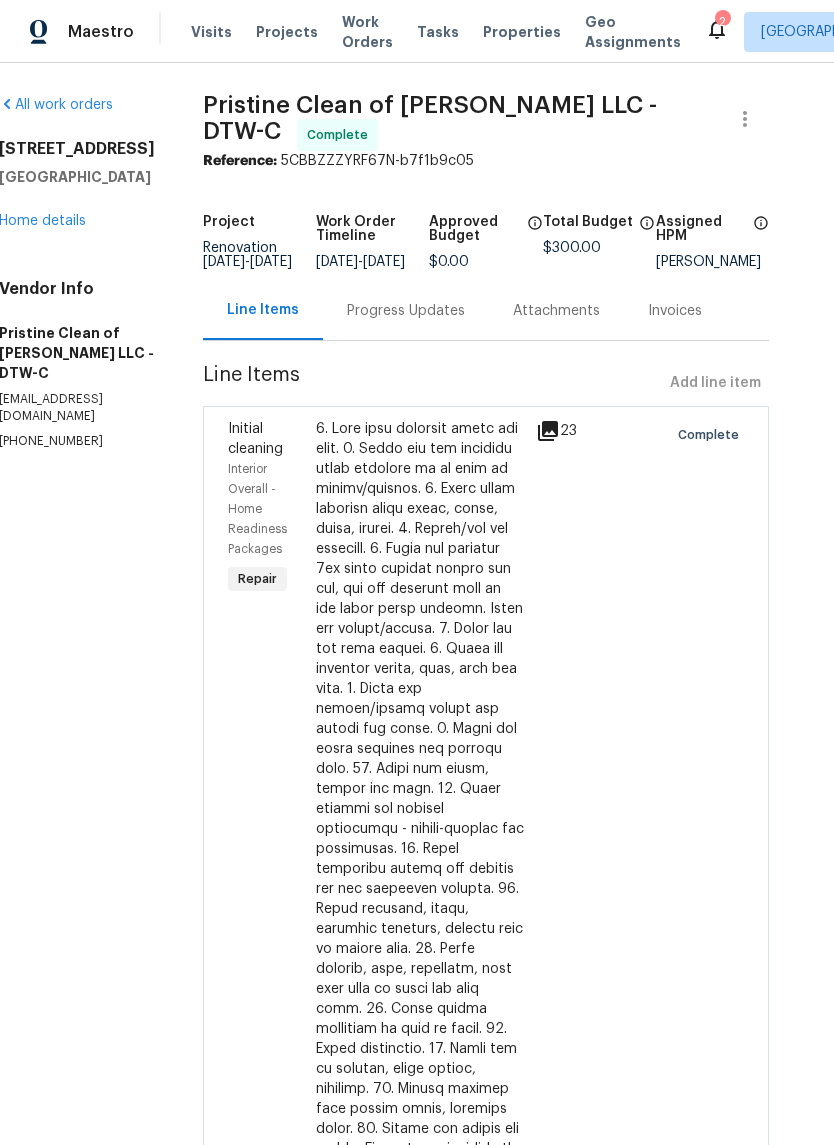 scroll, scrollTop: 0, scrollLeft: 33, axis: horizontal 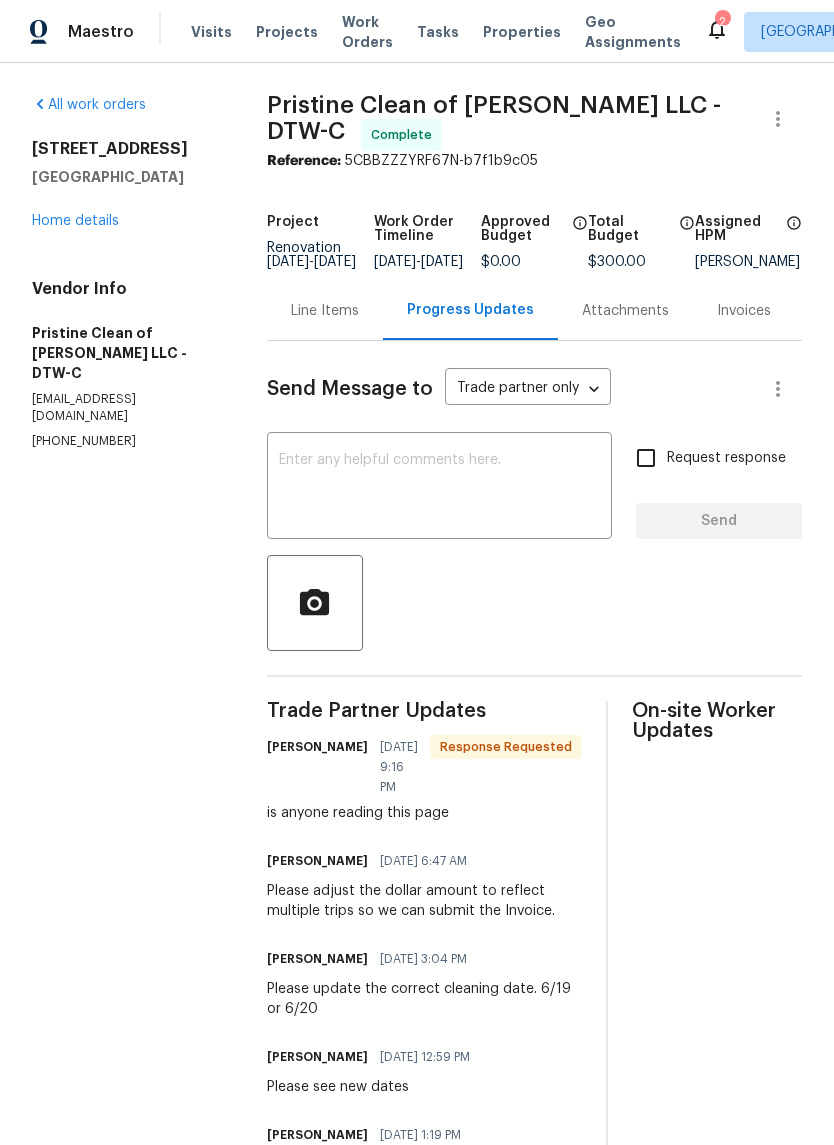 click on "Line Items Progress Updates Attachments Invoices" at bounding box center [534, 311] 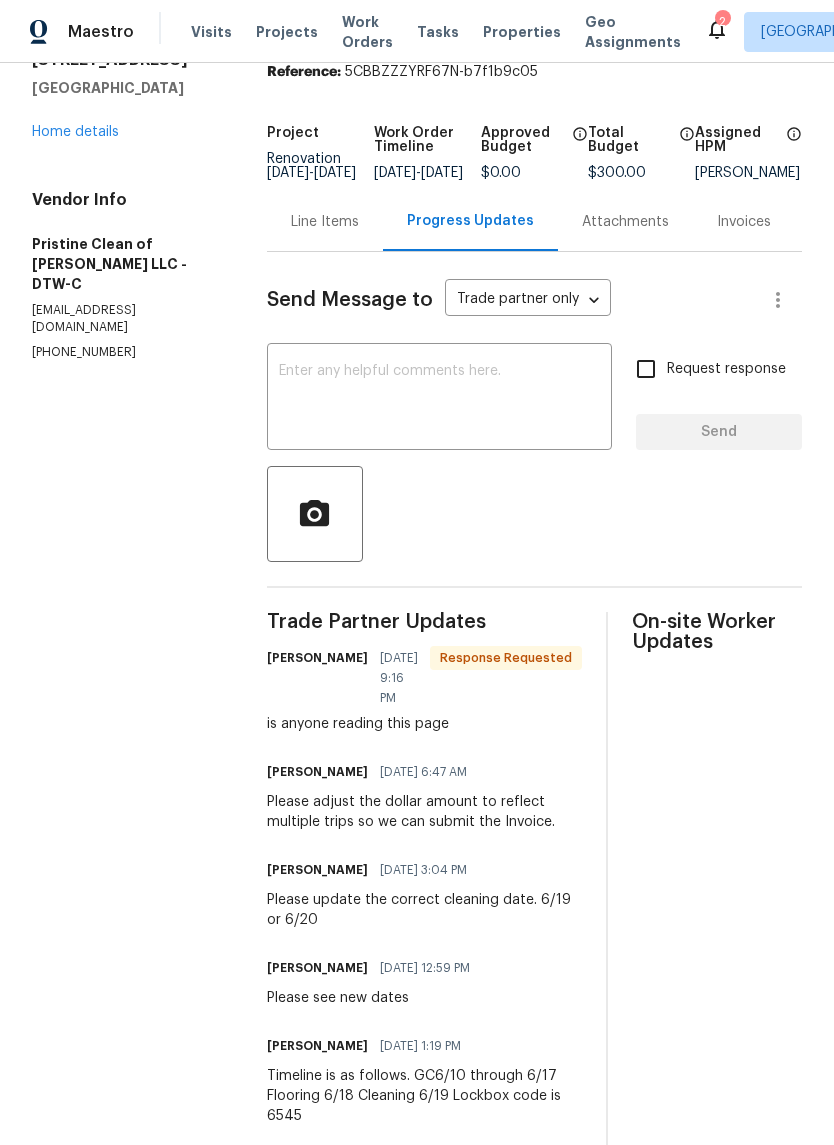 scroll, scrollTop: 88, scrollLeft: 0, axis: vertical 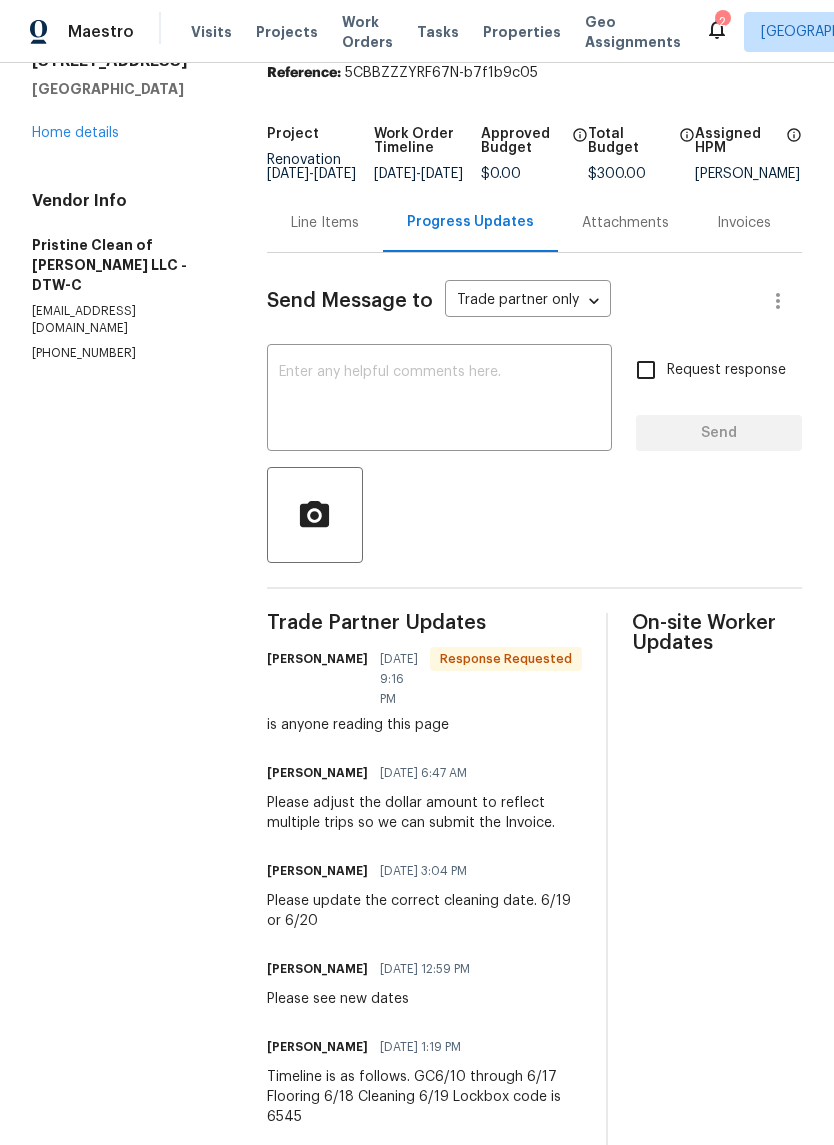 click on "Line Items" at bounding box center (325, 222) 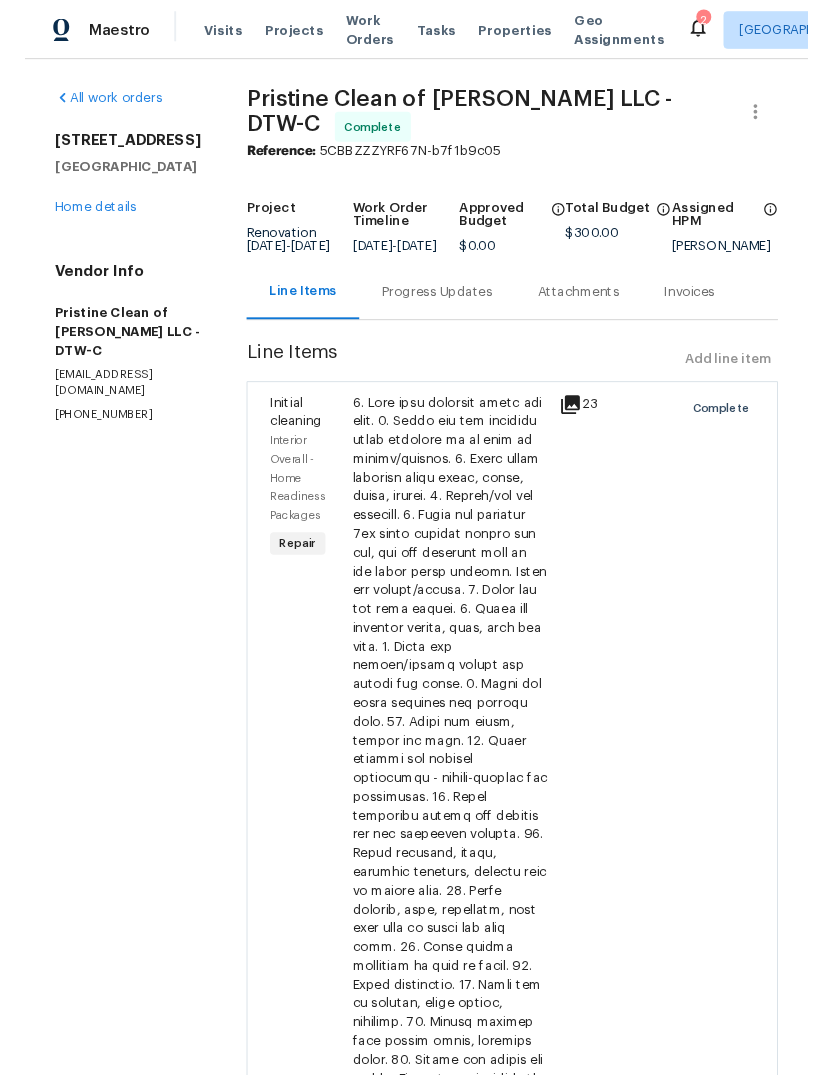 scroll, scrollTop: 0, scrollLeft: 0, axis: both 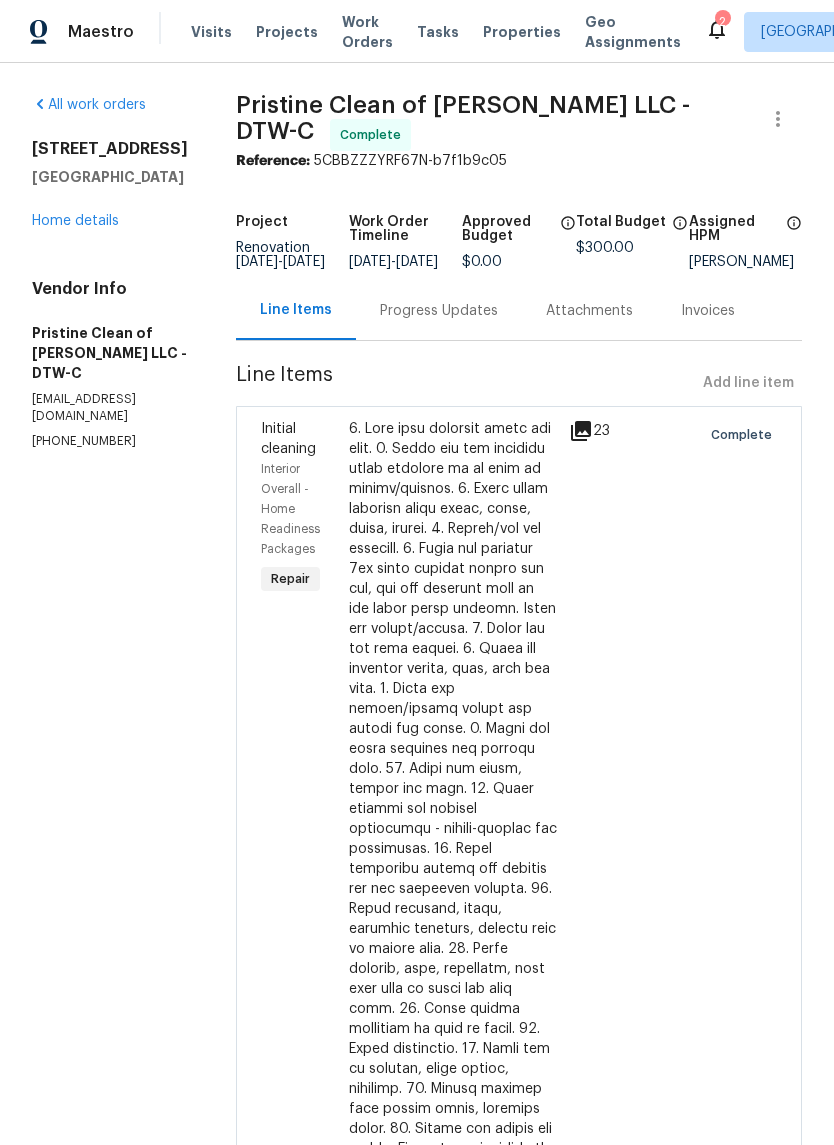 click 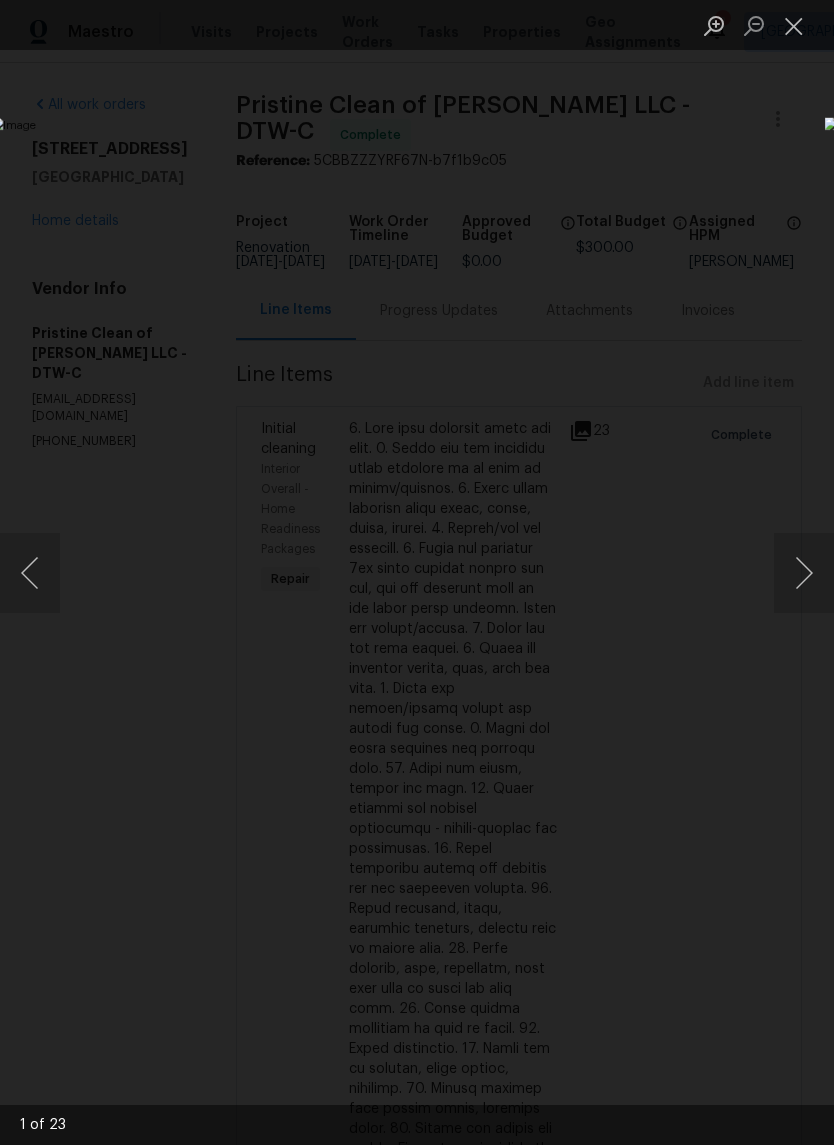 click at bounding box center (804, 573) 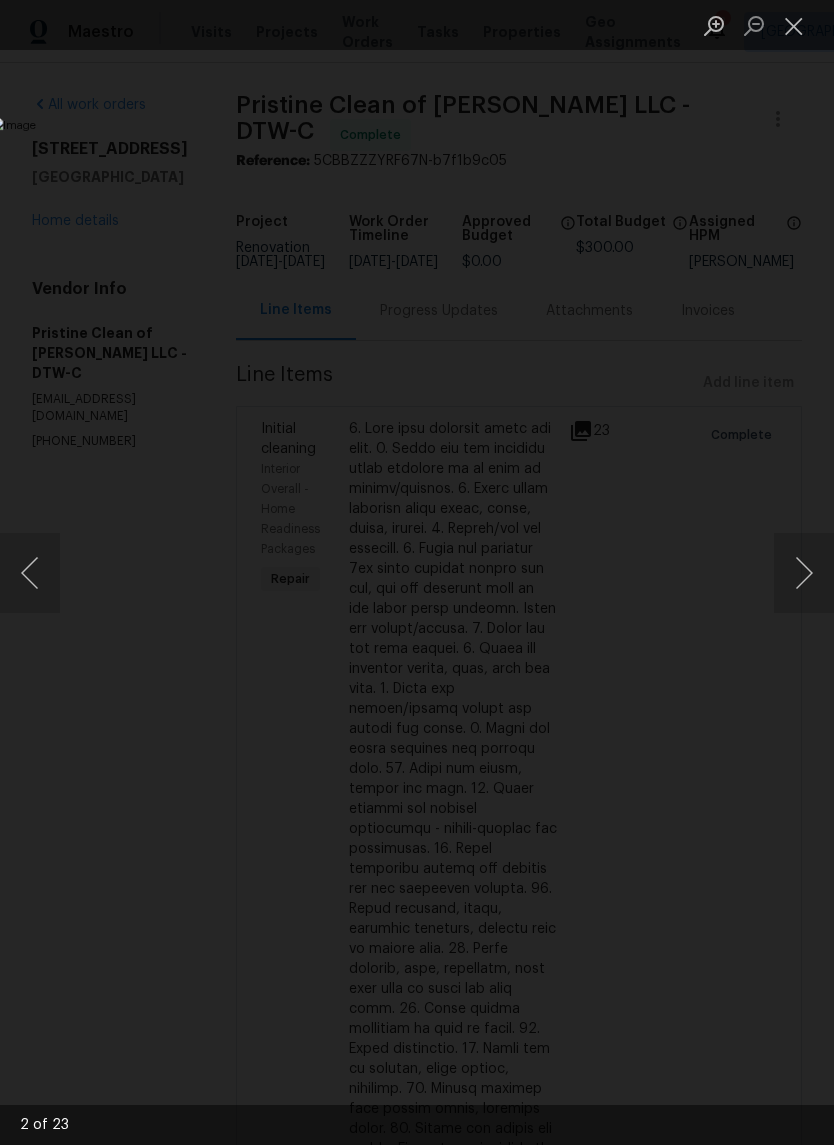 click at bounding box center [804, 573] 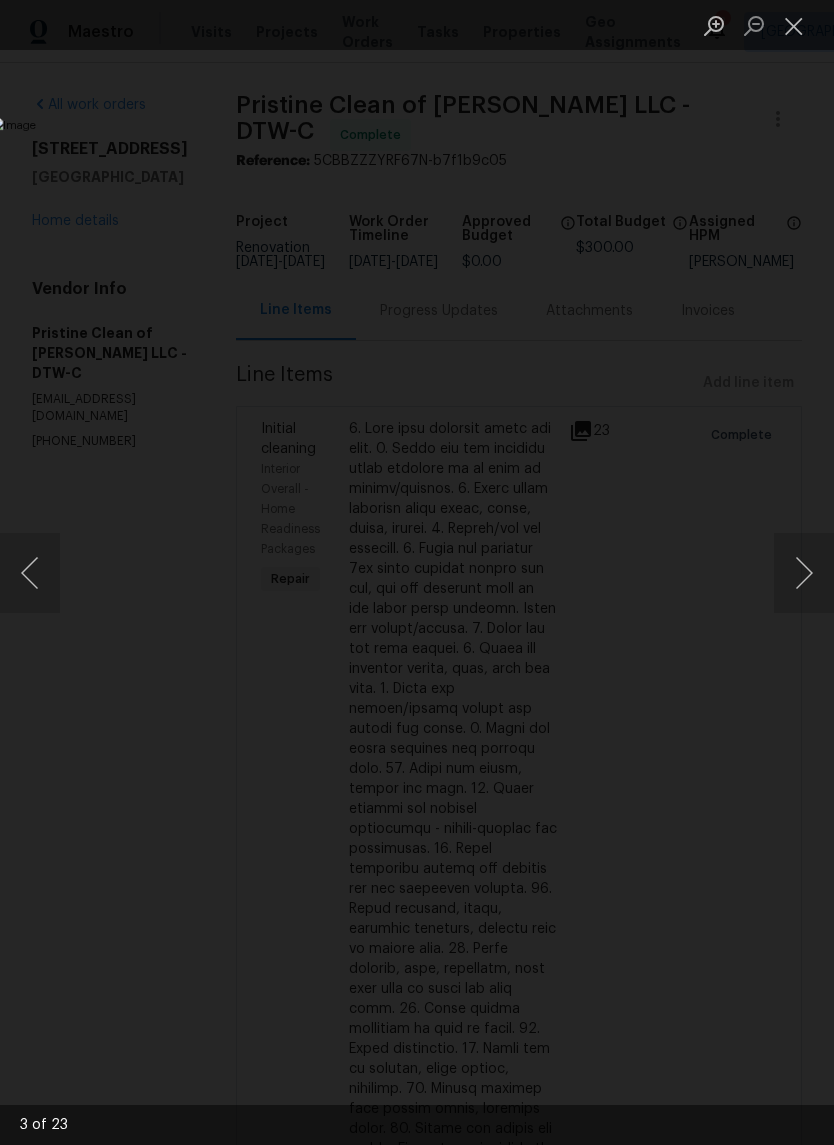 click at bounding box center [804, 573] 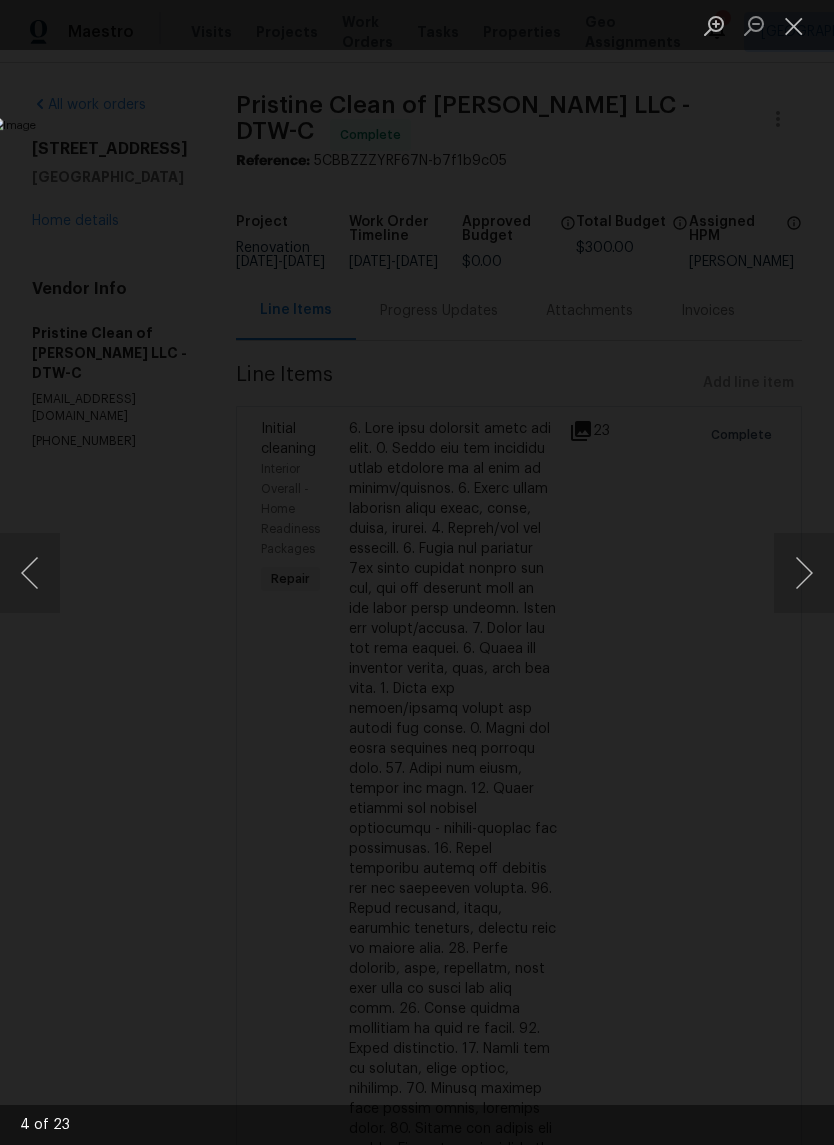 click at bounding box center [804, 573] 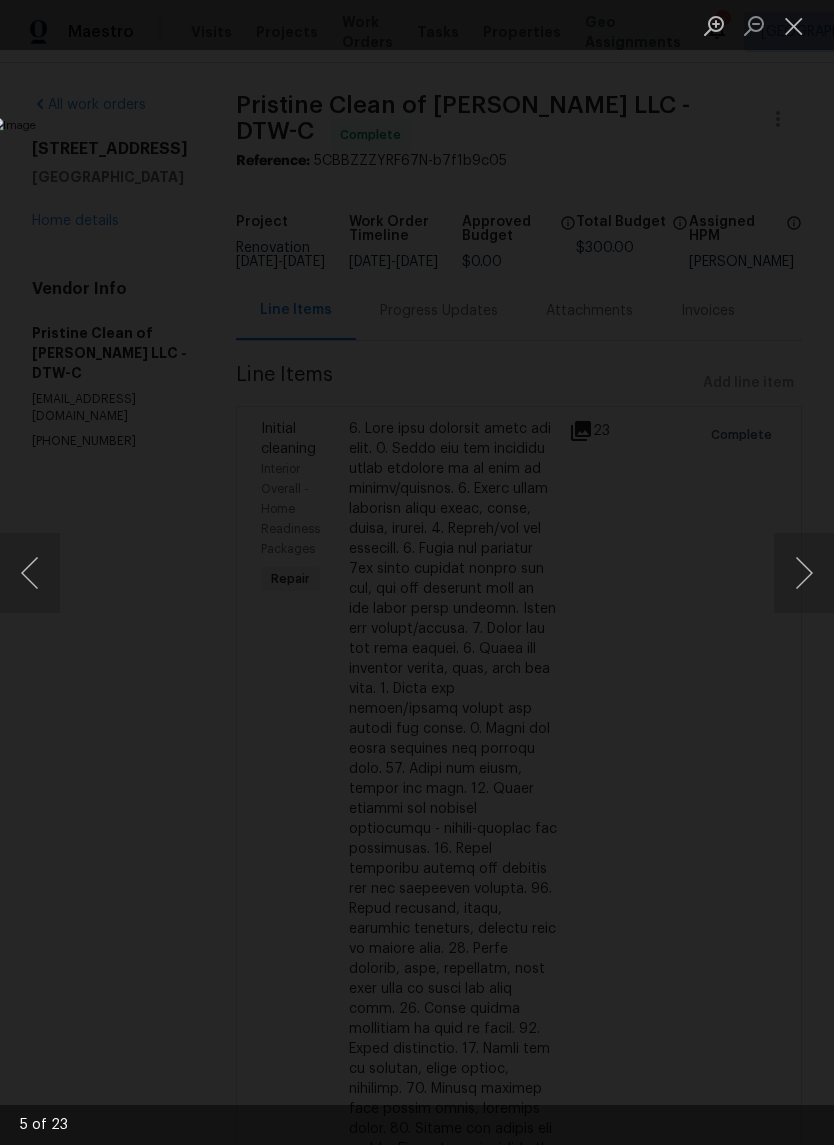 click at bounding box center [804, 573] 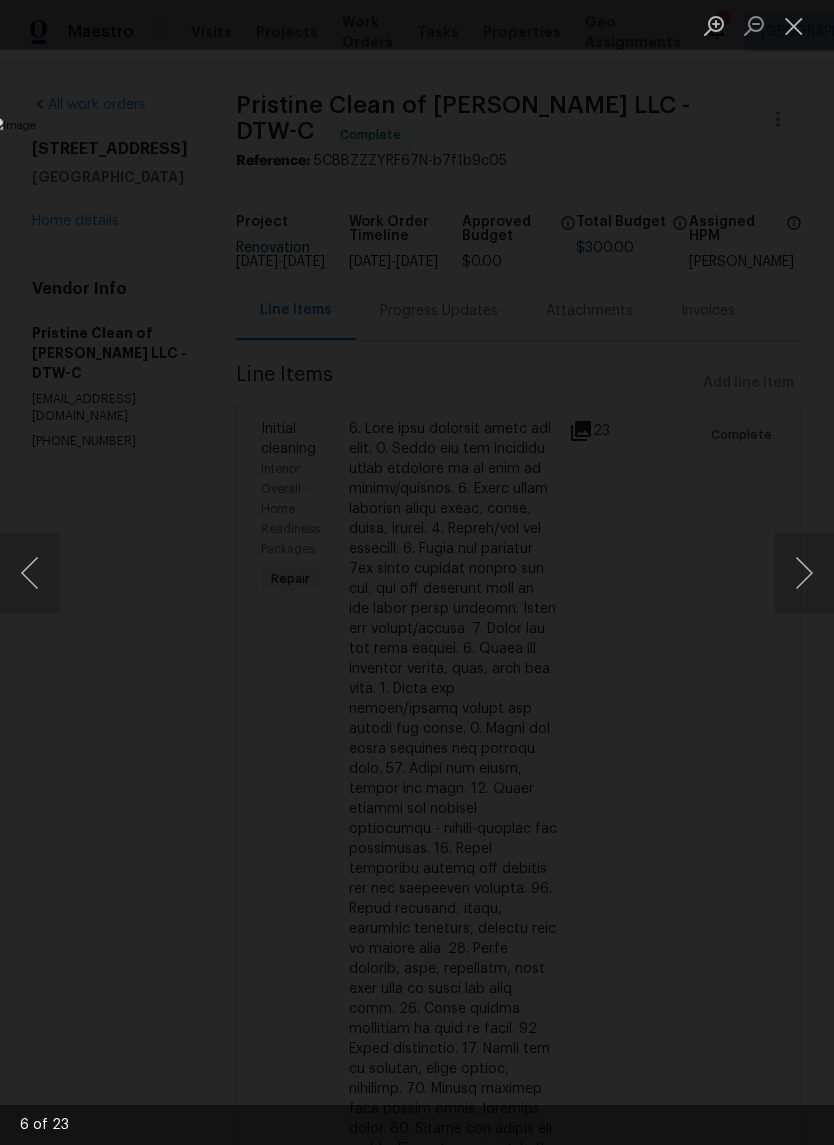 click at bounding box center (804, 573) 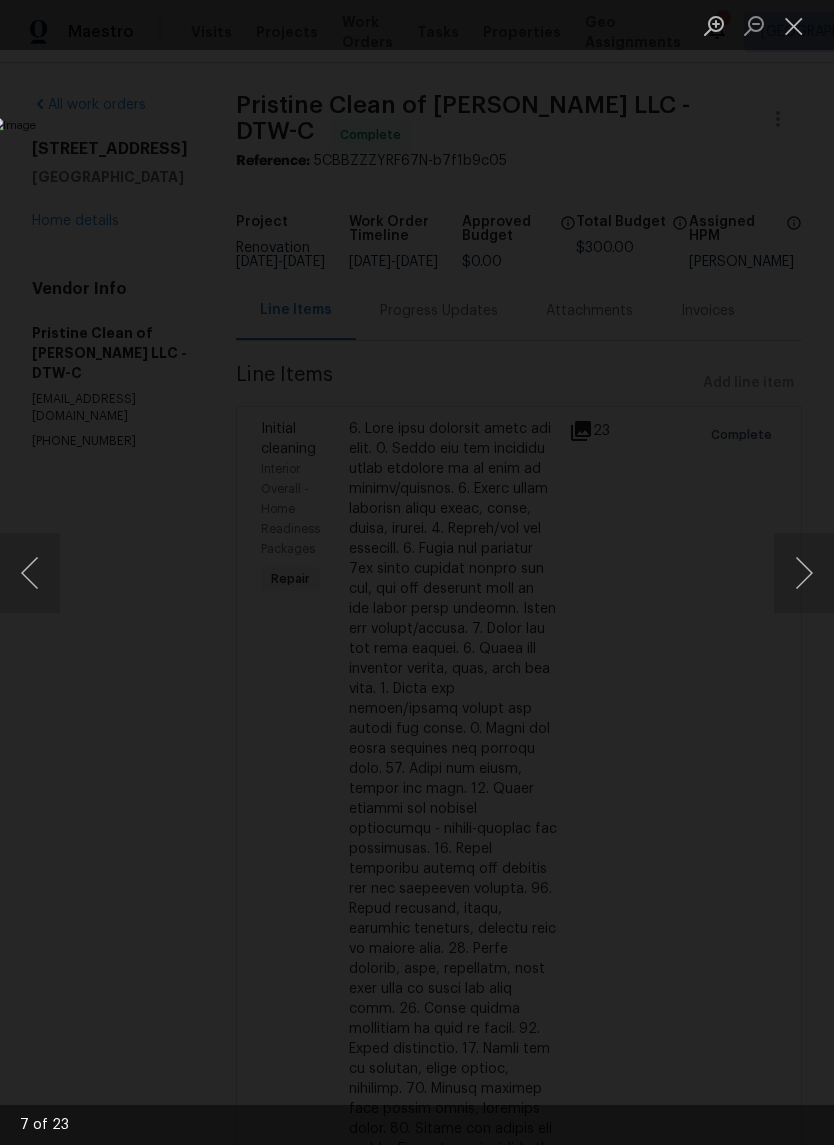 click at bounding box center (804, 573) 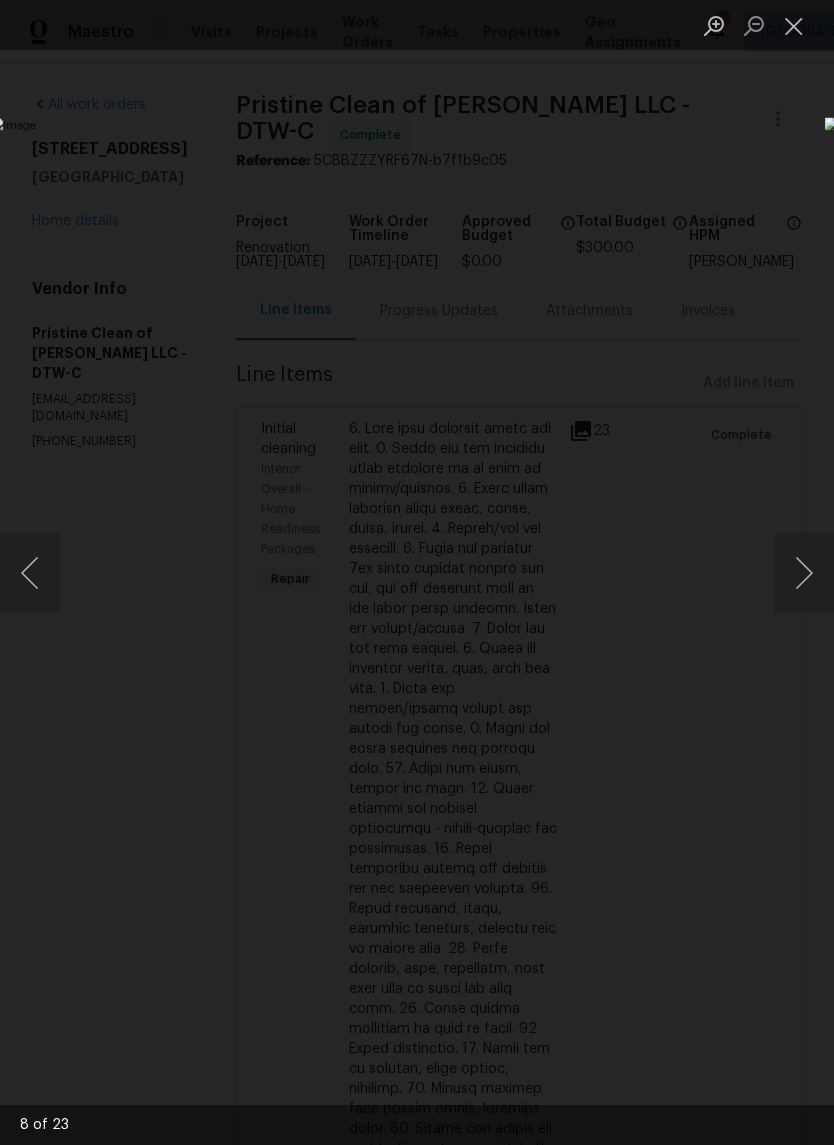 click at bounding box center (322, 572) 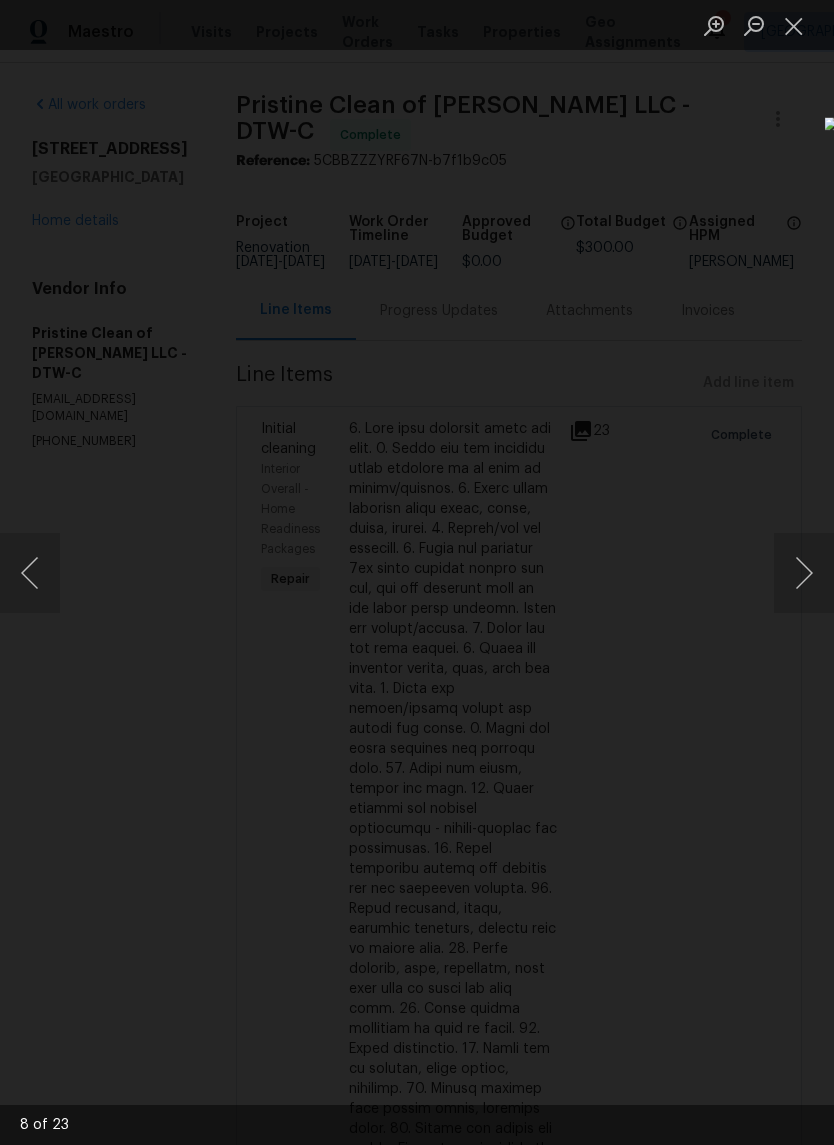 click at bounding box center (804, 573) 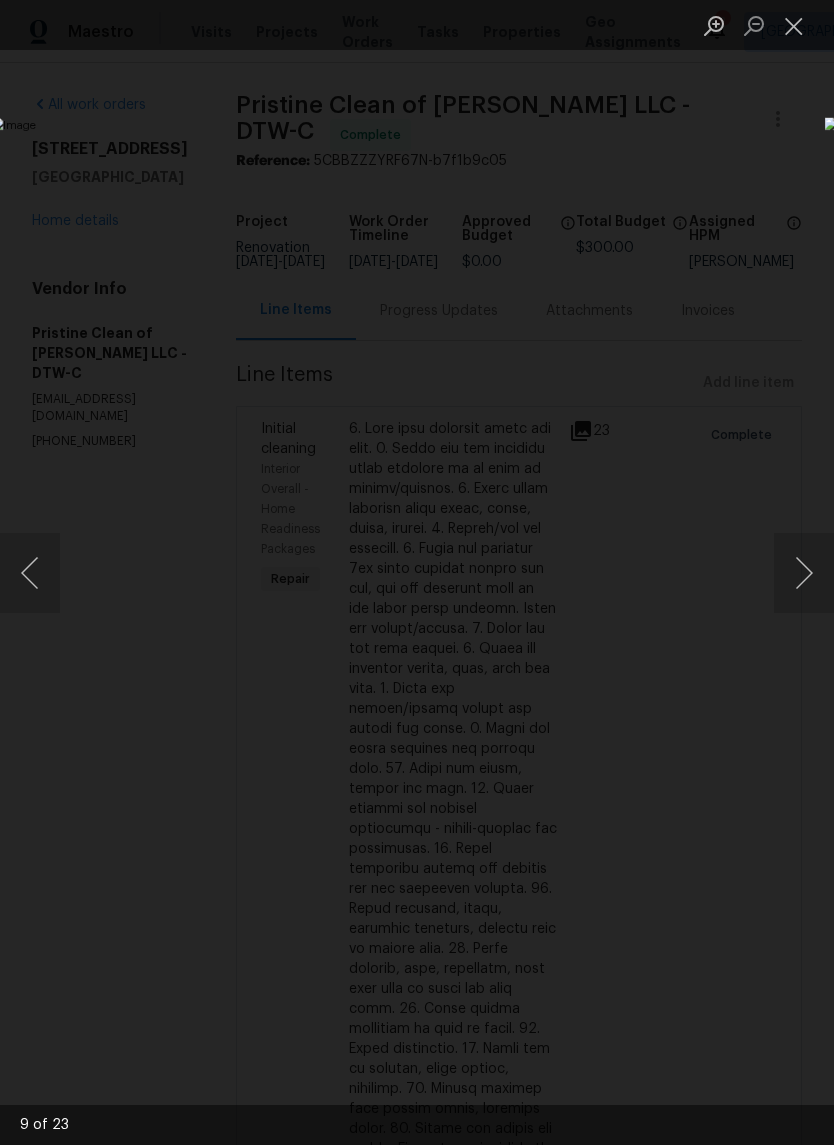 click at bounding box center [794, 25] 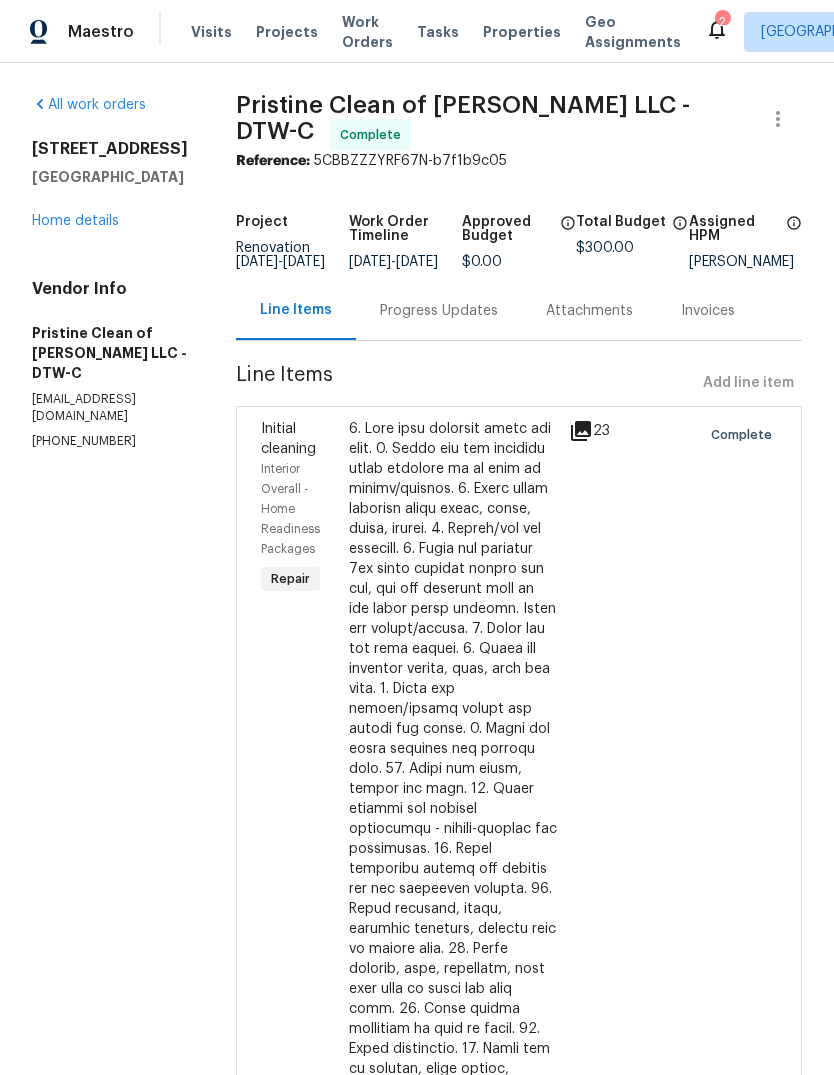 click on "Home details" at bounding box center (75, 221) 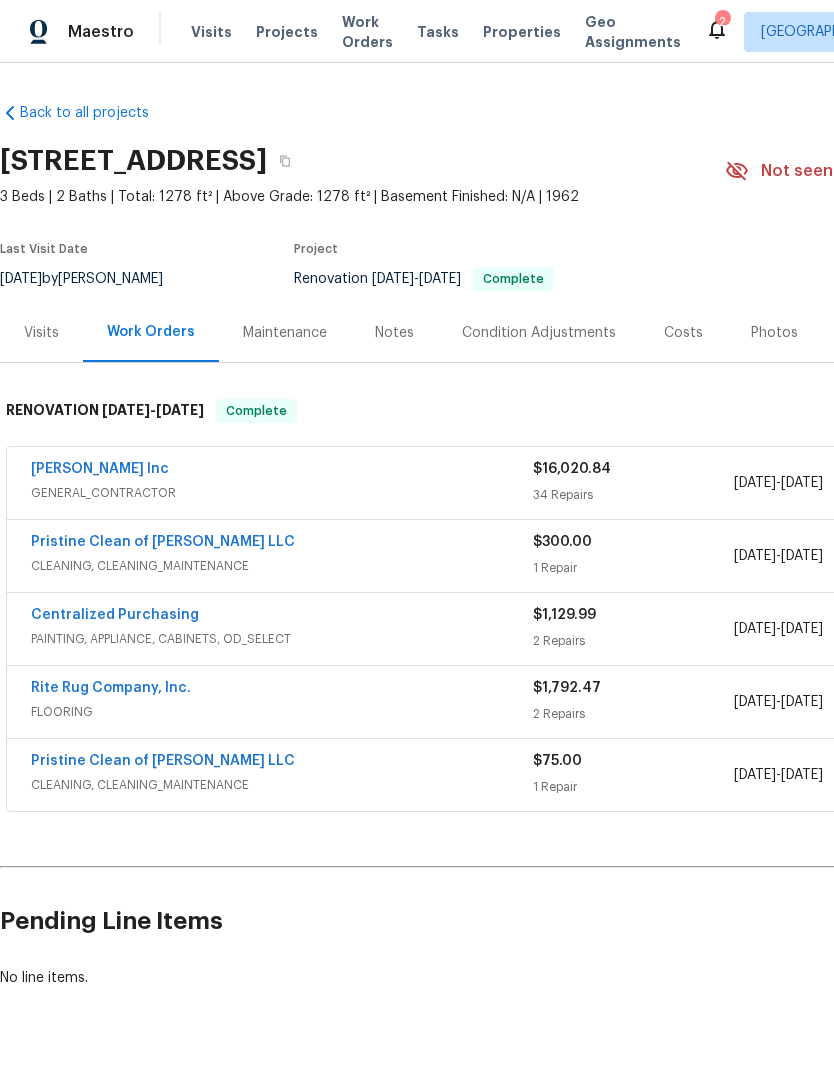 scroll, scrollTop: 0, scrollLeft: 0, axis: both 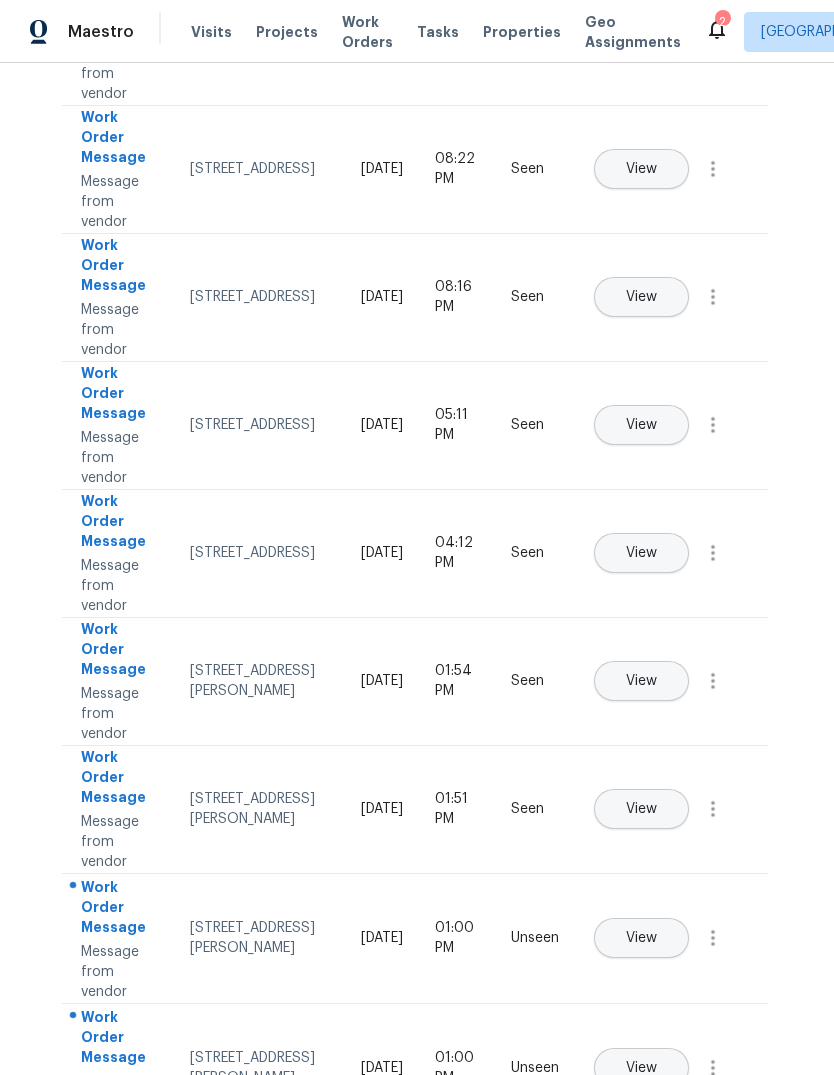 click on "View" at bounding box center (641, 938) 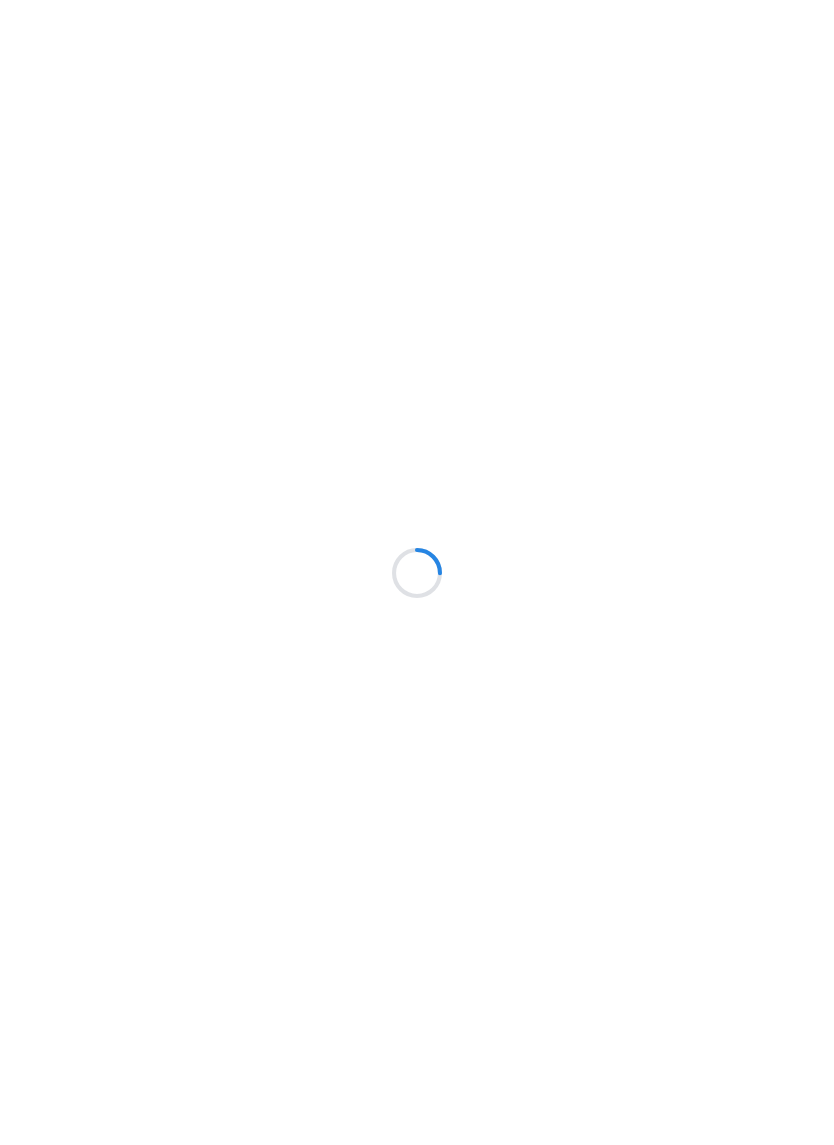 scroll, scrollTop: 0, scrollLeft: 0, axis: both 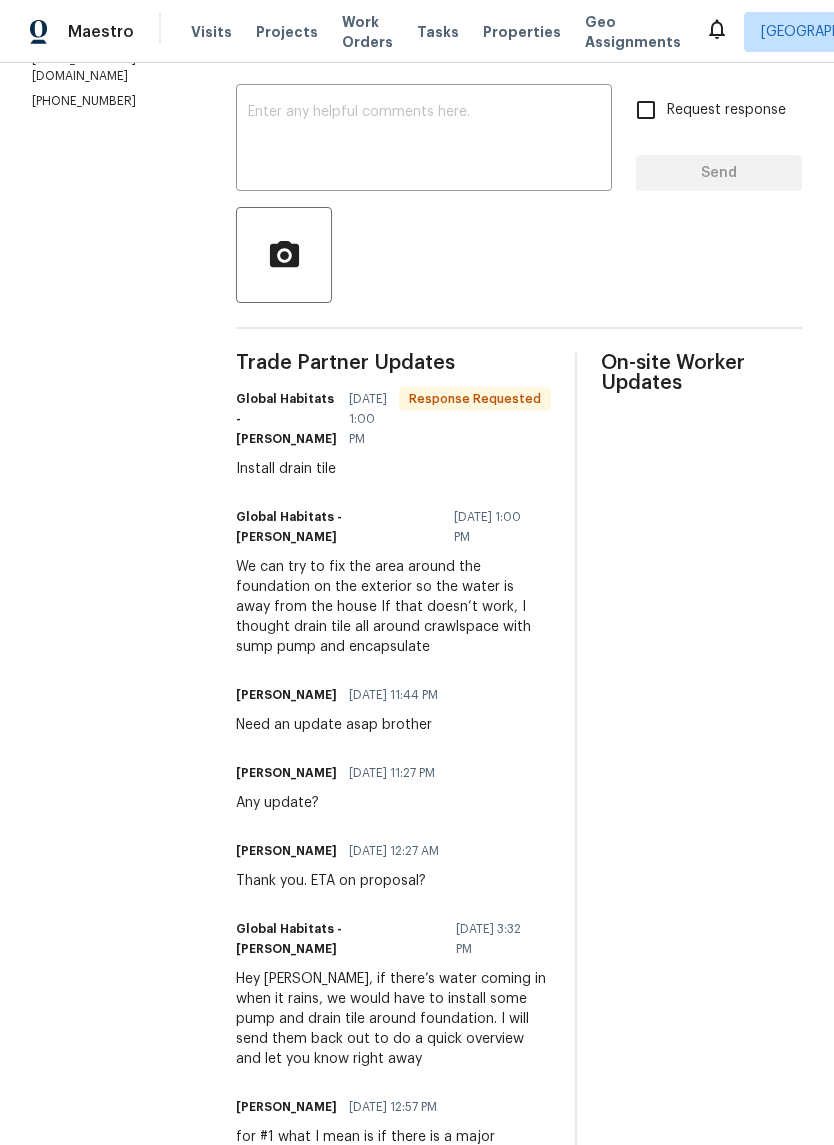 click at bounding box center (424, 140) 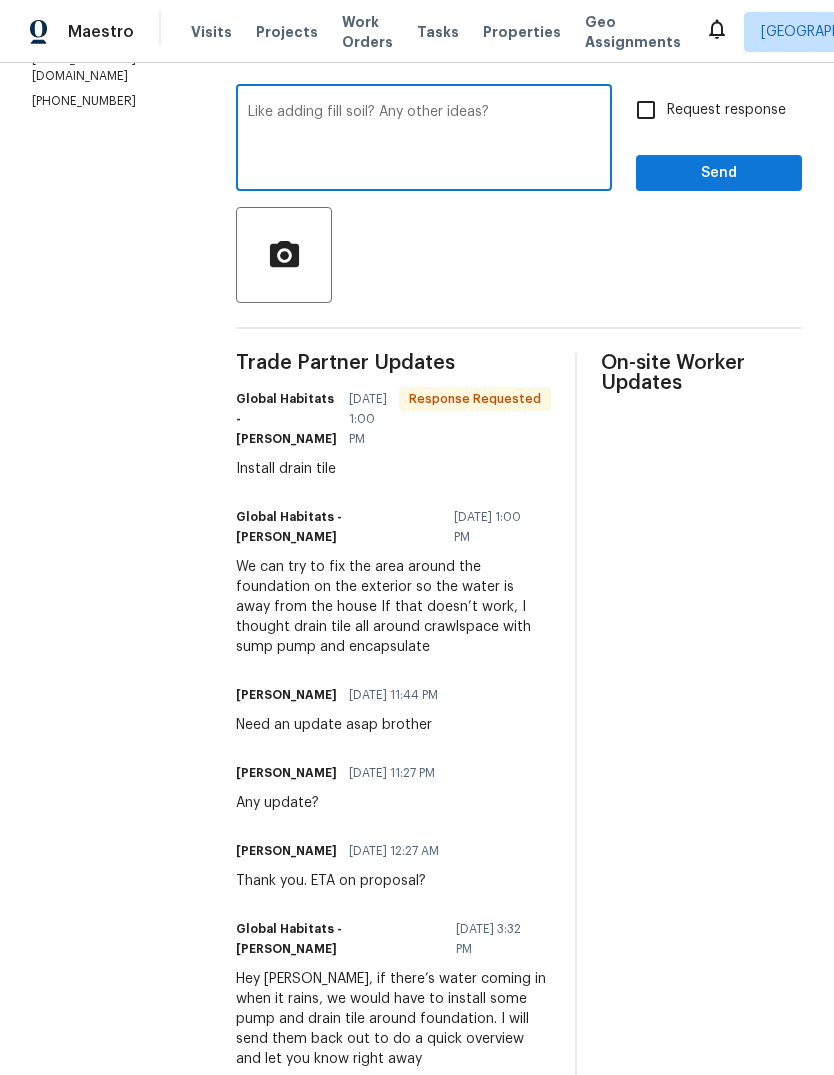 type on "Like adding fill soil? Any other ideas?" 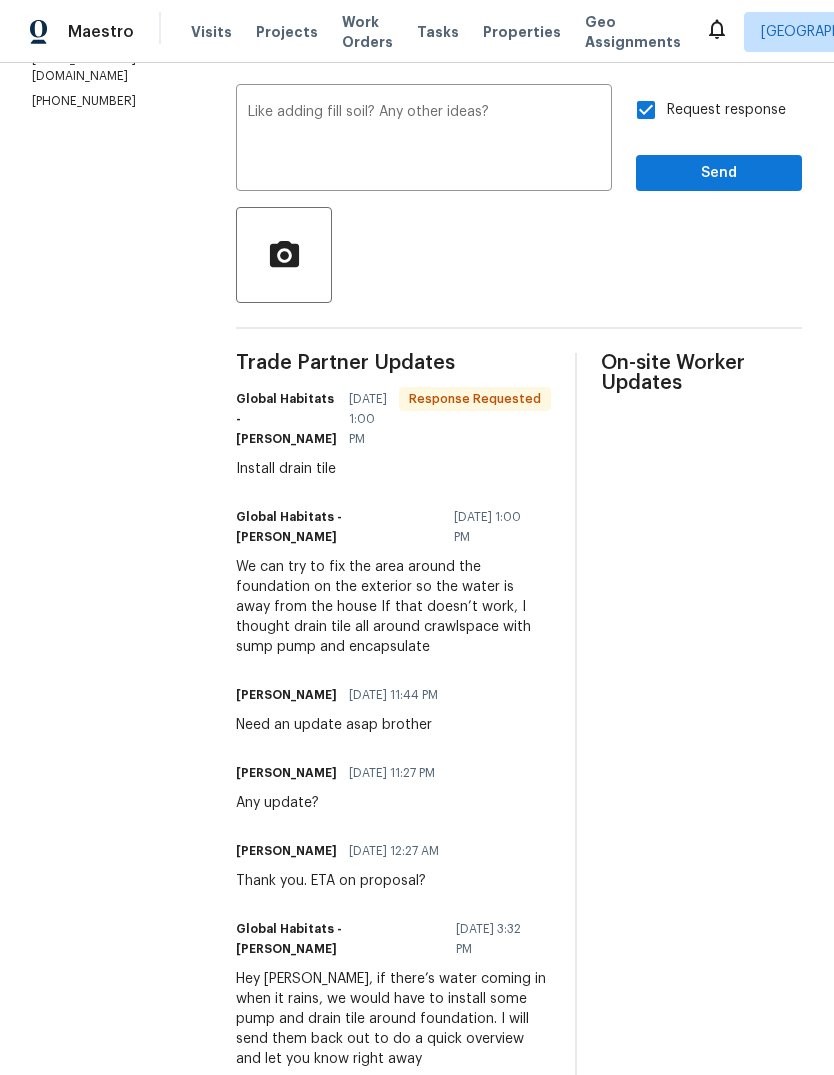 scroll, scrollTop: 341, scrollLeft: 0, axis: vertical 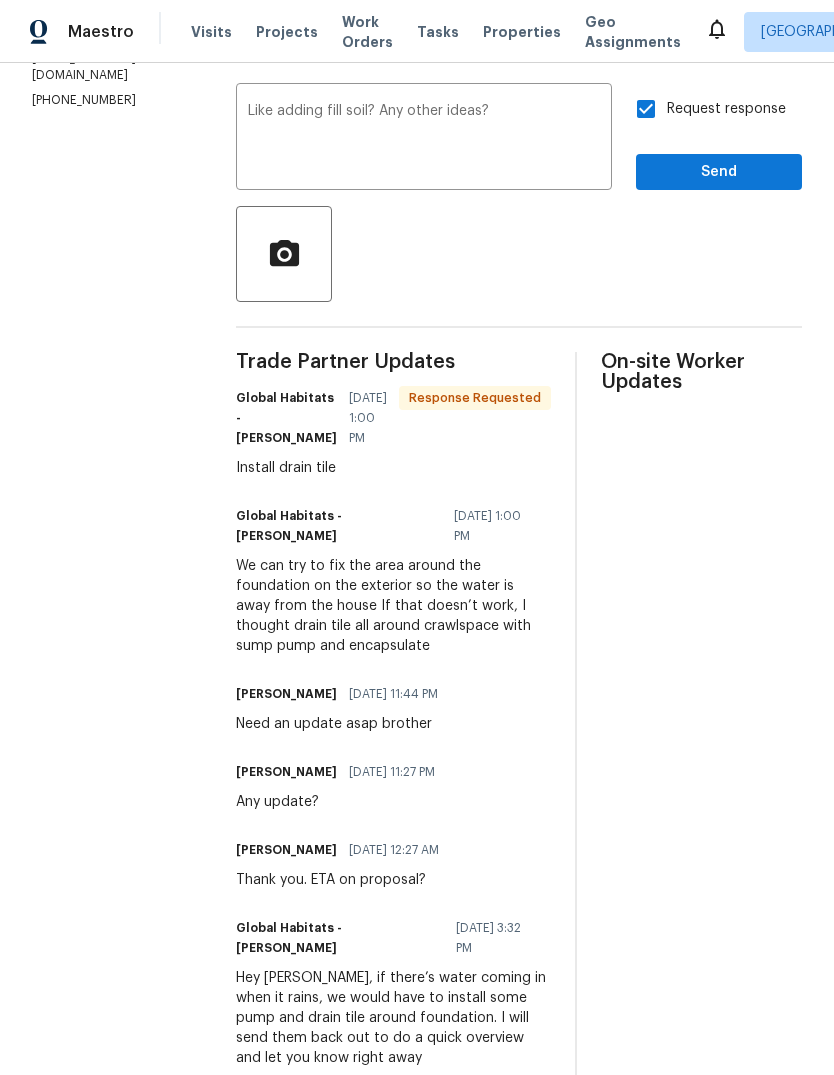 click on "Request response" at bounding box center [705, 109] 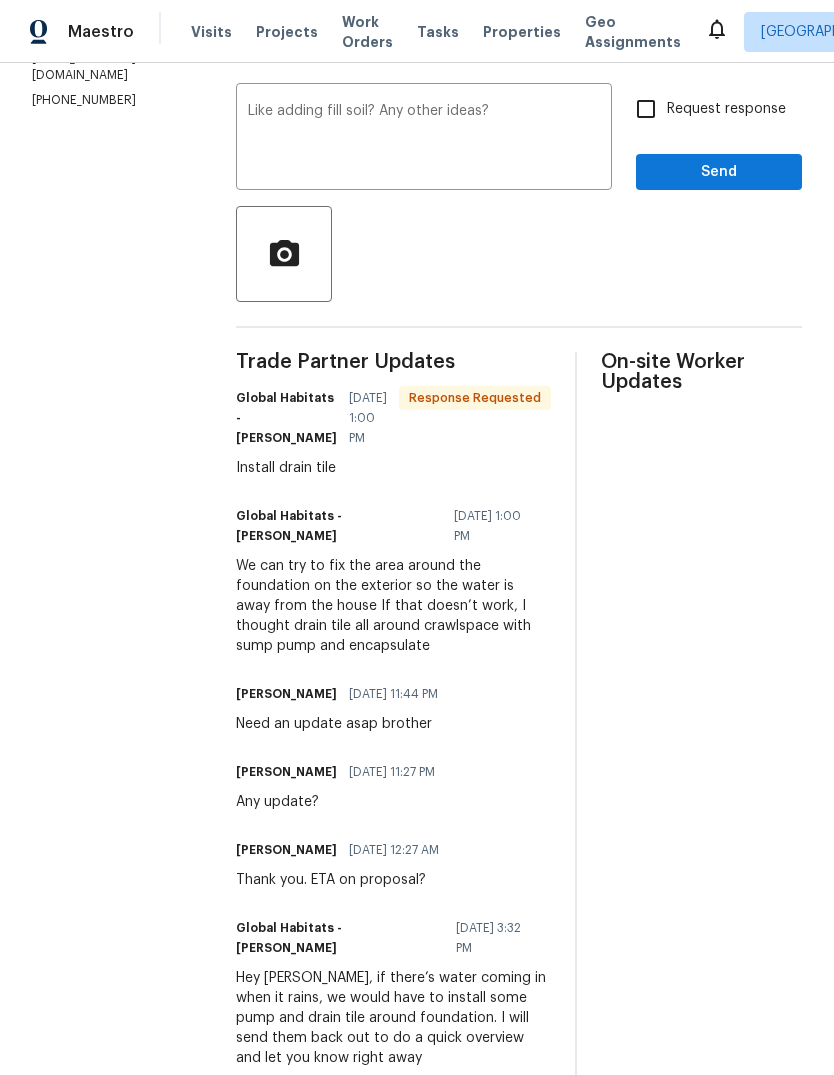 click on "Request response" at bounding box center (726, 109) 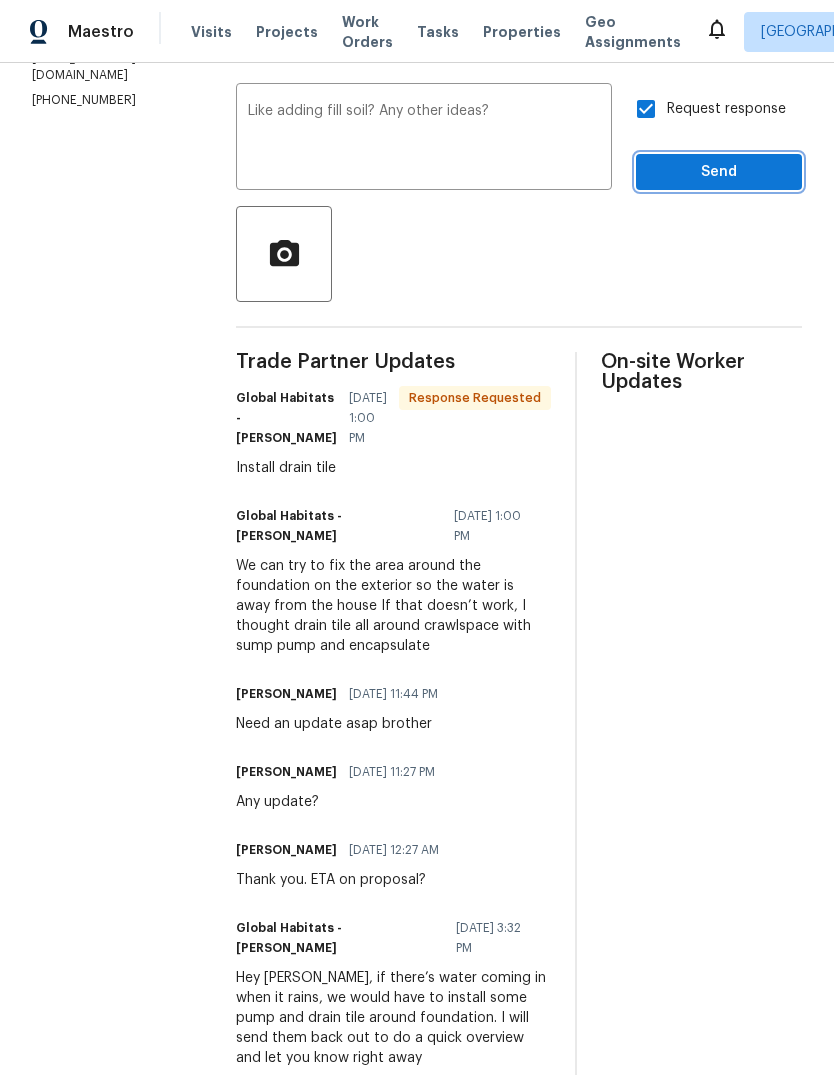 click on "Send" at bounding box center [719, 172] 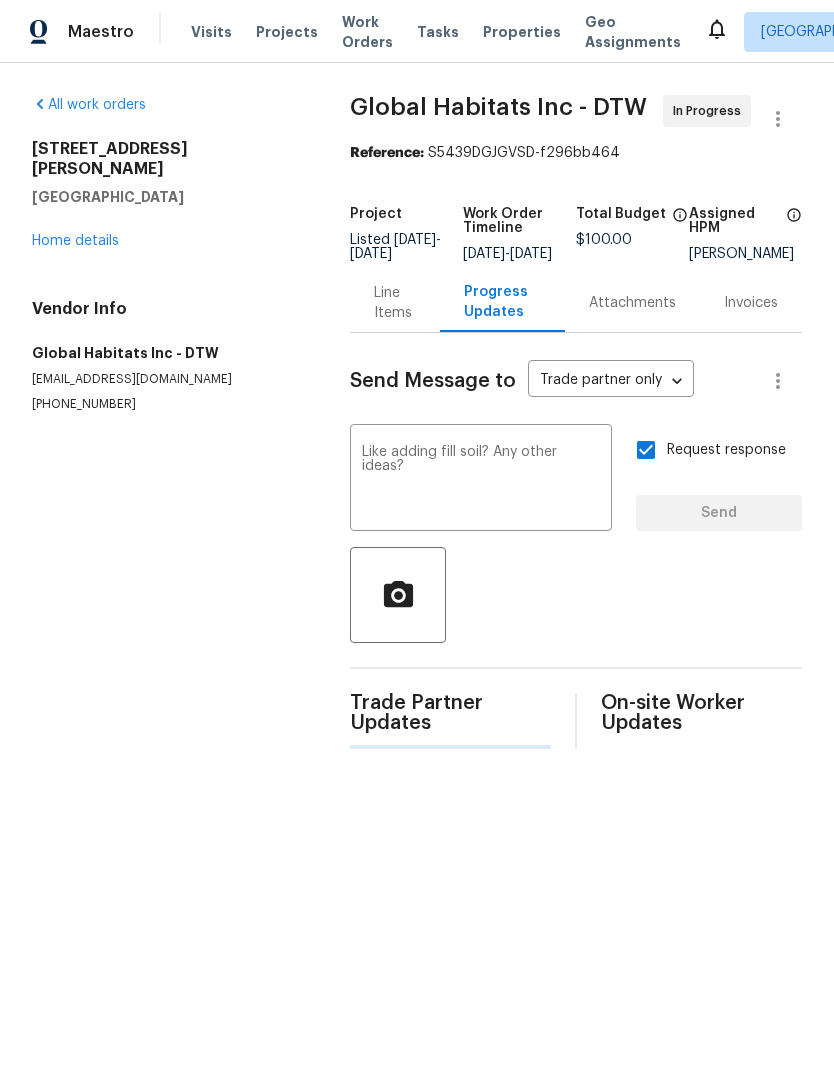 scroll, scrollTop: 0, scrollLeft: 0, axis: both 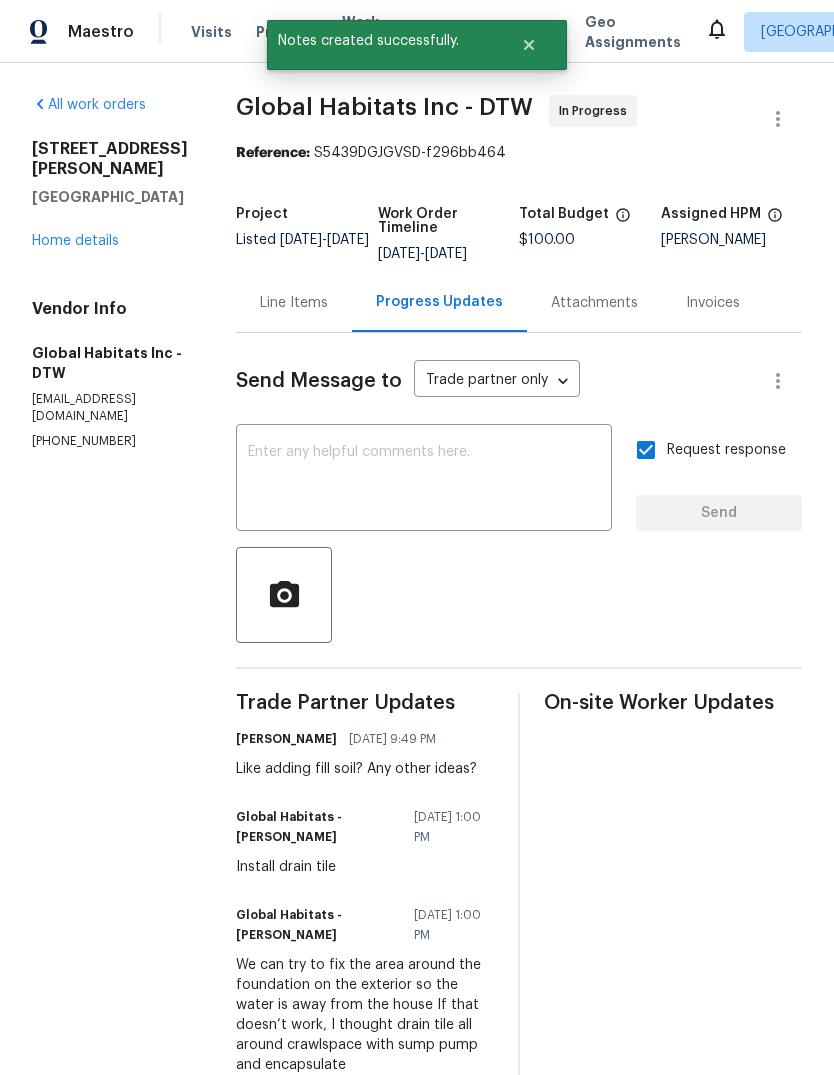 click 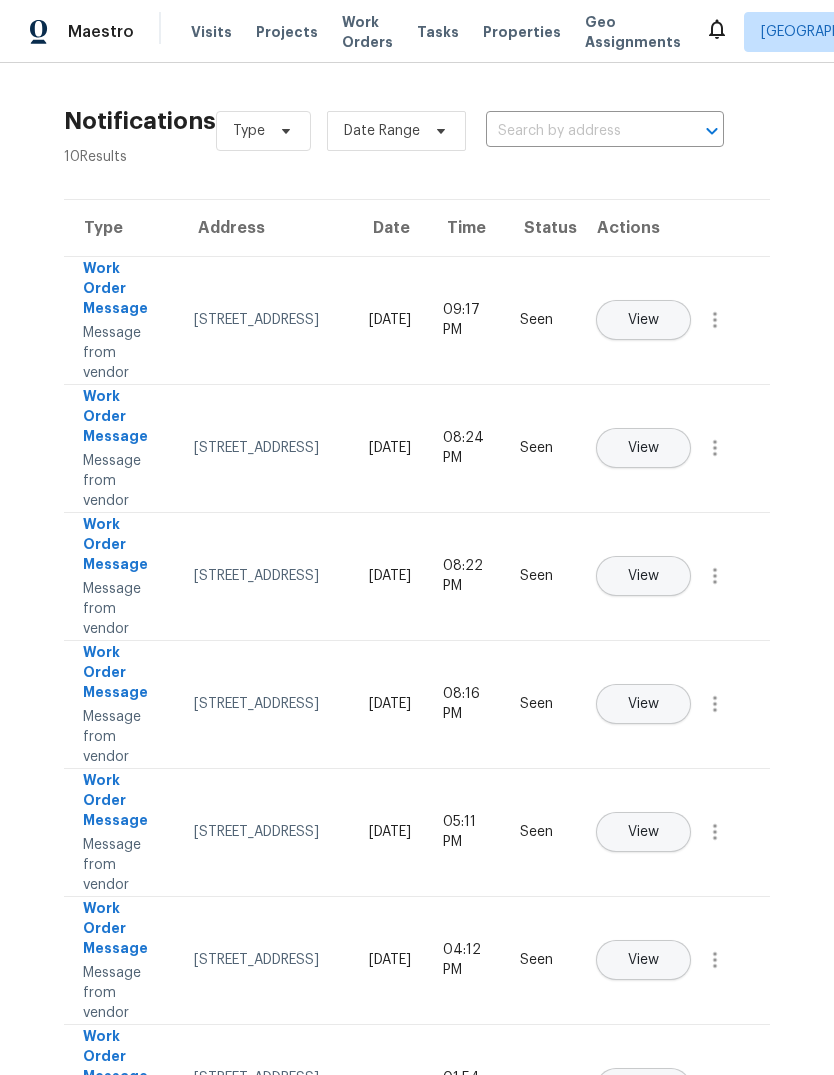 click on "Properties" at bounding box center (522, 32) 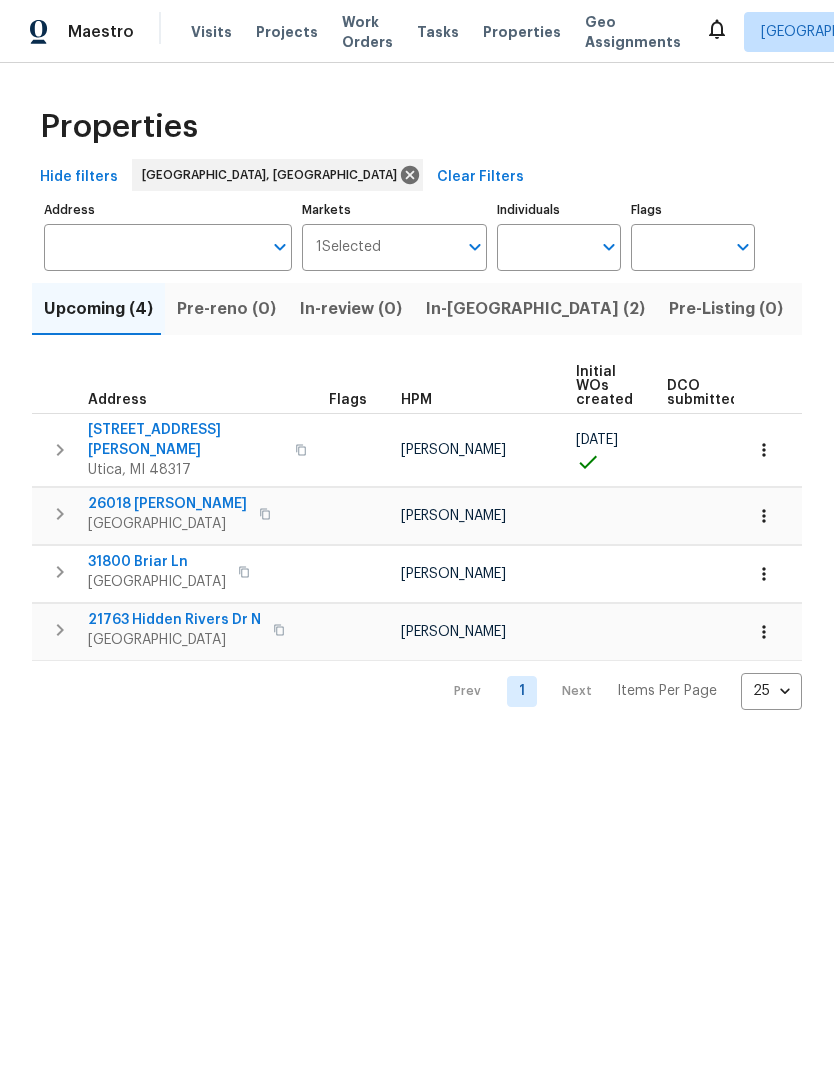 click on "In-[GEOGRAPHIC_DATA] (2)" at bounding box center (535, 309) 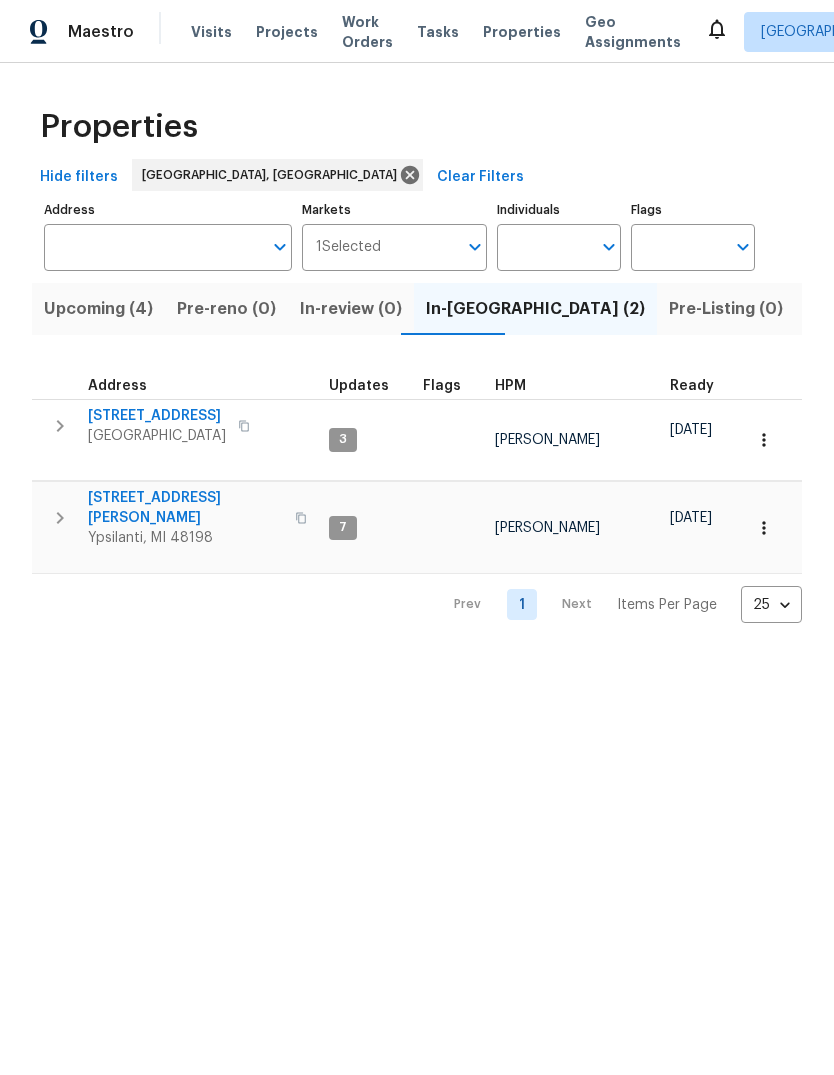 scroll, scrollTop: 0, scrollLeft: 0, axis: both 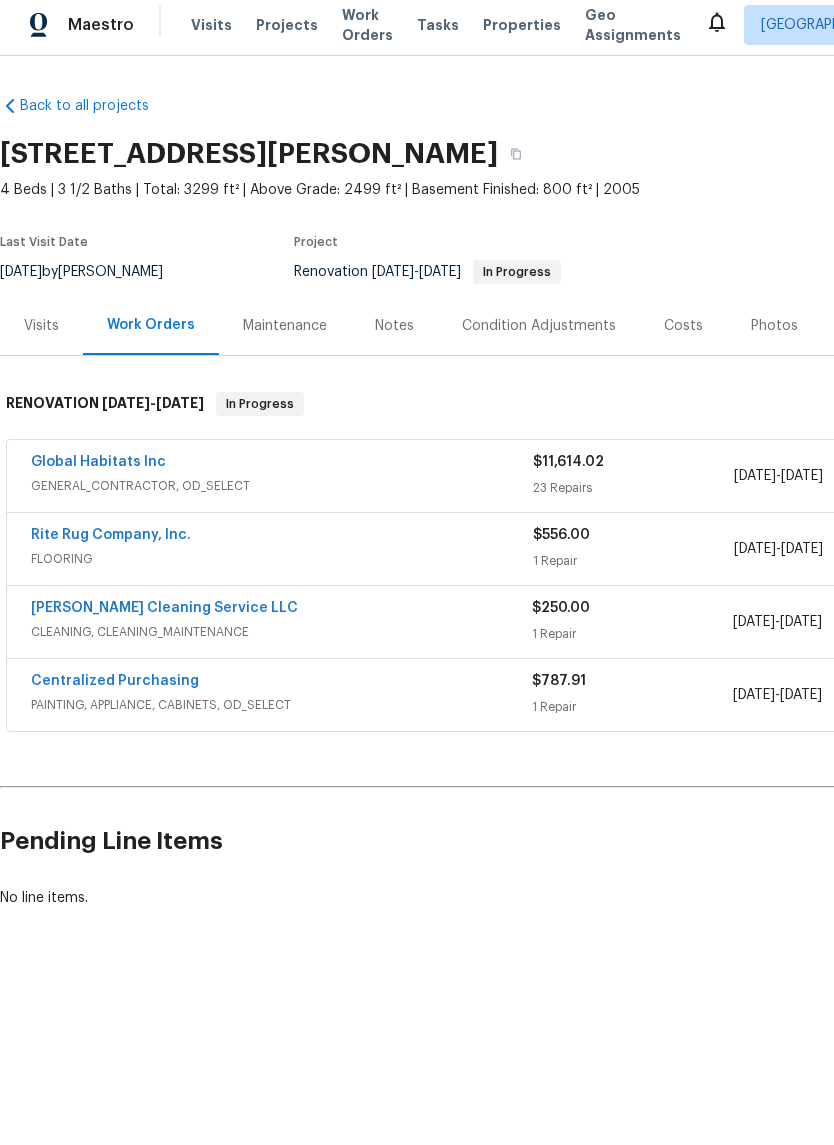 click on "Global Habitats Inc" at bounding box center [98, 469] 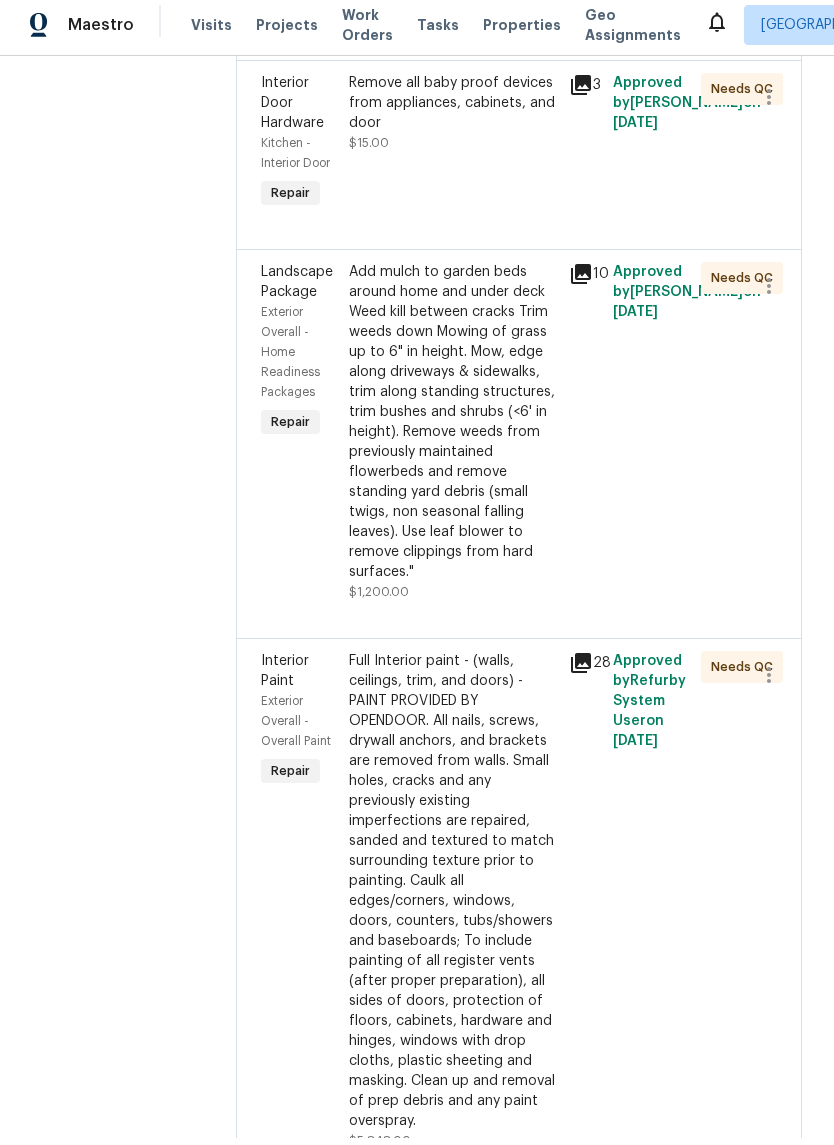 scroll, scrollTop: 780, scrollLeft: 0, axis: vertical 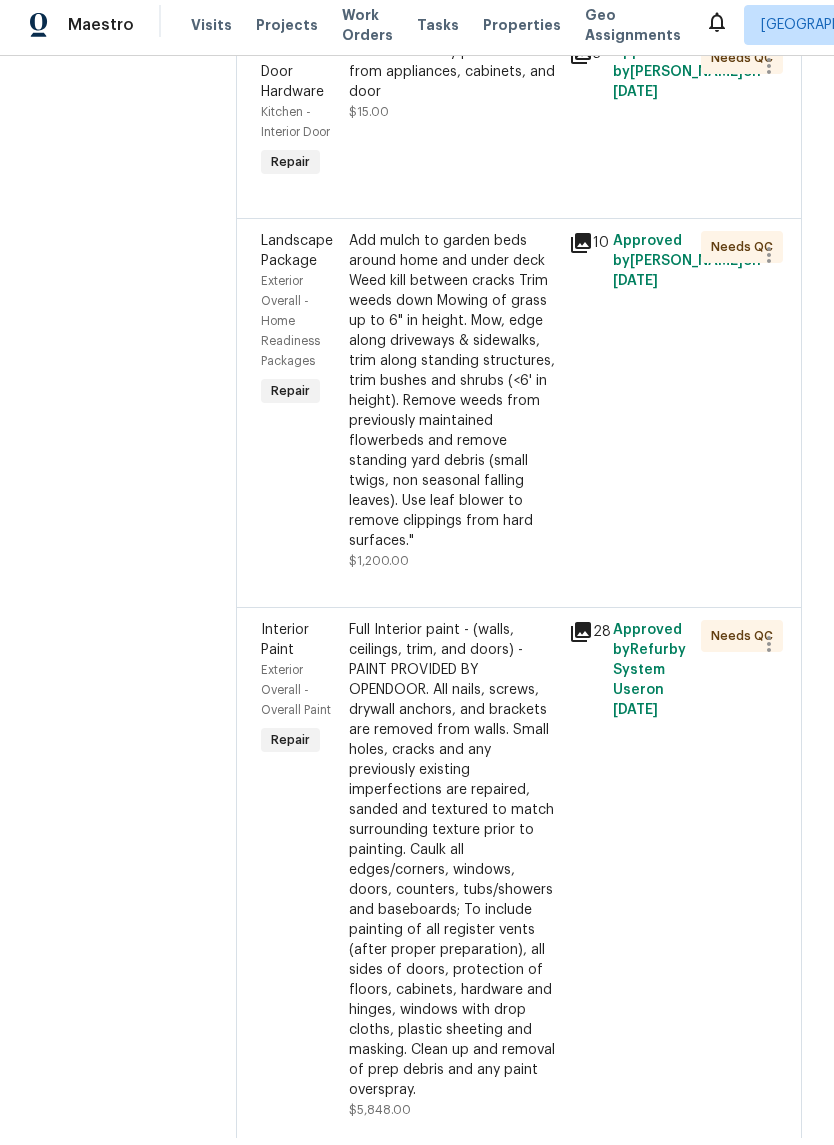 click 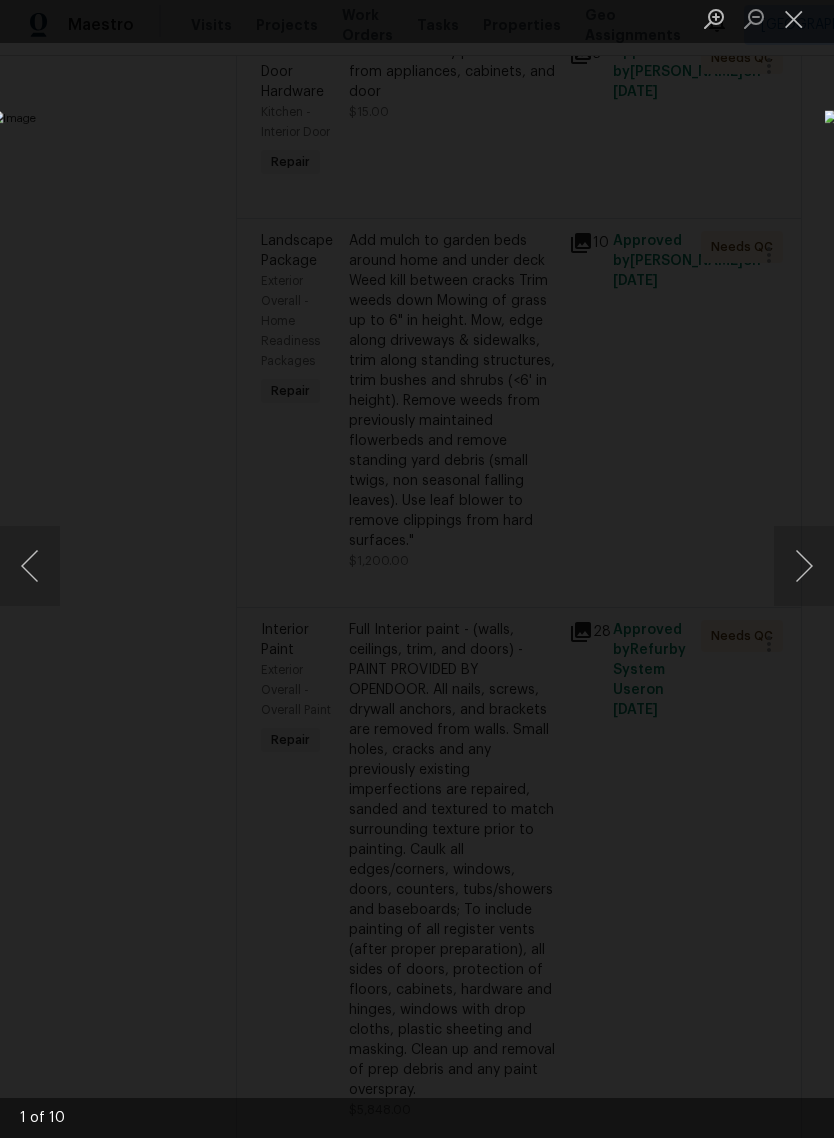 click at bounding box center (804, 573) 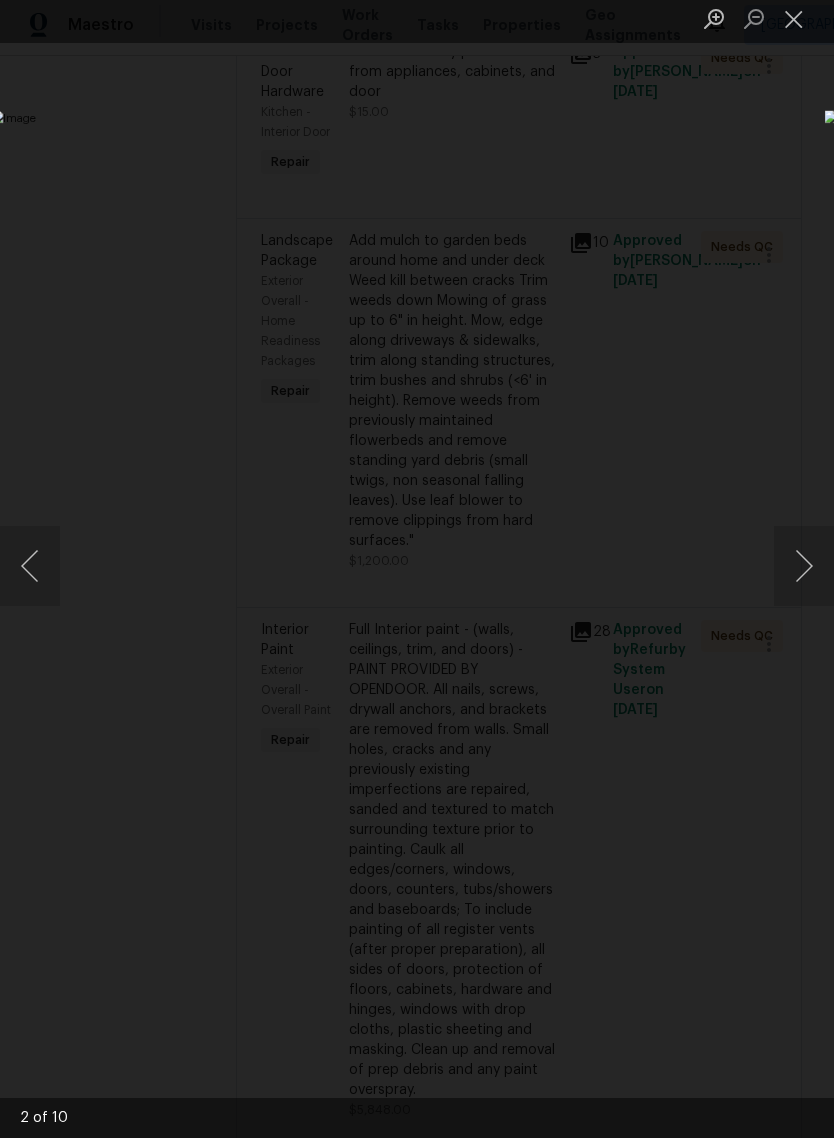 click at bounding box center [804, 573] 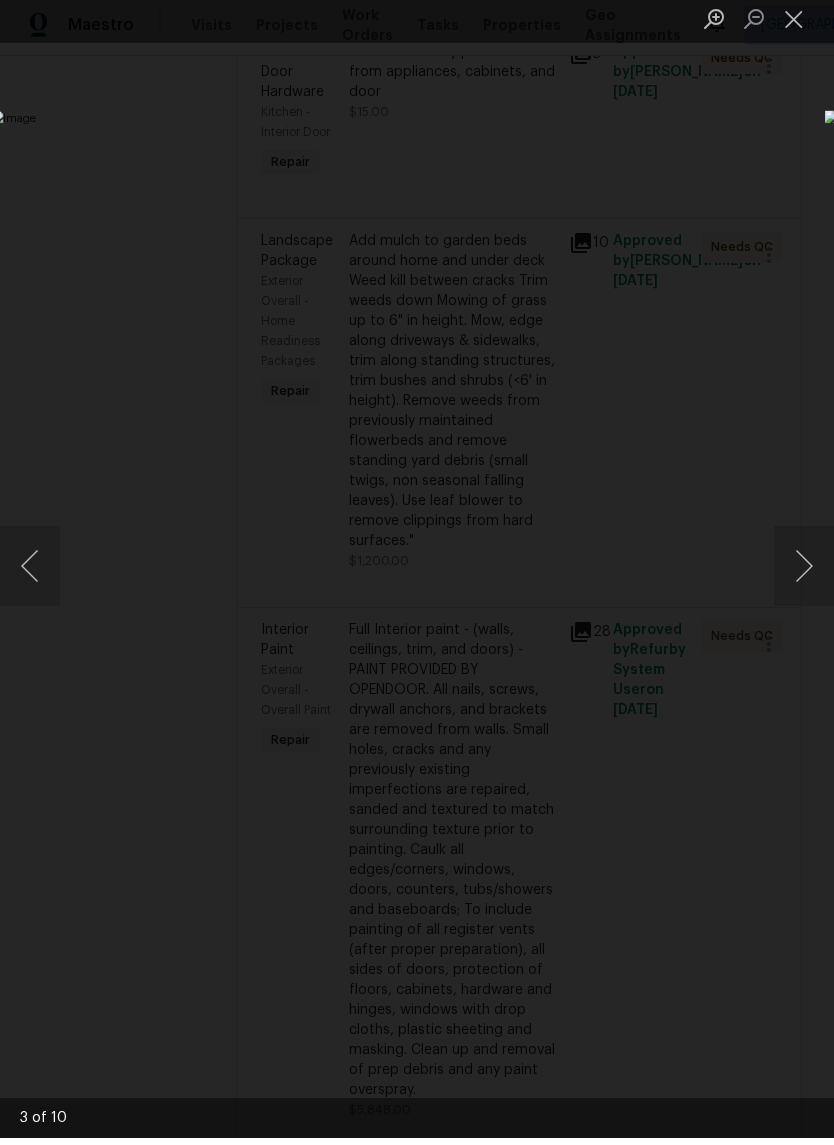 click at bounding box center [804, 573] 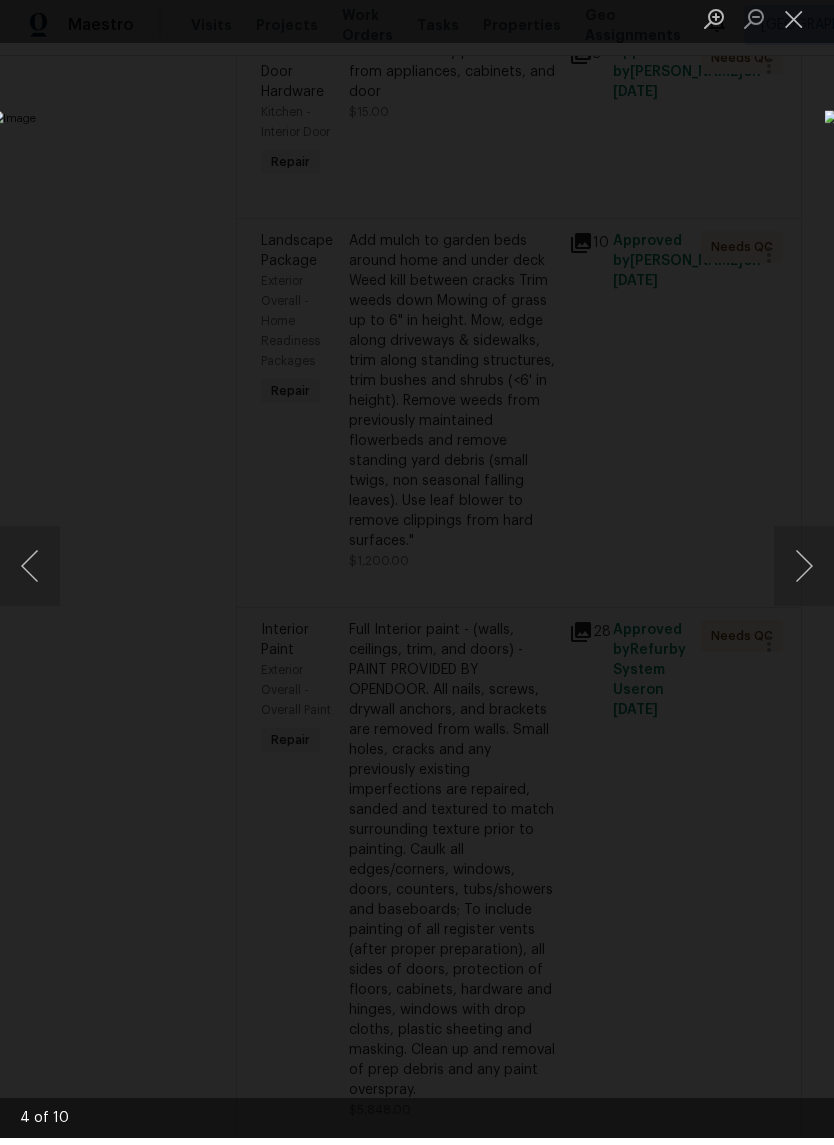 click at bounding box center [804, 573] 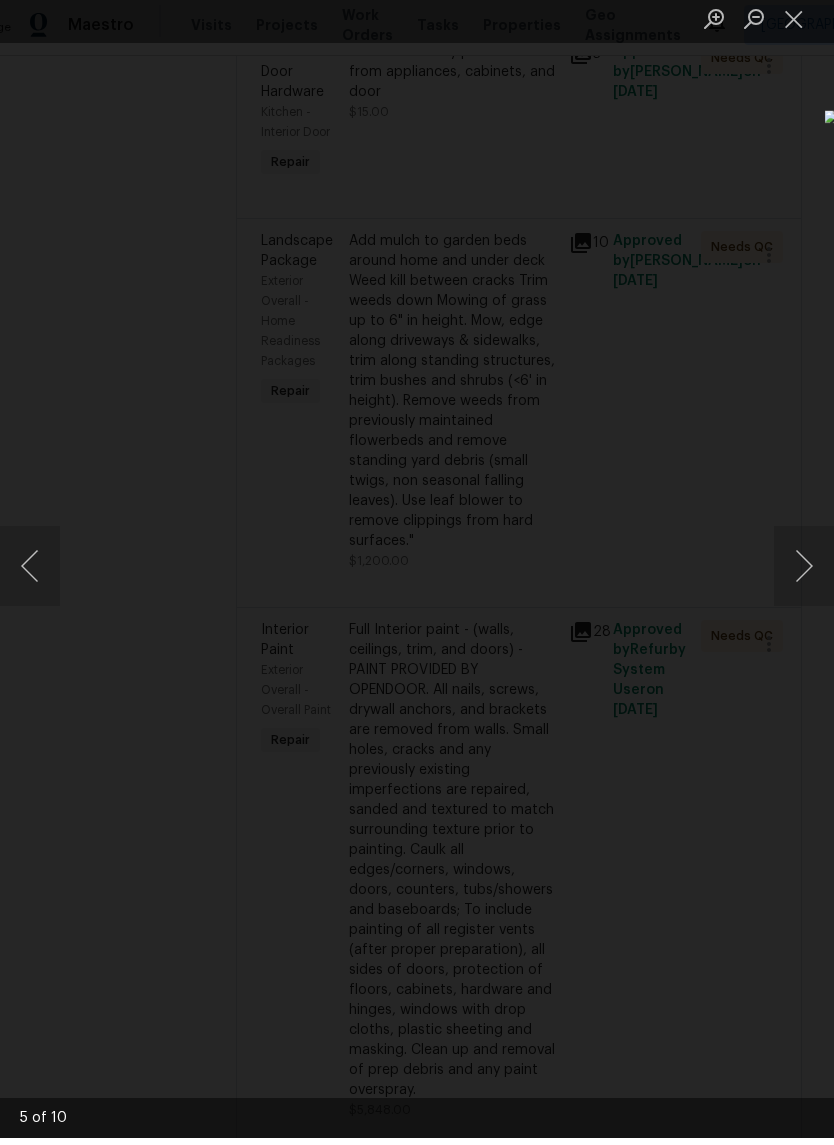 click at bounding box center (804, 573) 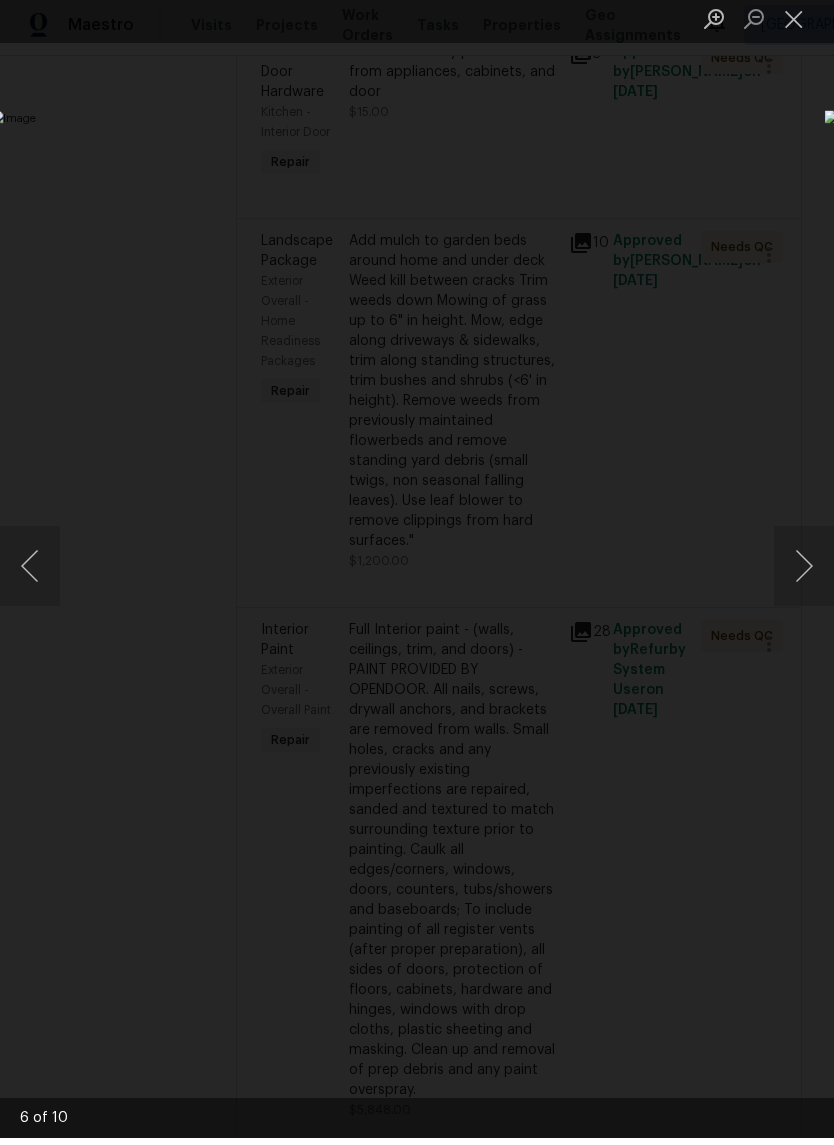 click at bounding box center [804, 573] 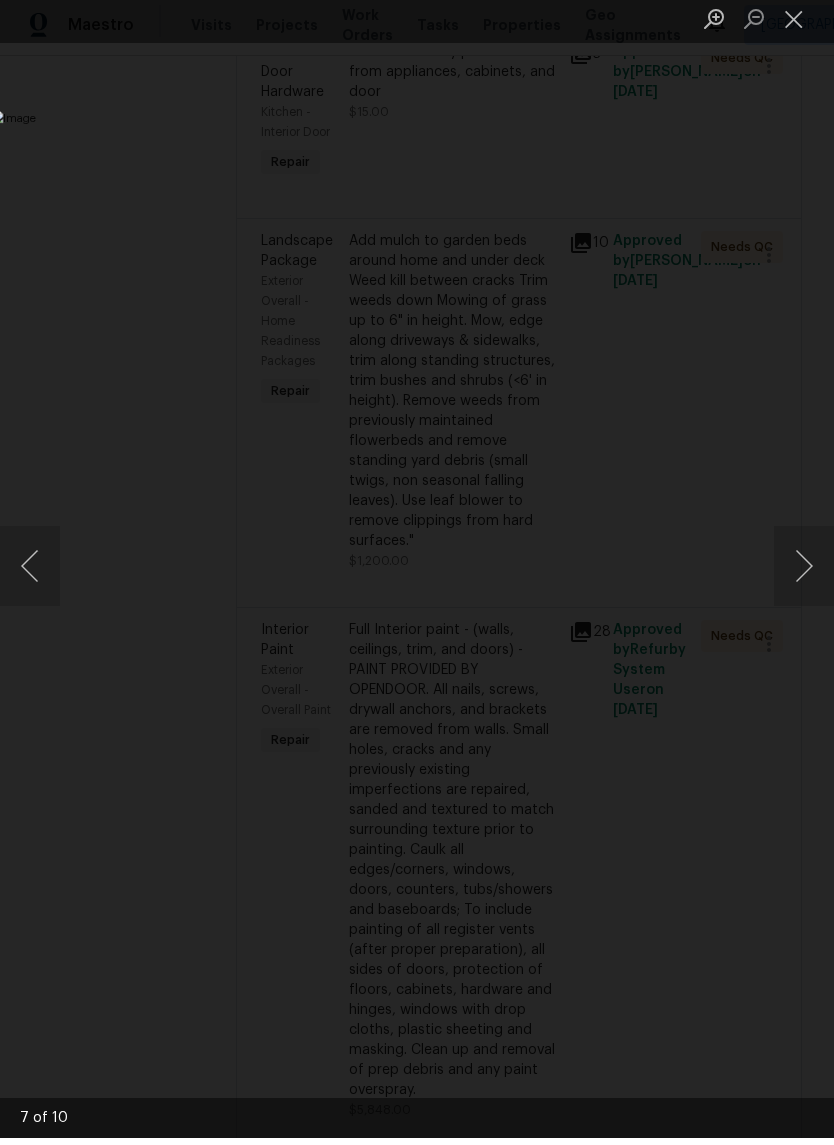 click at bounding box center (804, 573) 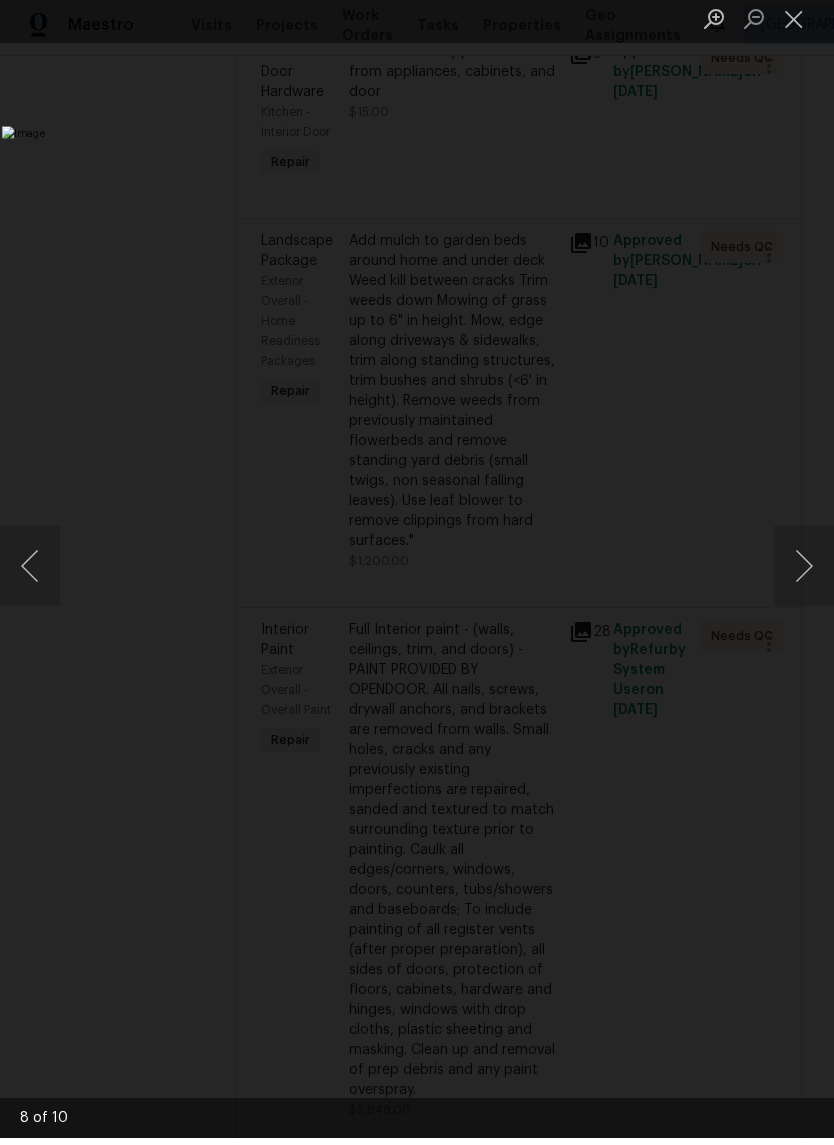 click at bounding box center [804, 573] 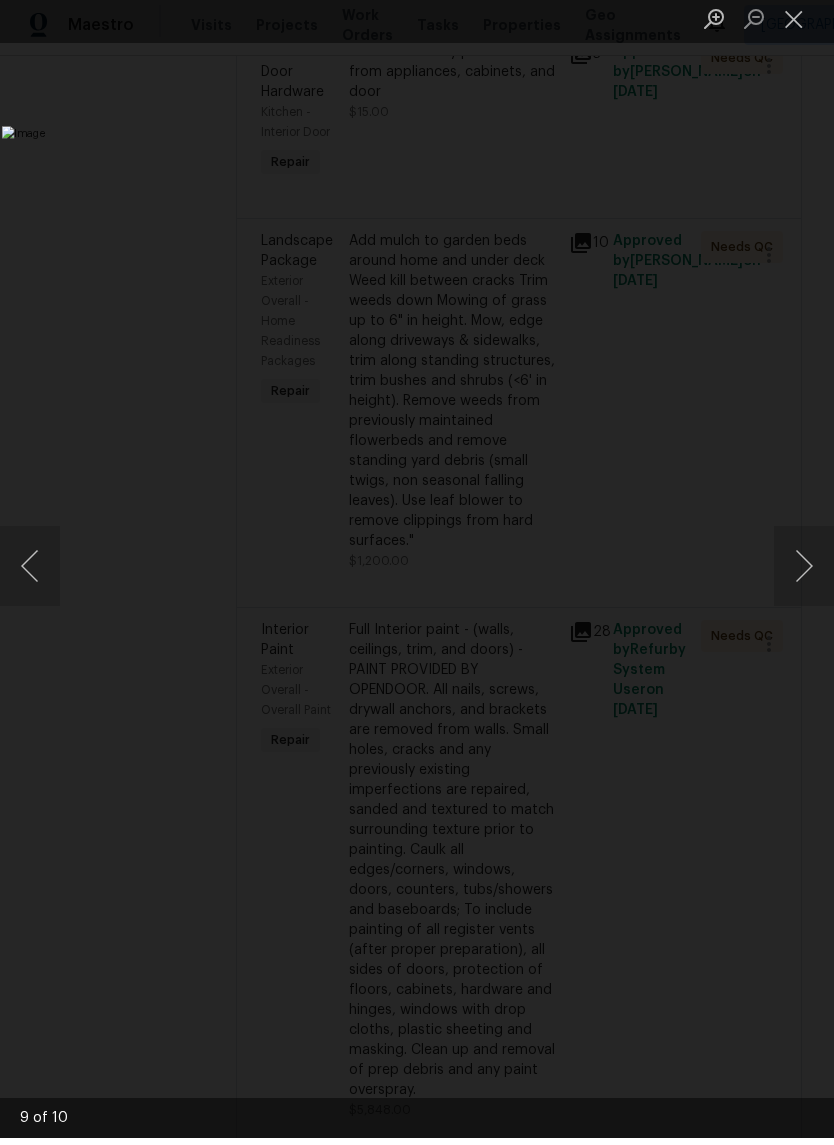 click at bounding box center [804, 573] 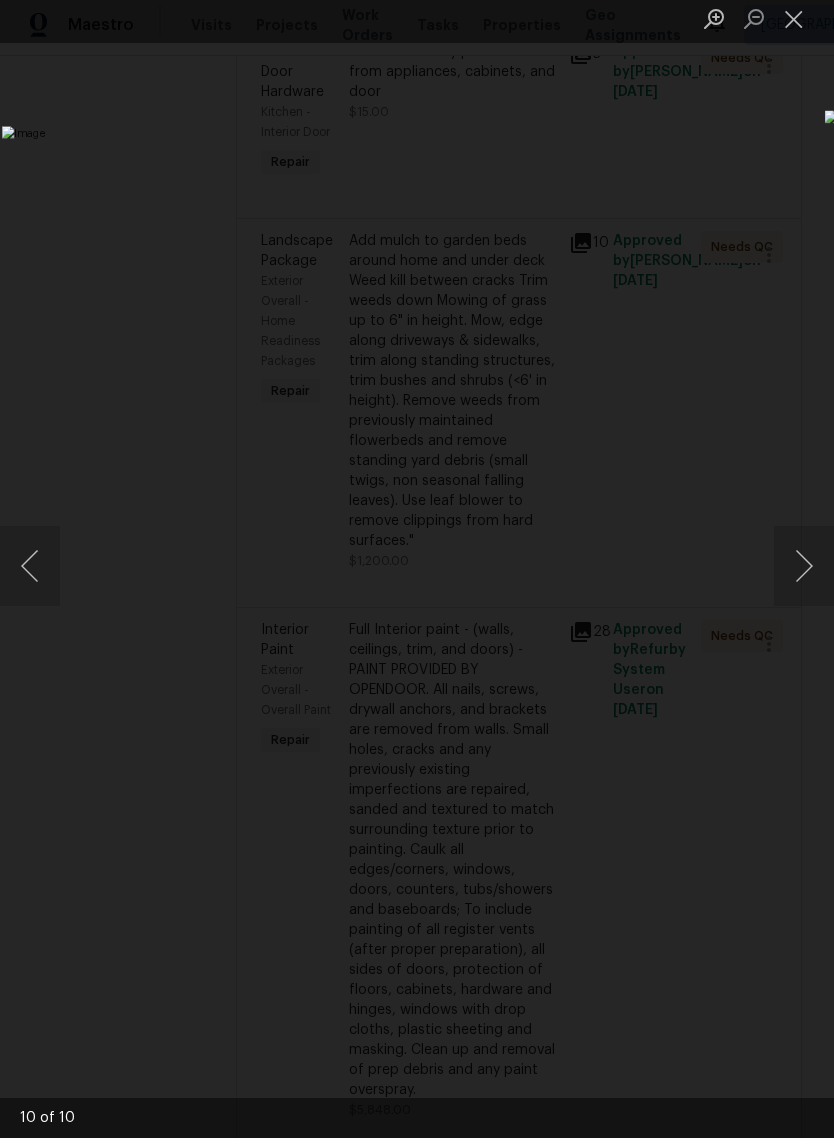 click at bounding box center [804, 573] 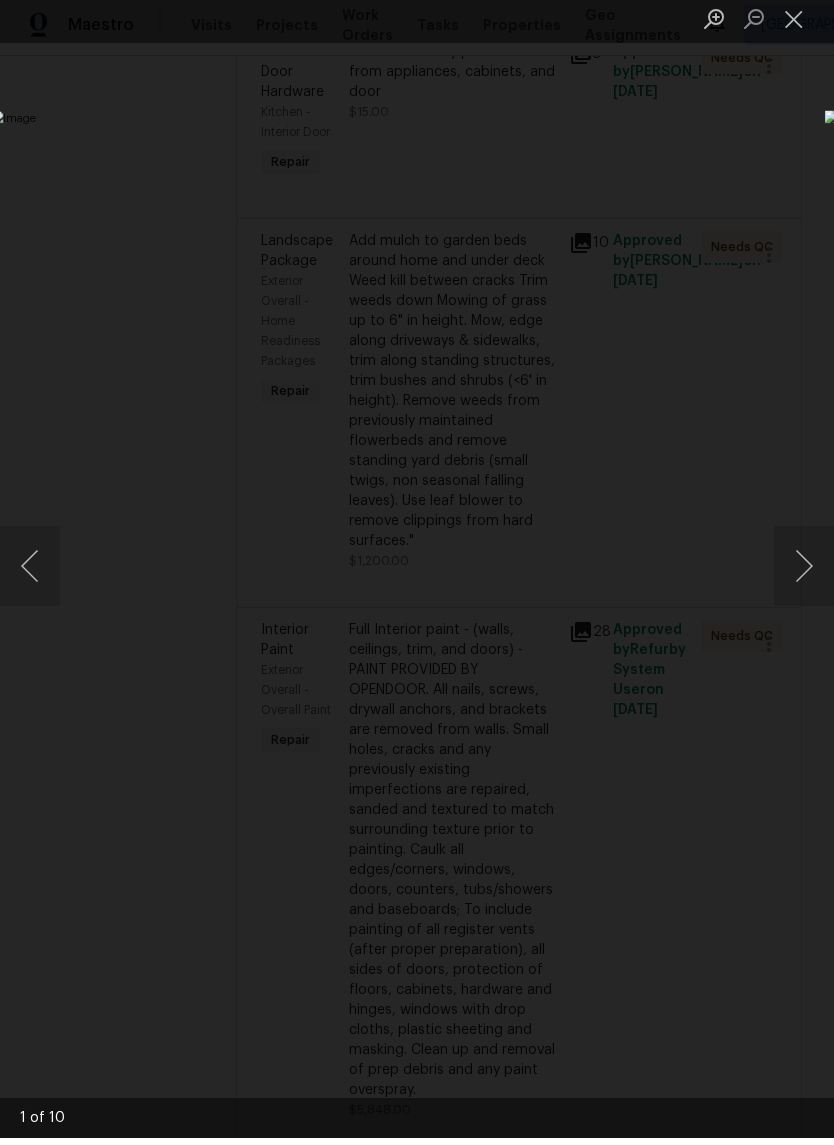 click at bounding box center [804, 573] 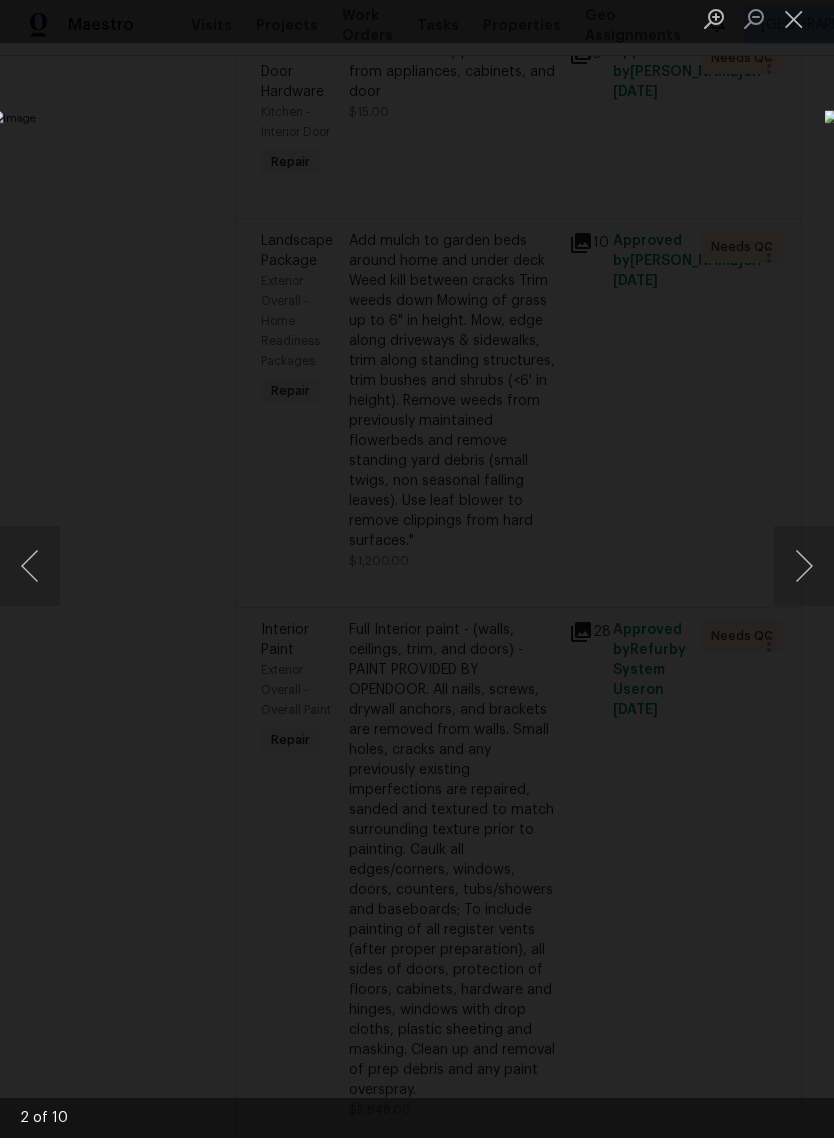 click at bounding box center [804, 573] 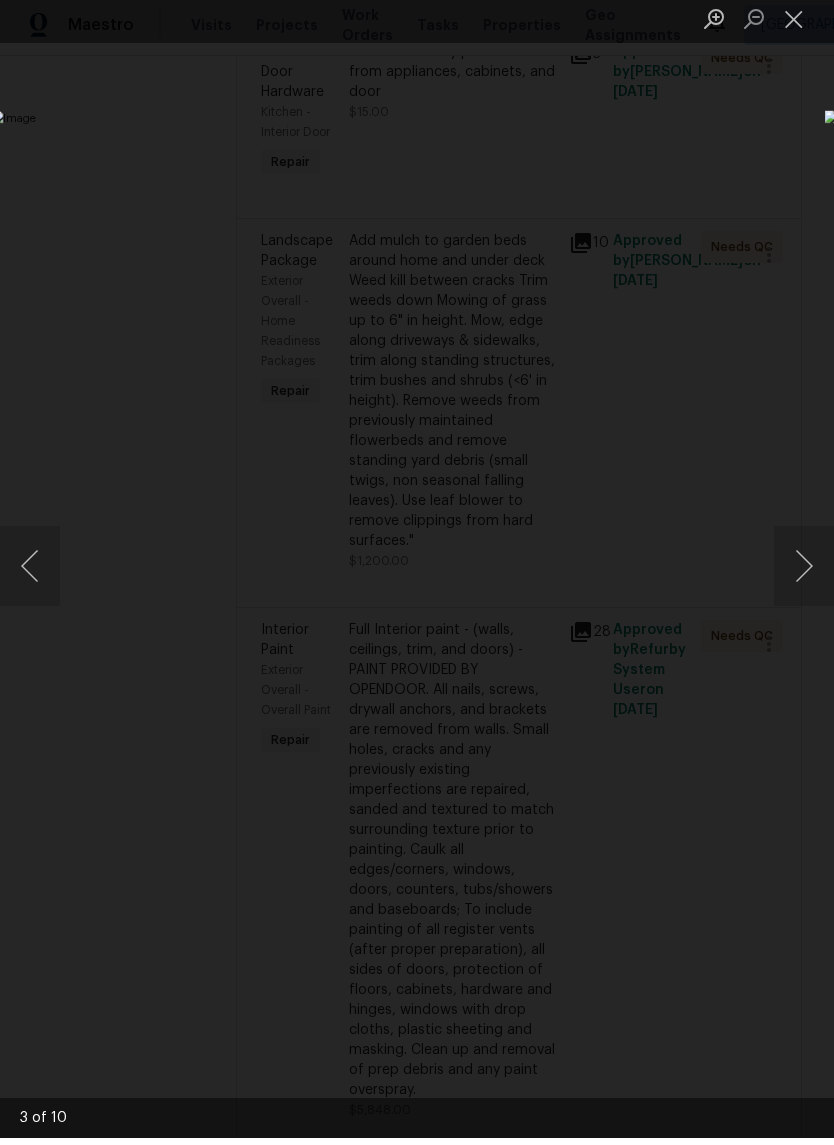 click at bounding box center (804, 573) 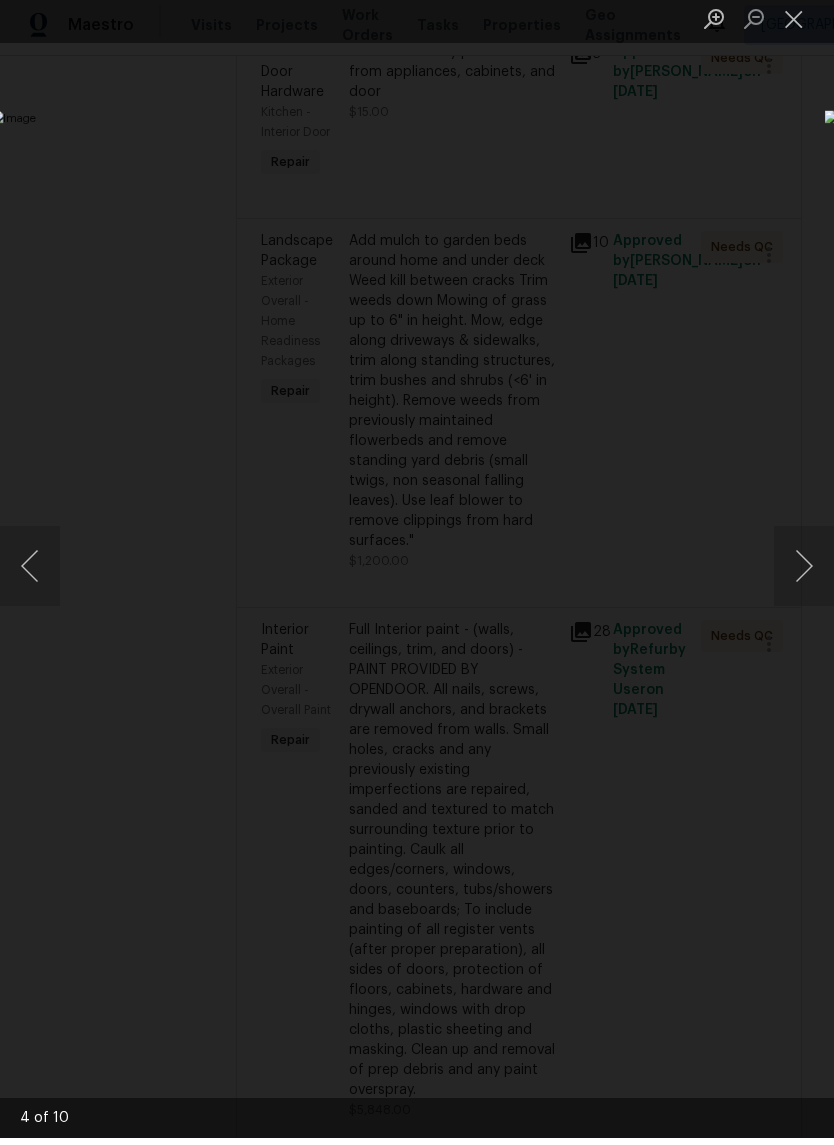 click at bounding box center (804, 573) 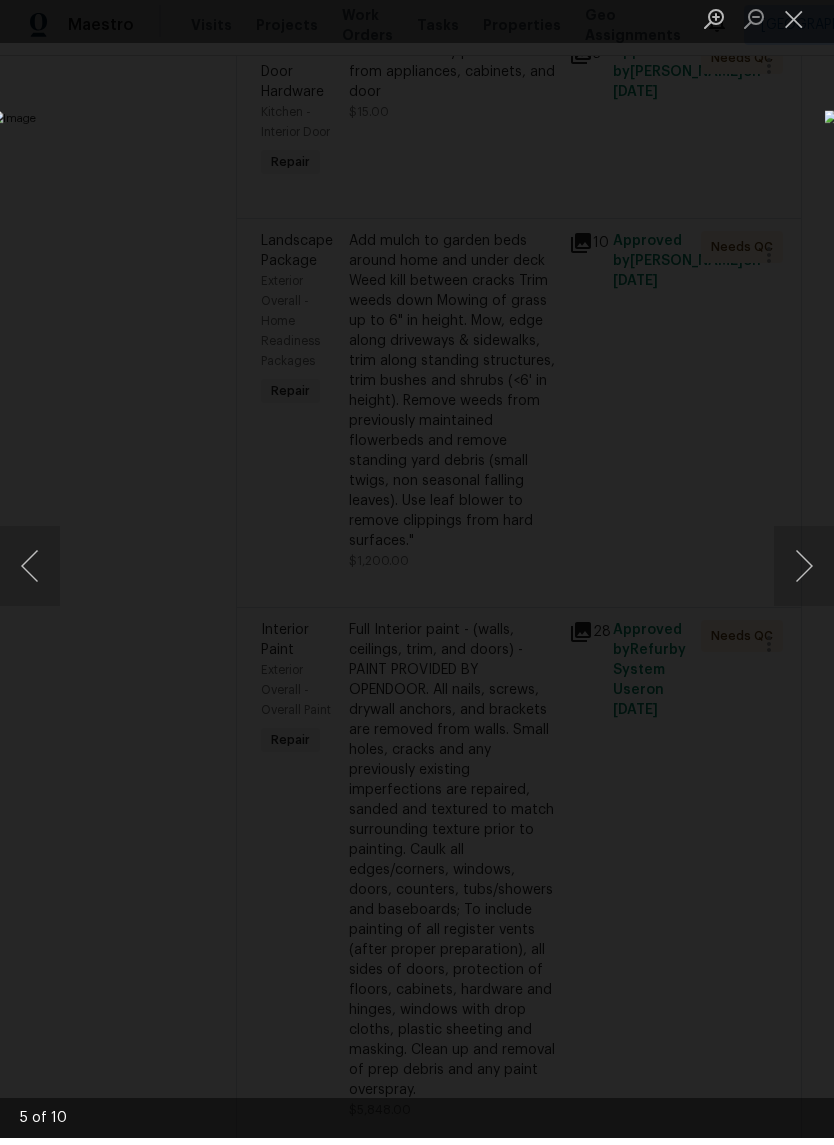 click at bounding box center [794, 25] 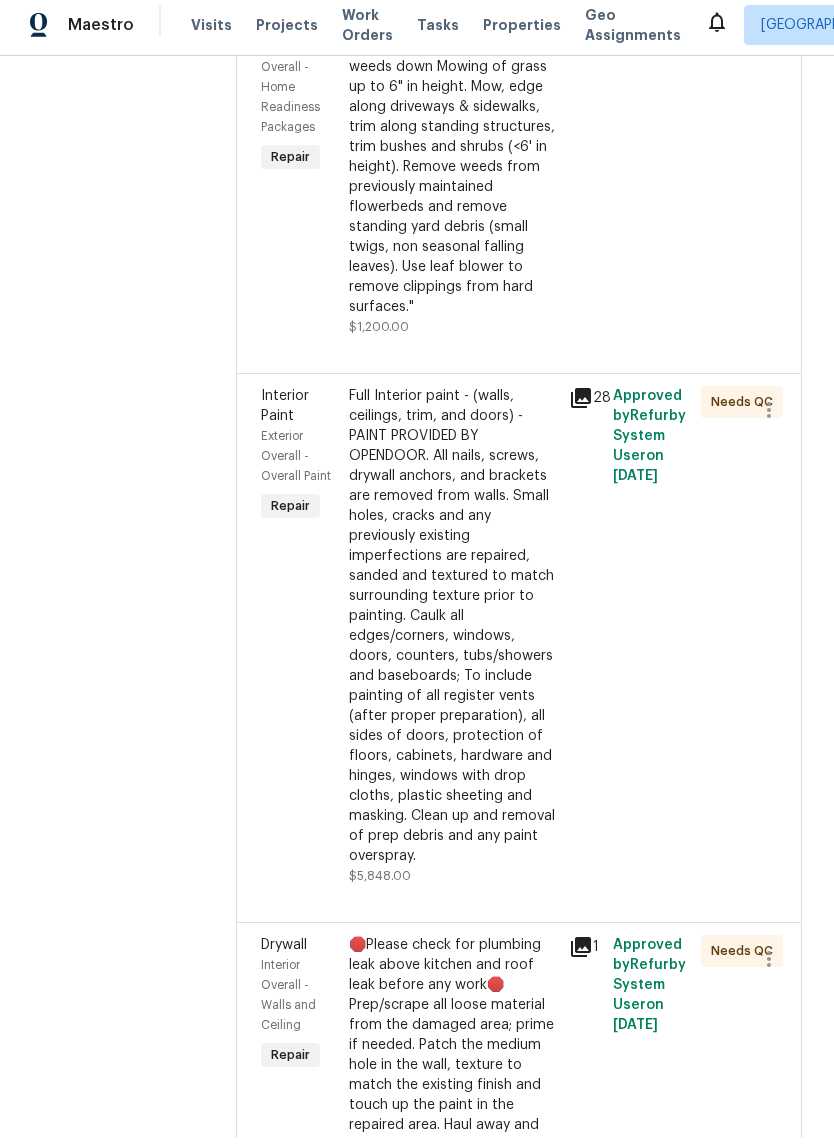 scroll, scrollTop: 1083, scrollLeft: 0, axis: vertical 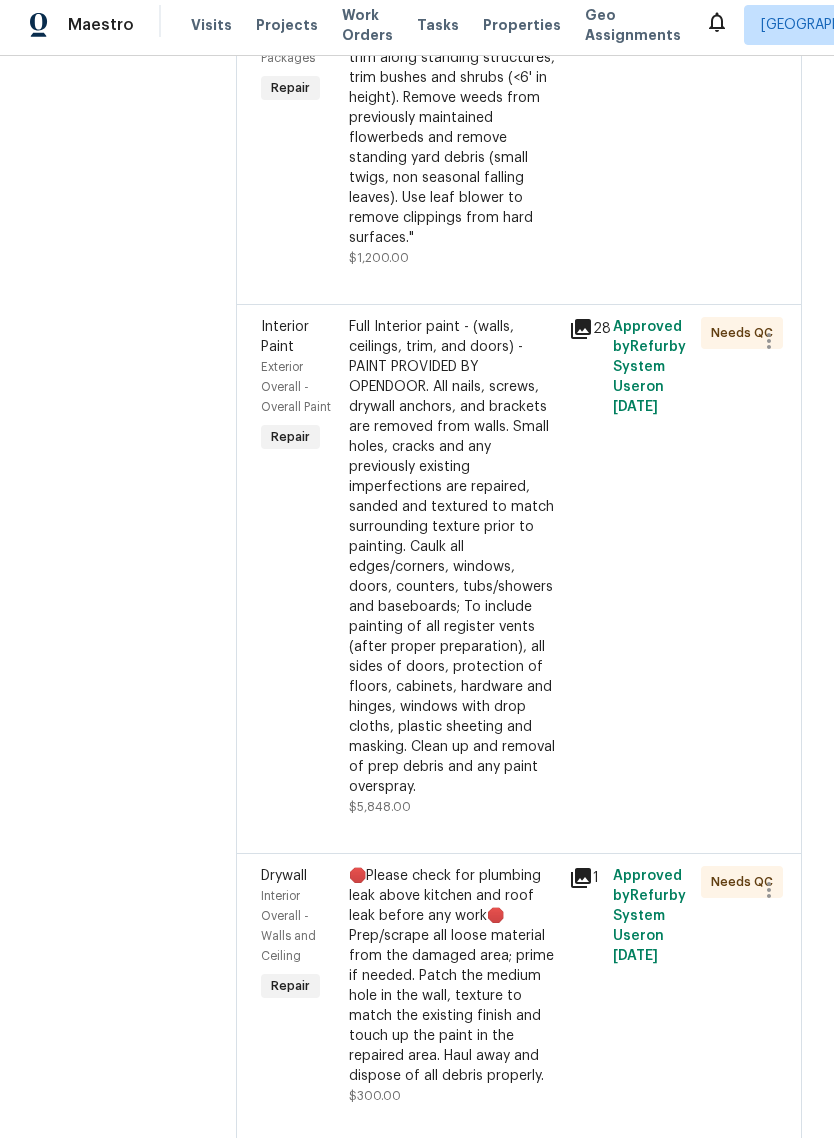 click 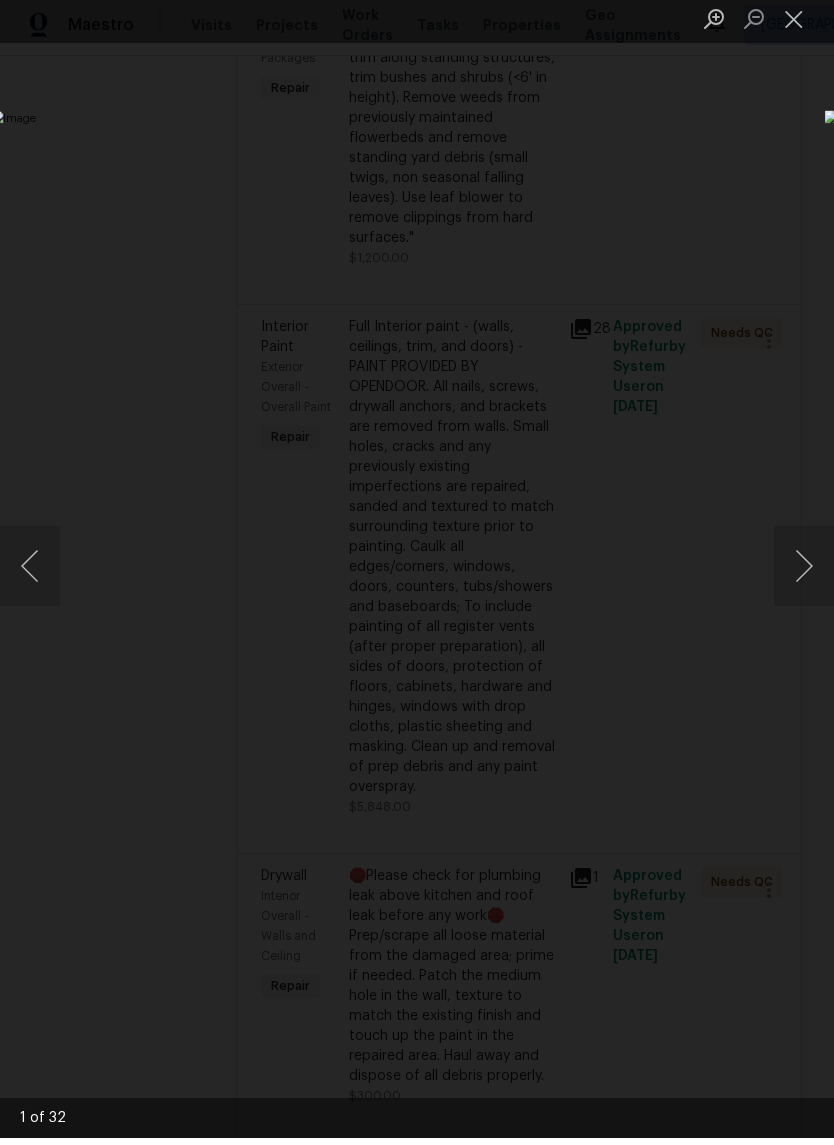 click at bounding box center (804, 573) 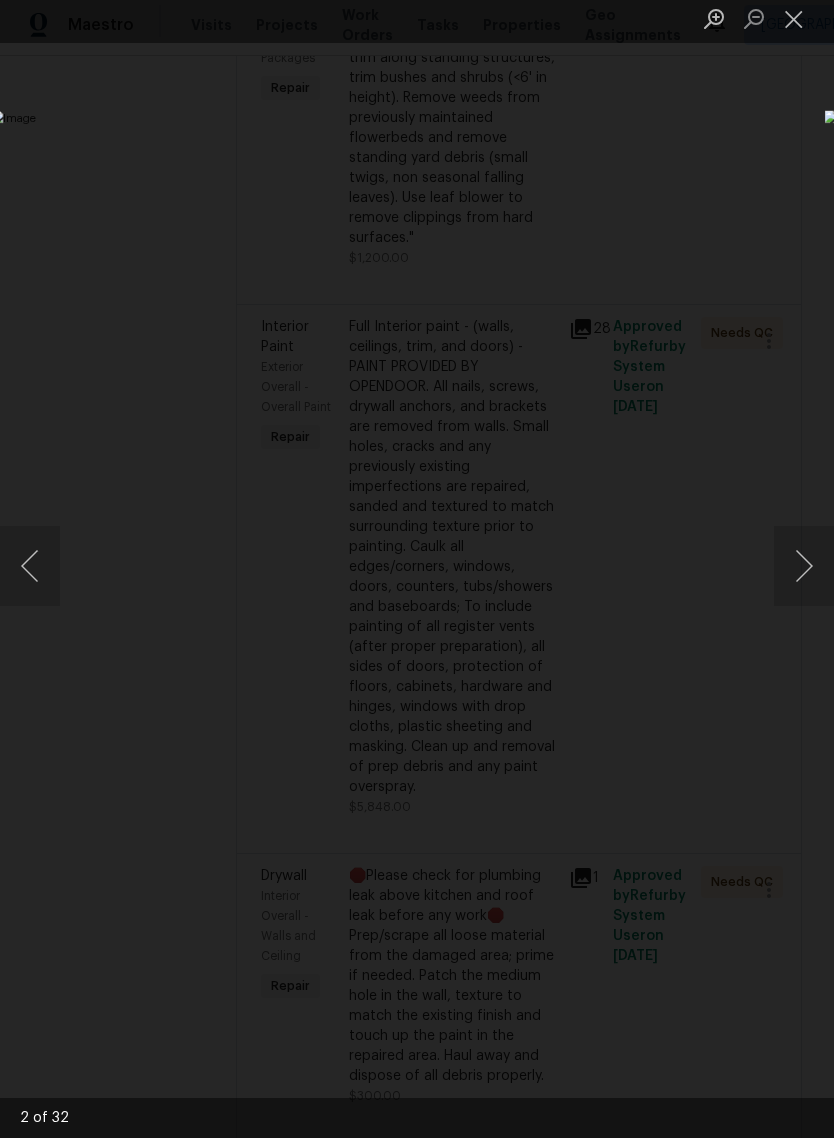 click at bounding box center [804, 573] 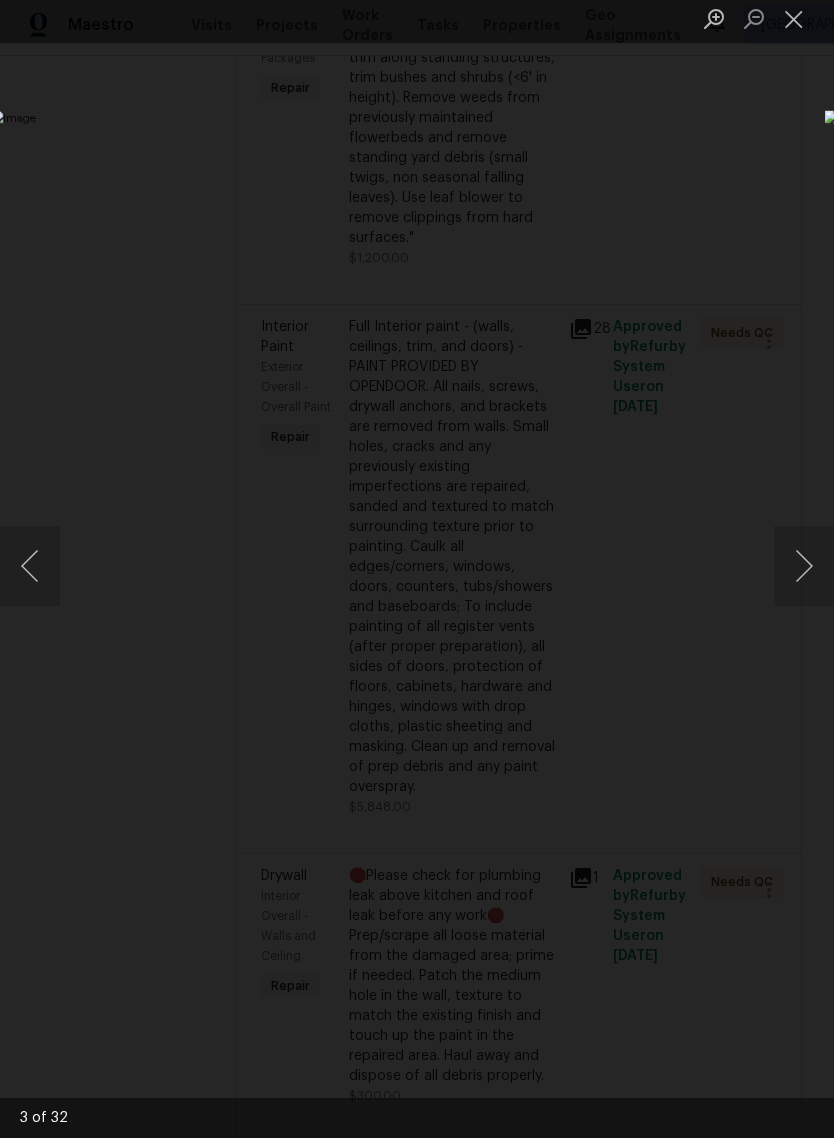 click at bounding box center [804, 573] 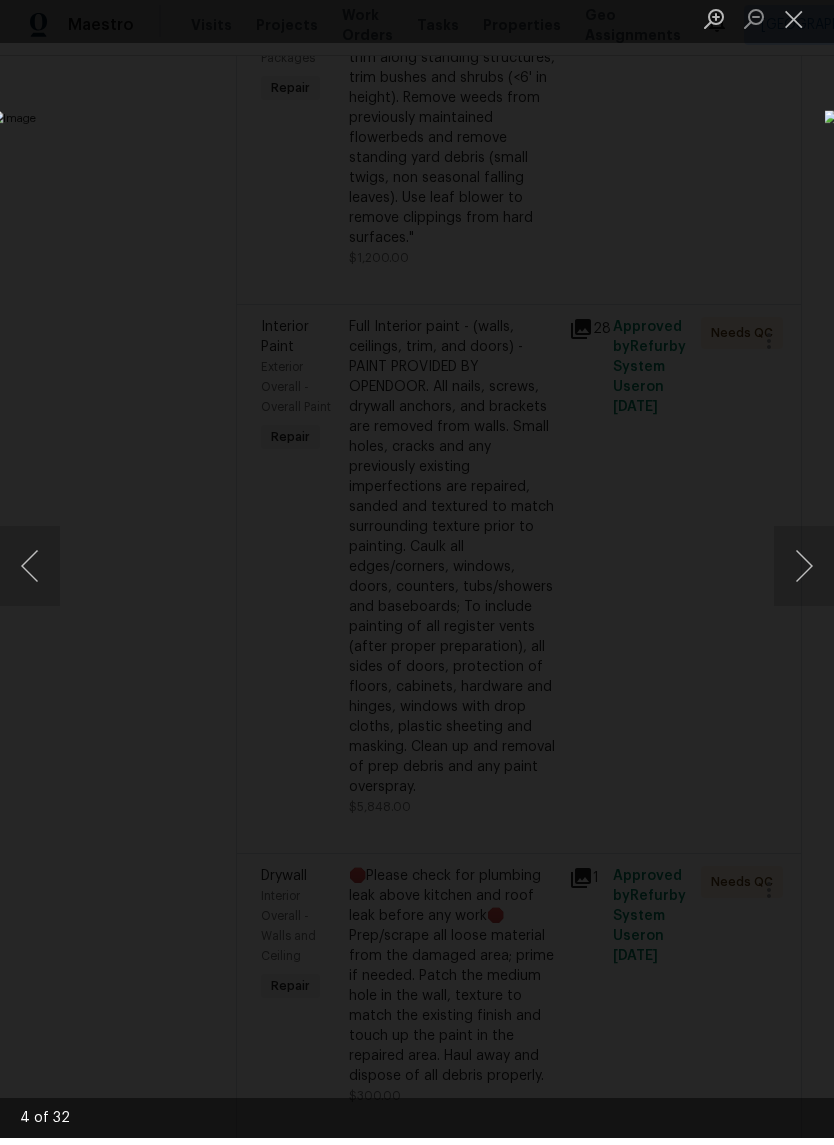 click at bounding box center [804, 573] 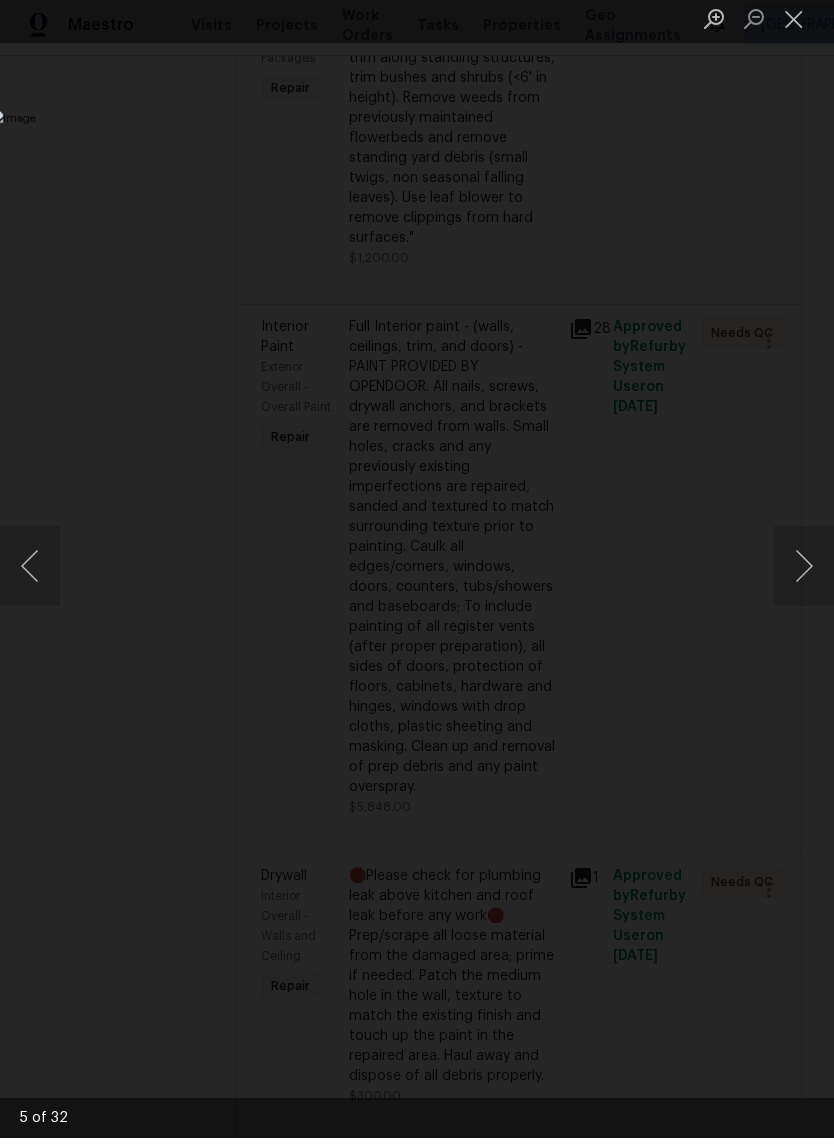click at bounding box center (804, 573) 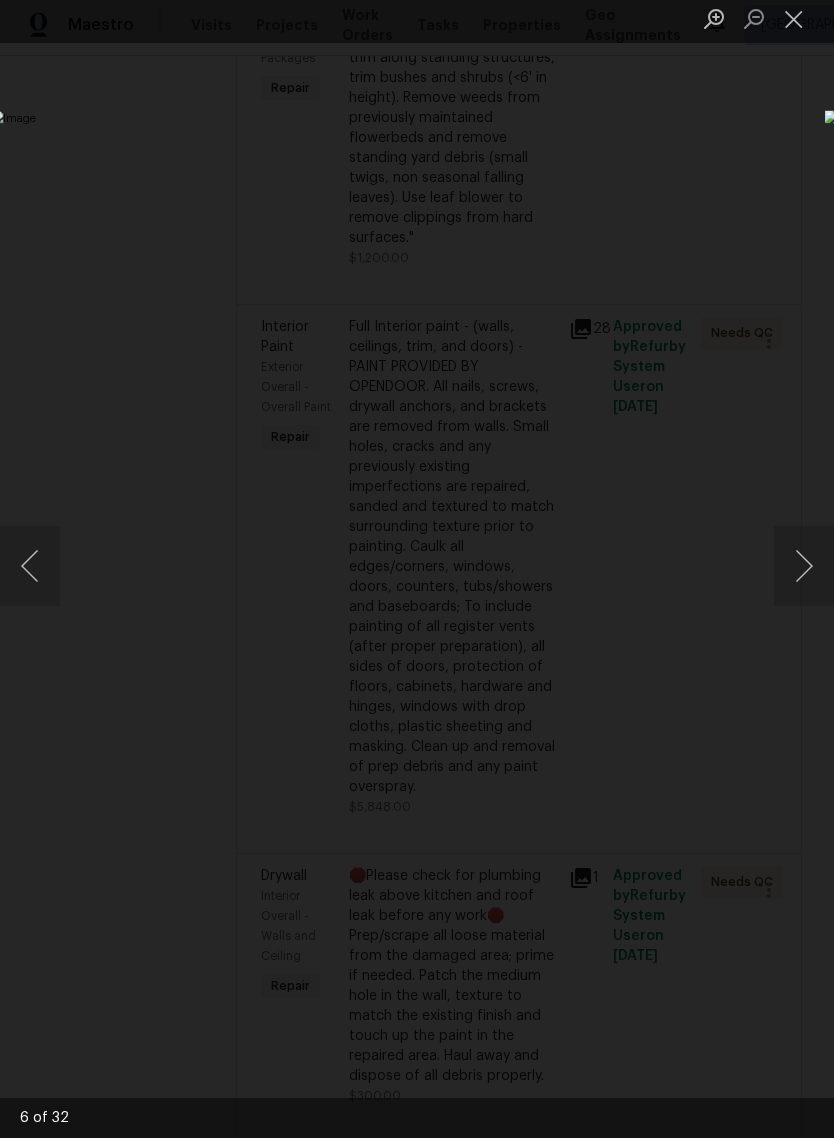 click at bounding box center (804, 573) 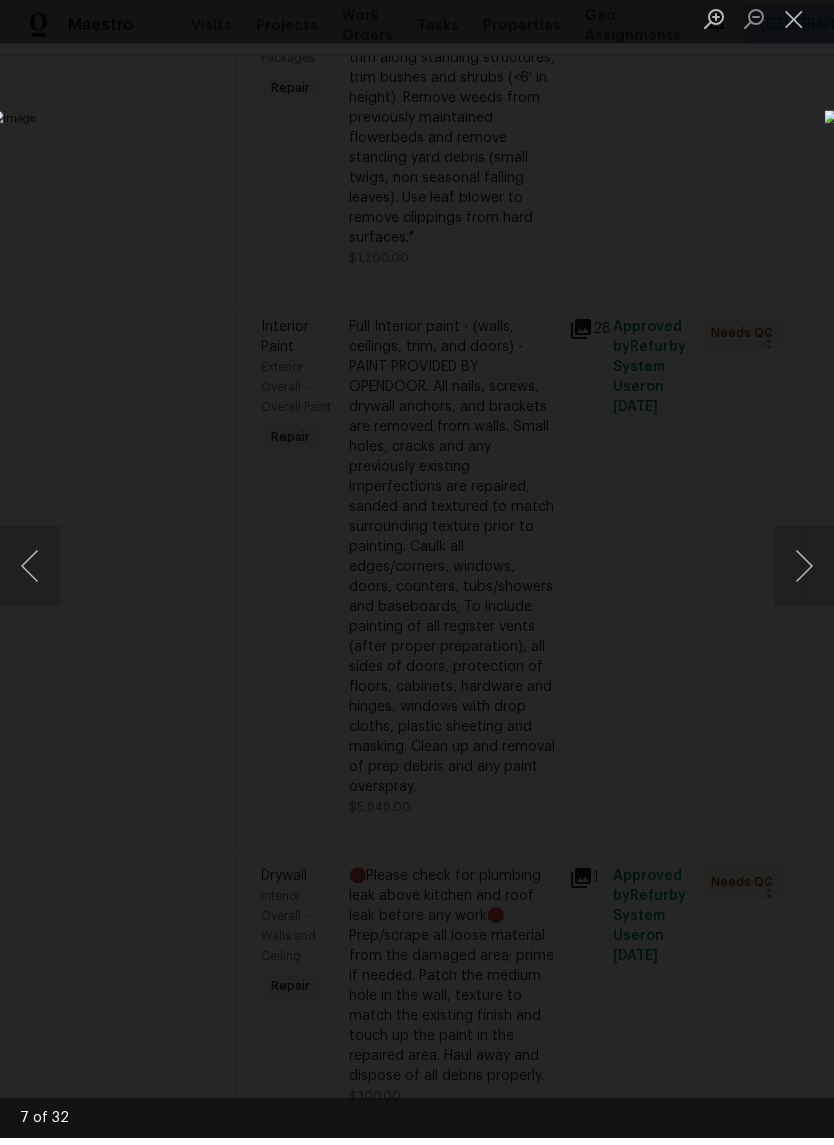 click at bounding box center (804, 573) 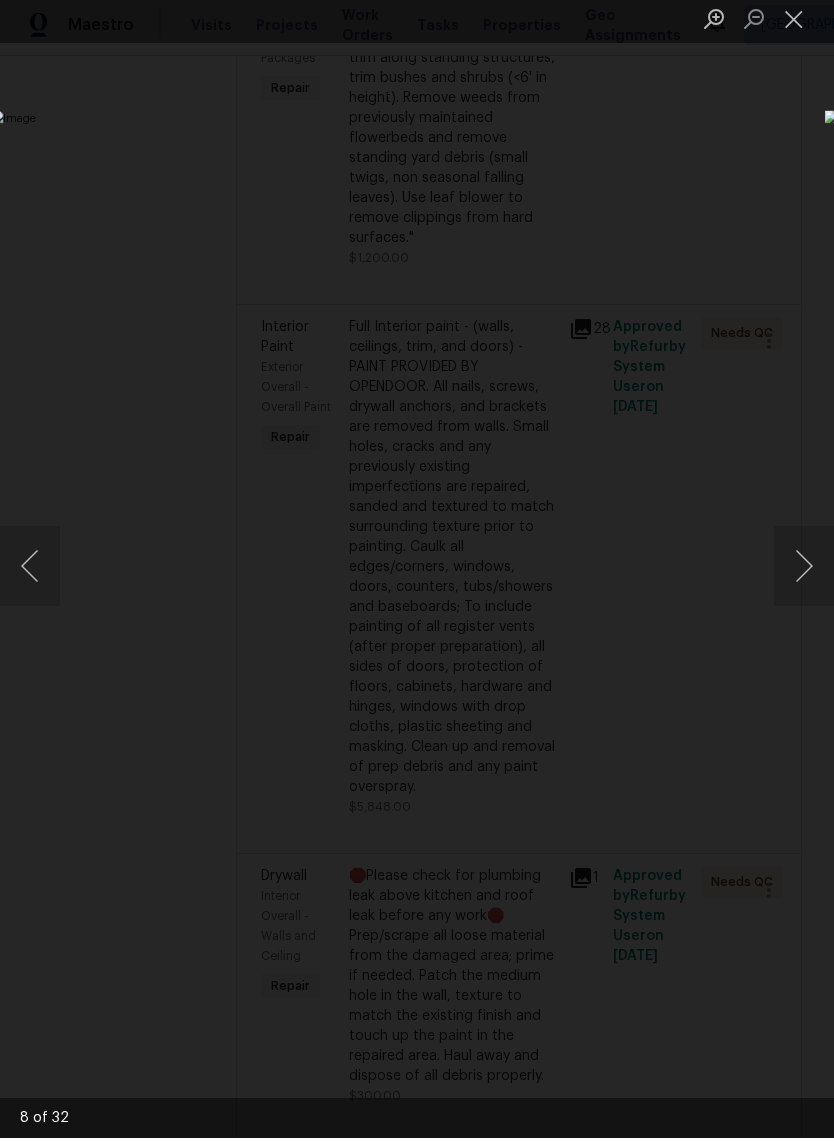 click at bounding box center [804, 573] 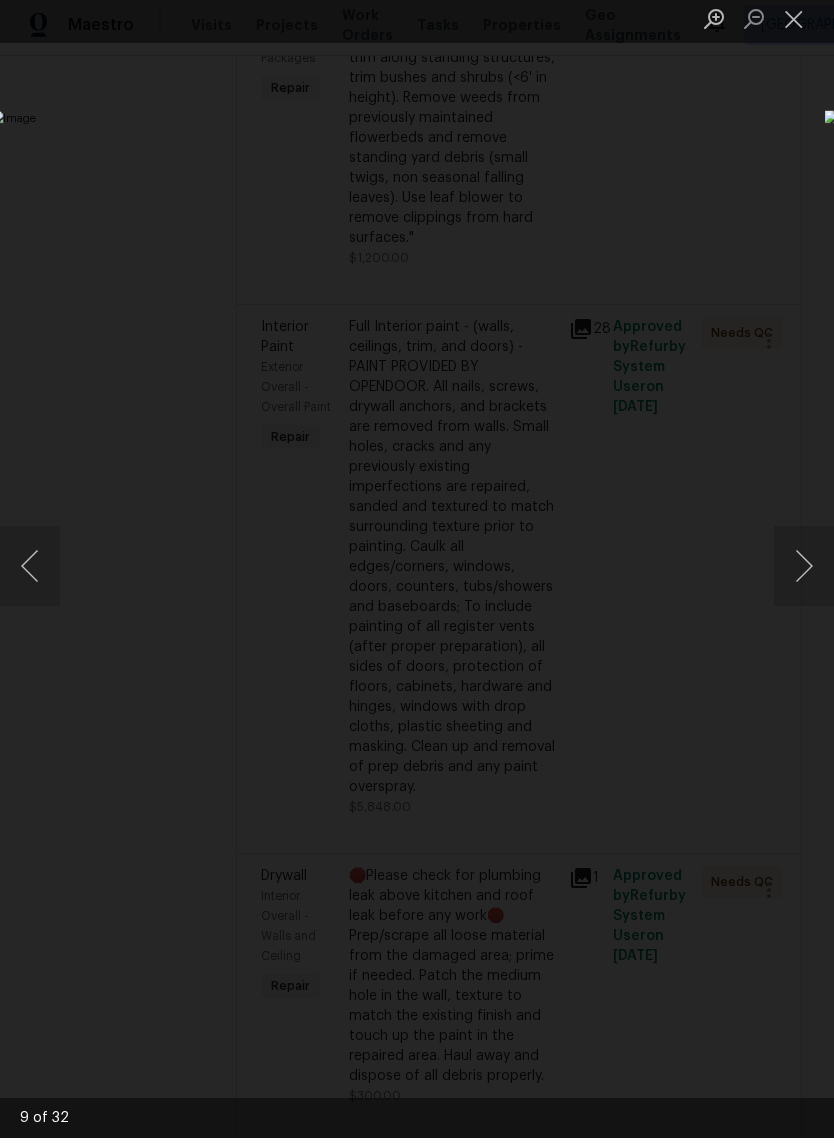click at bounding box center (804, 573) 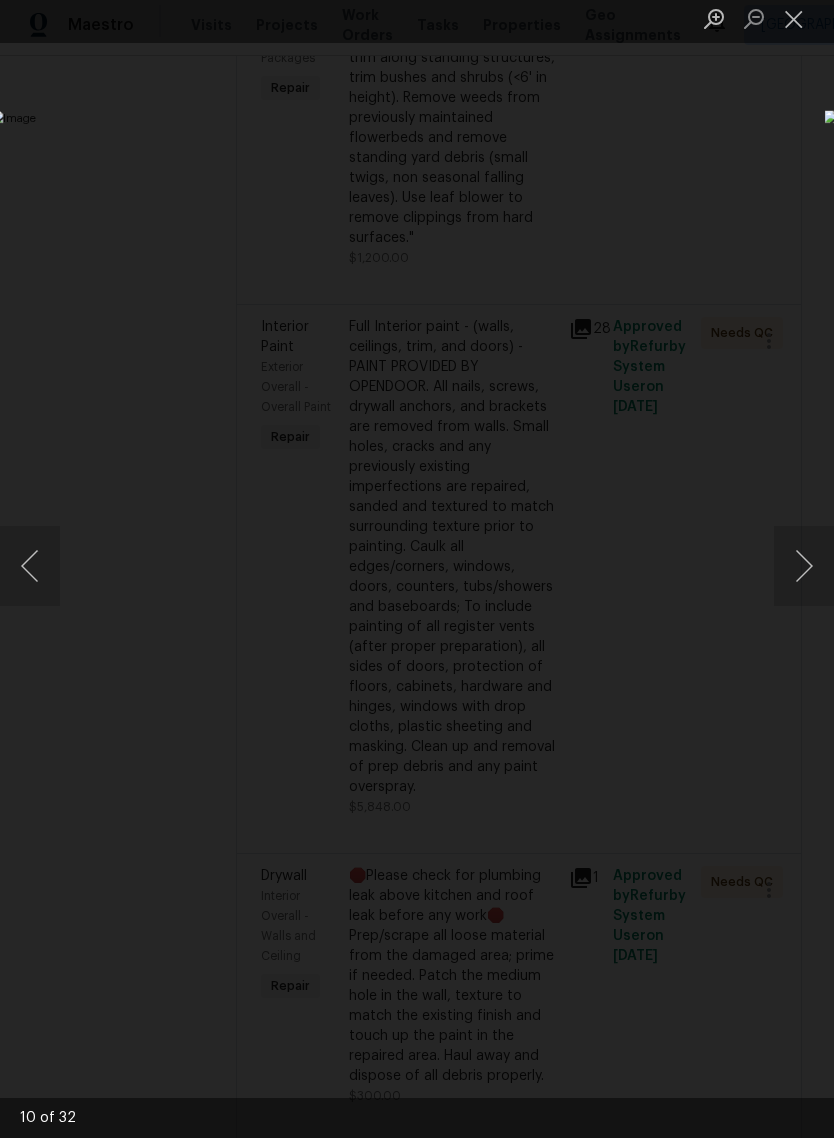 click at bounding box center [804, 573] 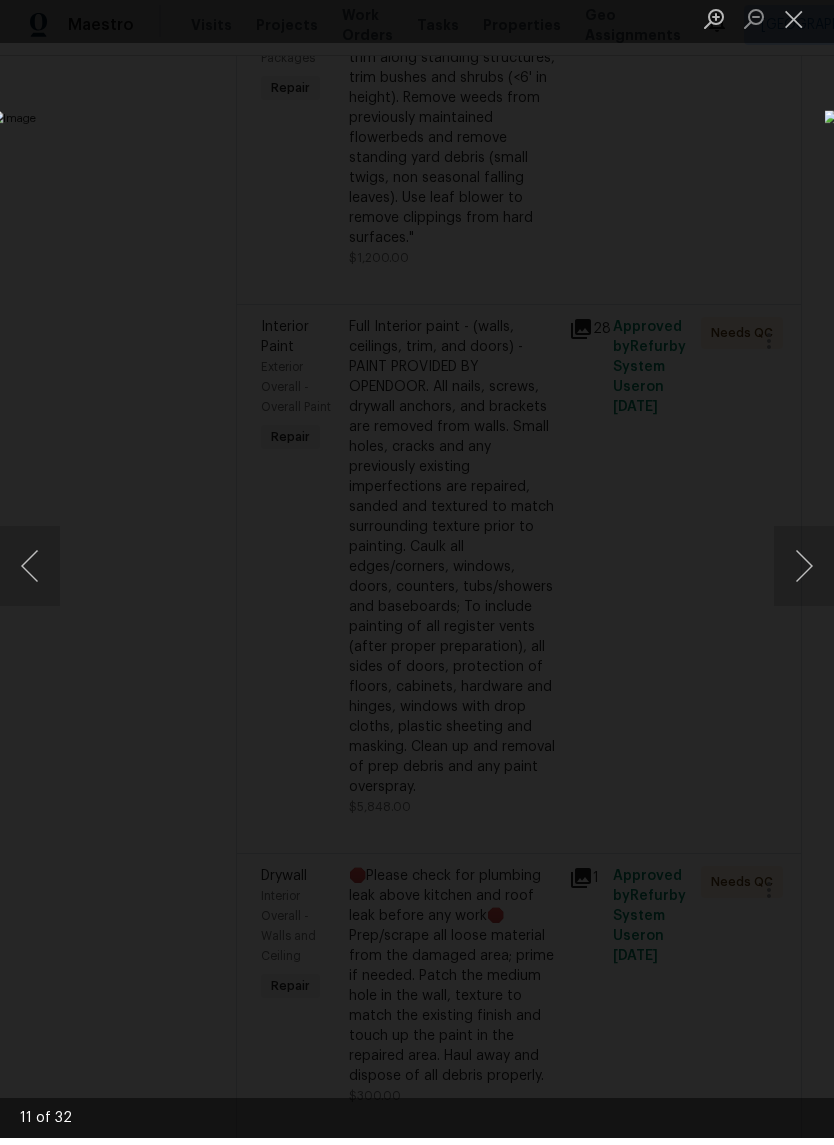 click at bounding box center (804, 573) 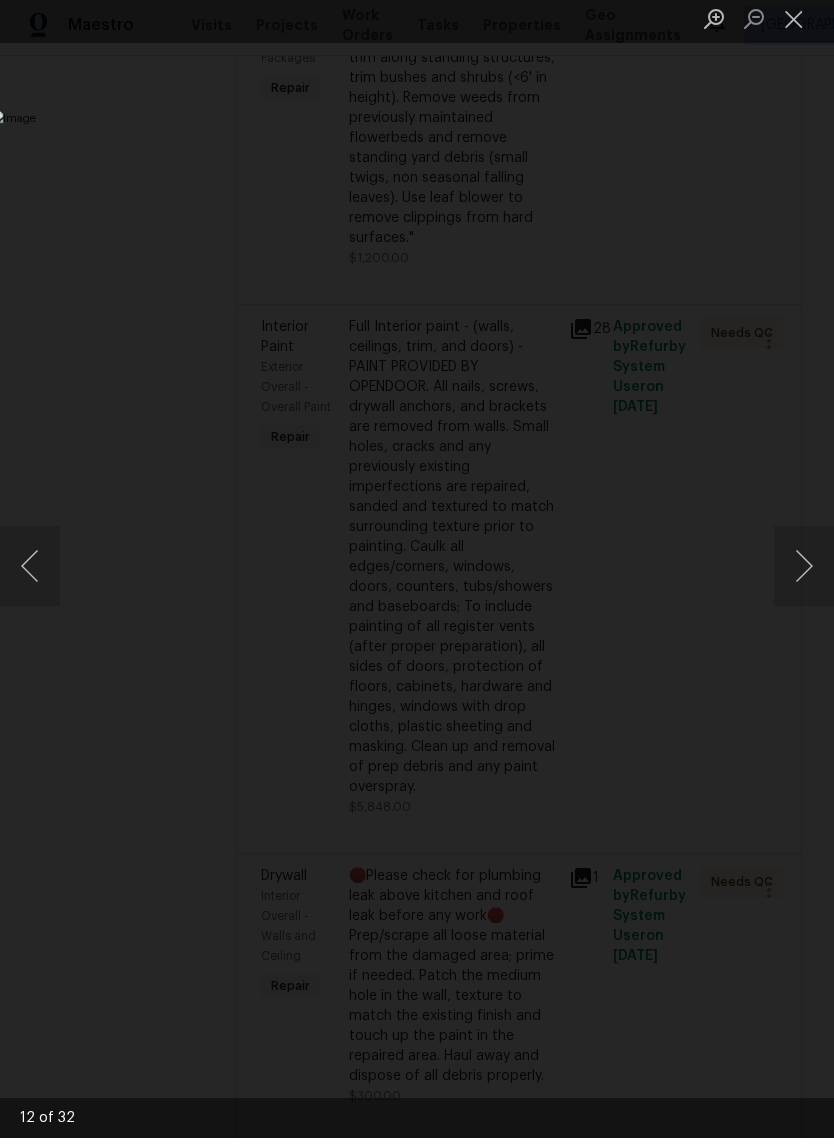 click at bounding box center [804, 573] 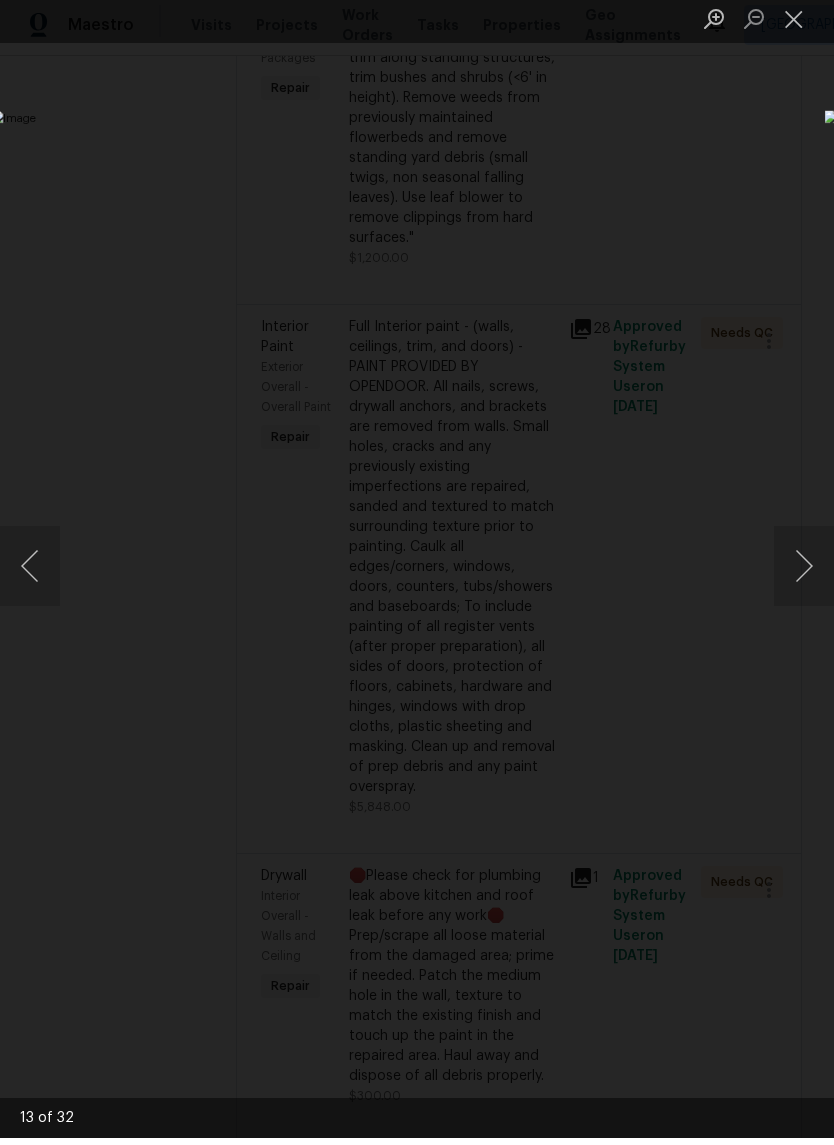 click at bounding box center [804, 573] 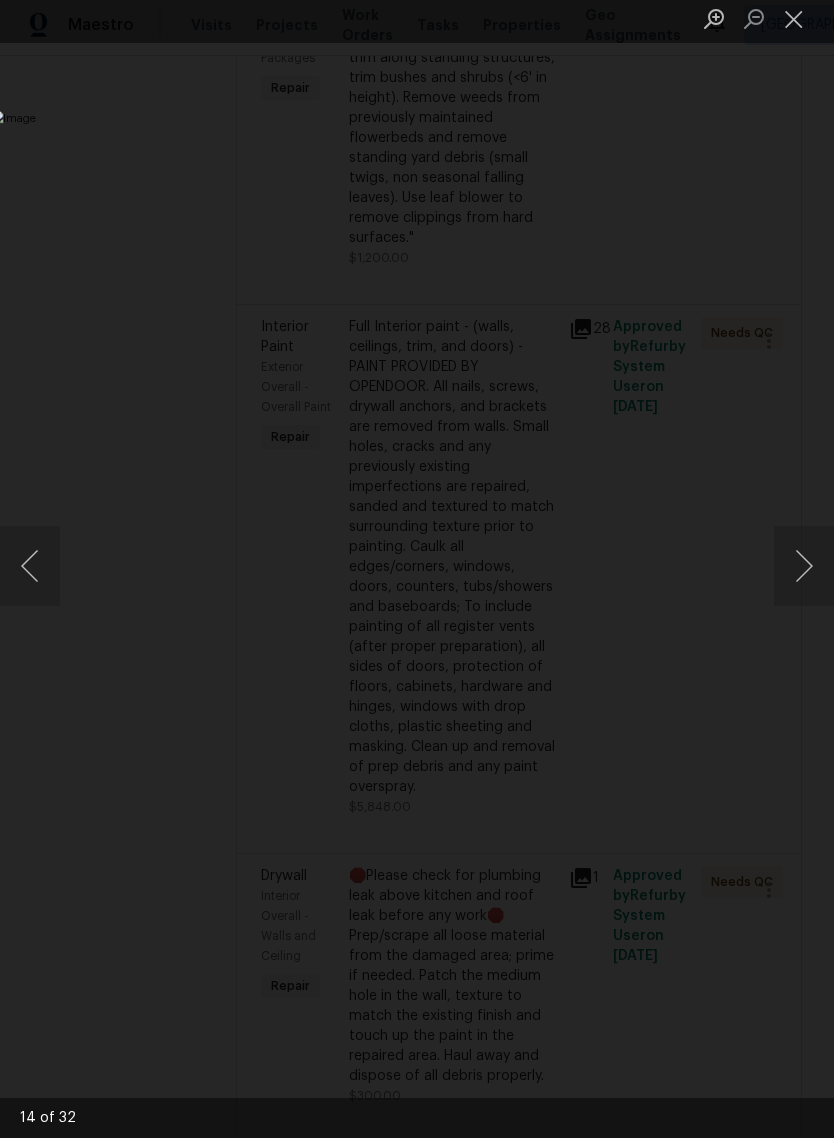 click at bounding box center [804, 573] 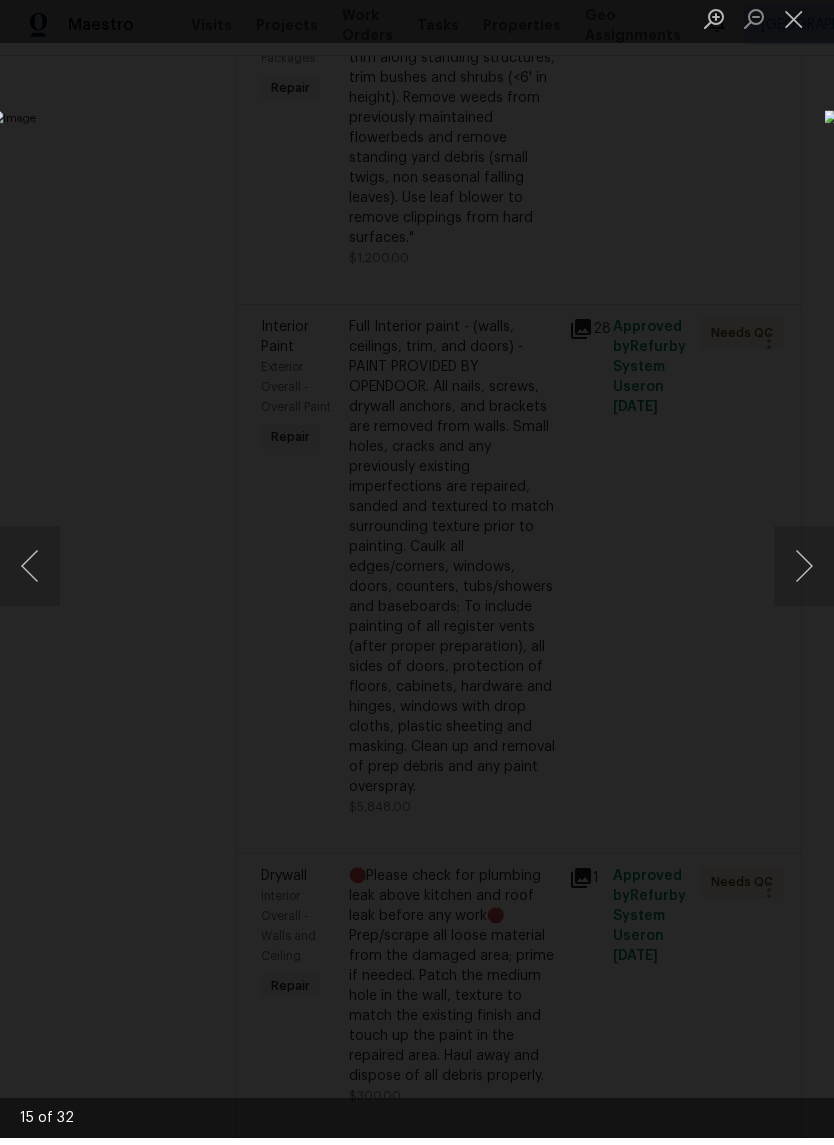 click at bounding box center [804, 573] 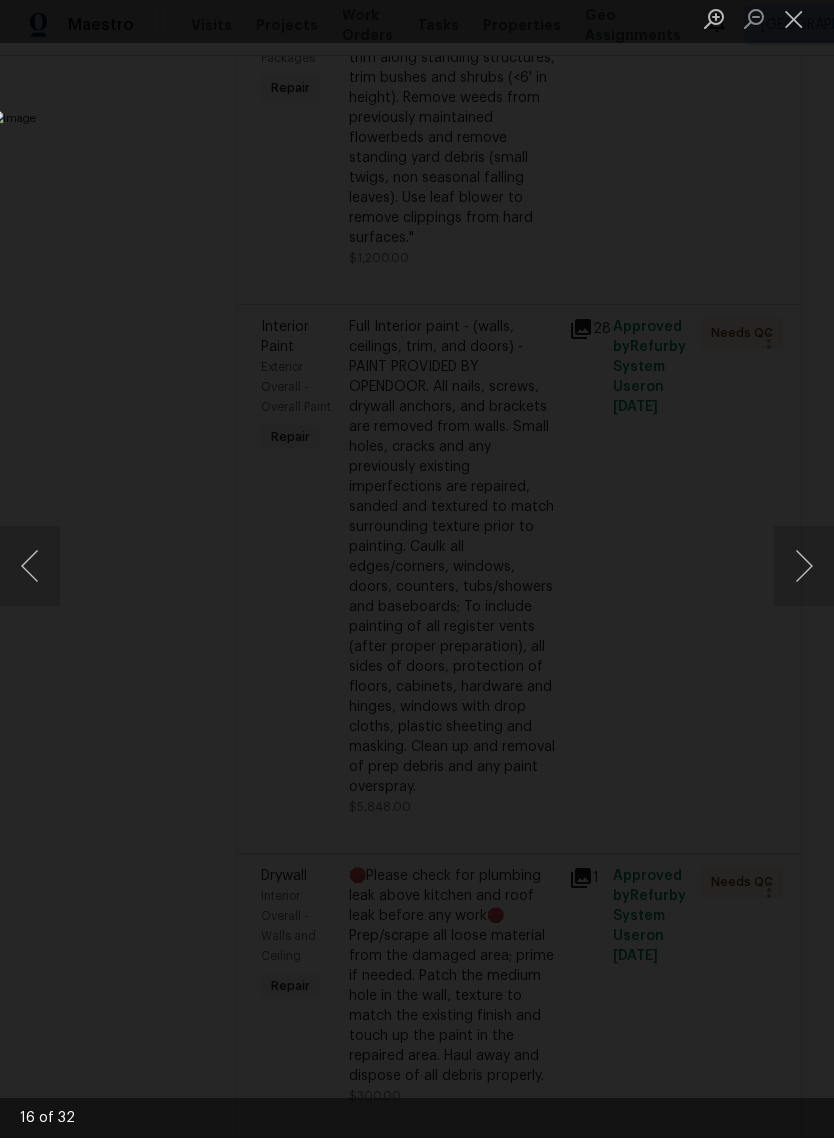 click at bounding box center [804, 573] 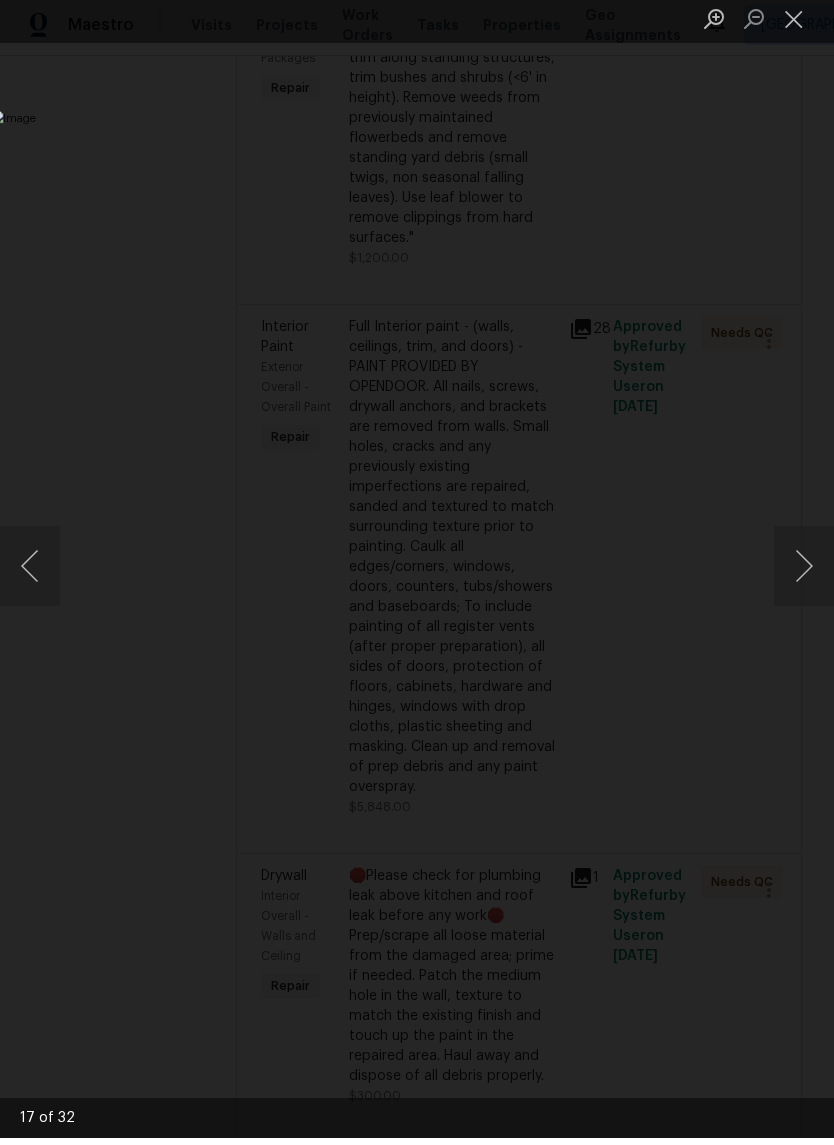 click at bounding box center (804, 573) 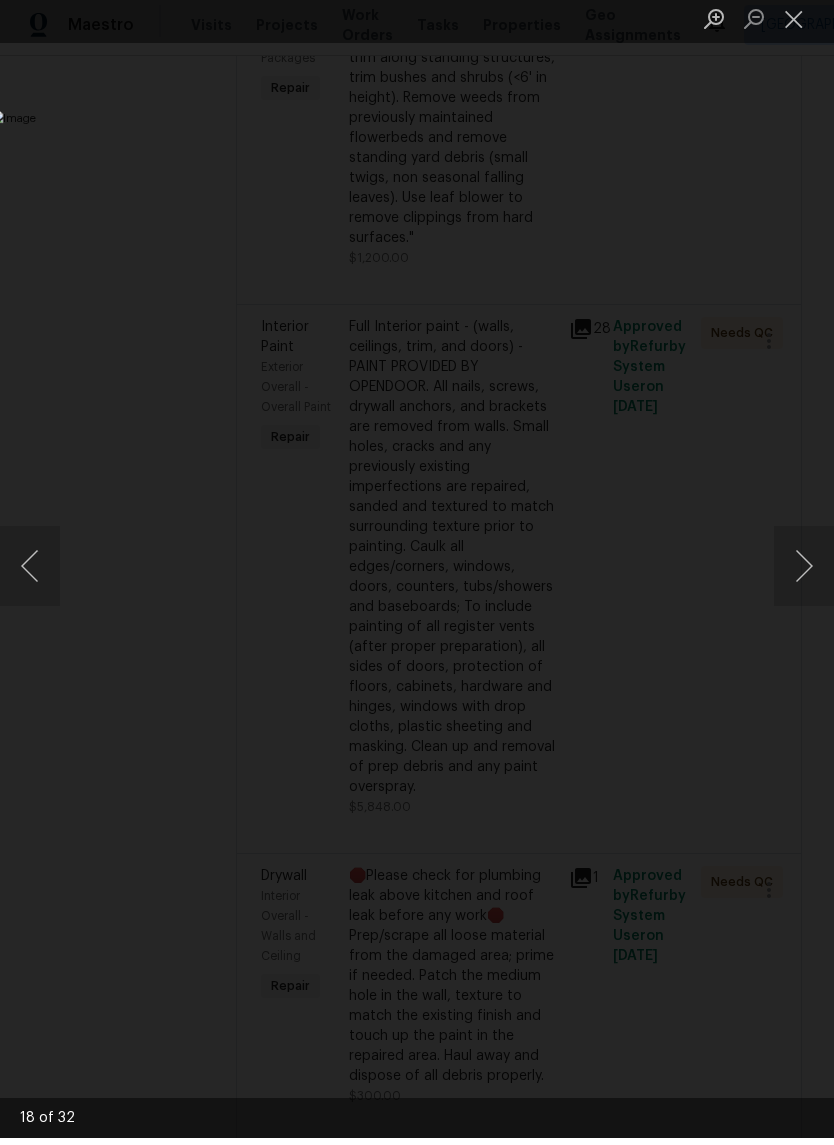 click at bounding box center (804, 573) 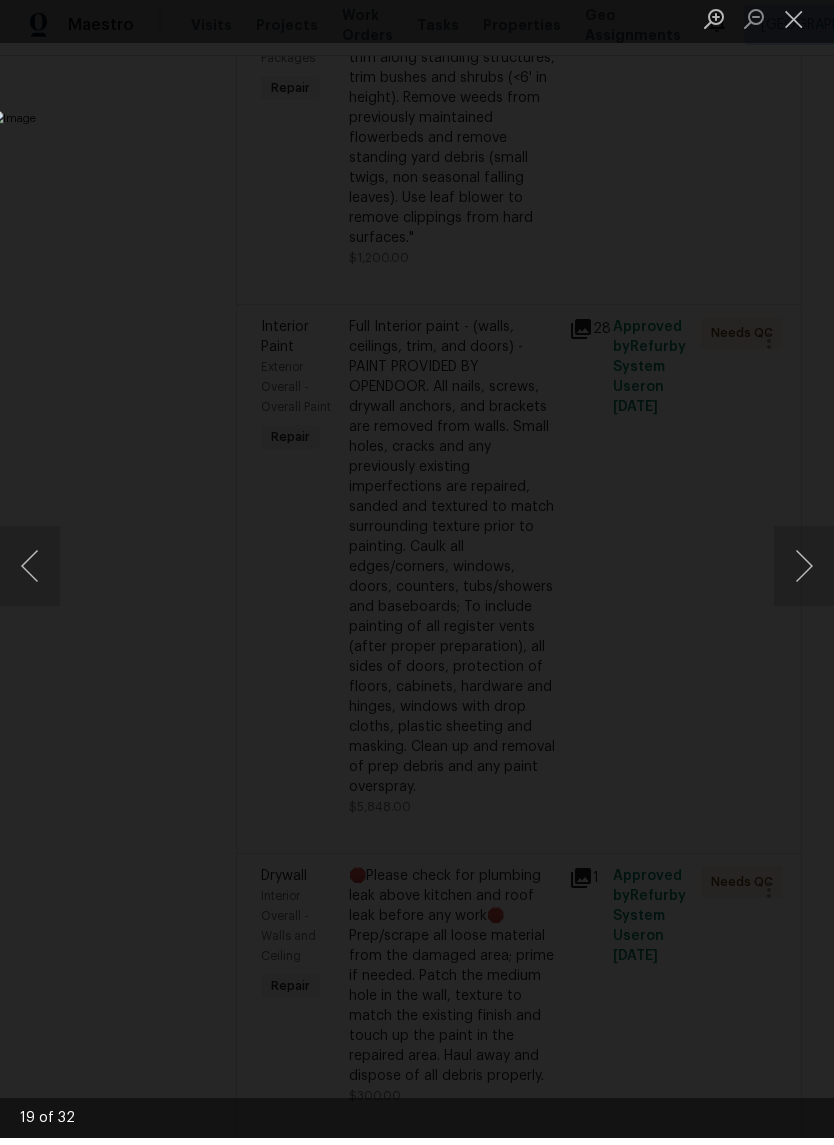 click at bounding box center (804, 573) 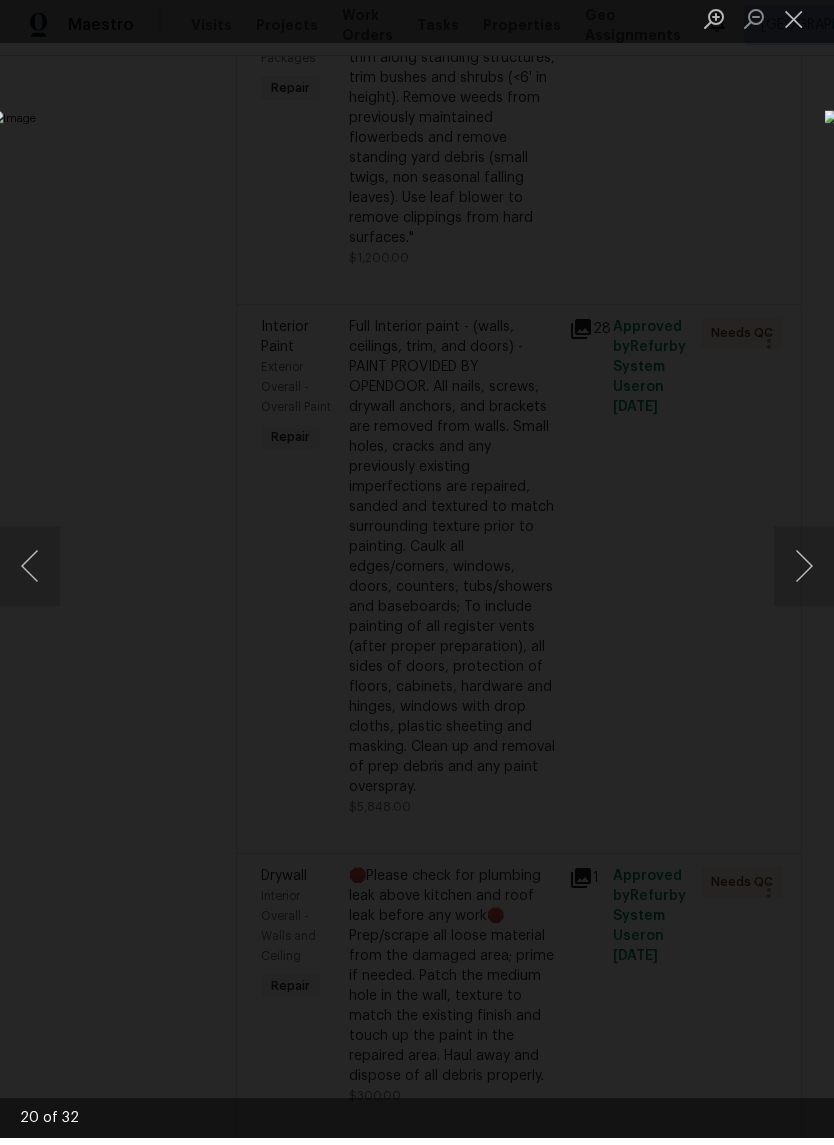 click at bounding box center [804, 573] 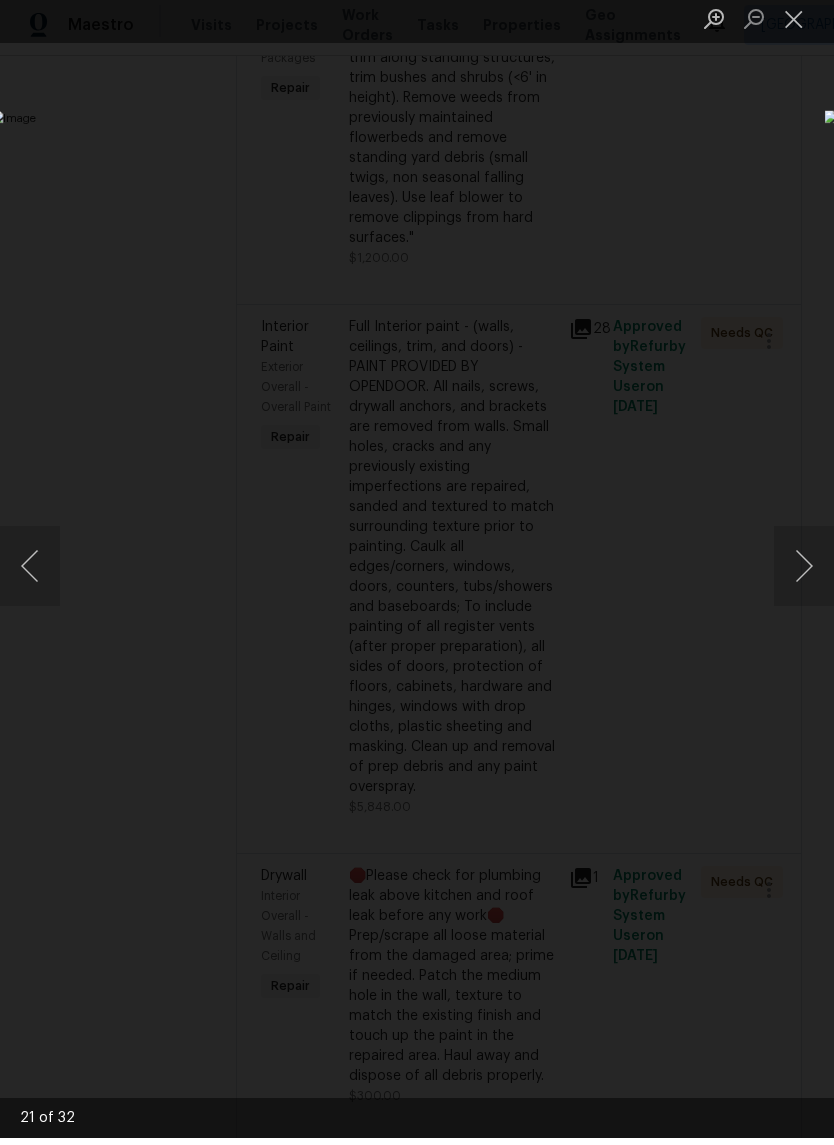 click at bounding box center [804, 573] 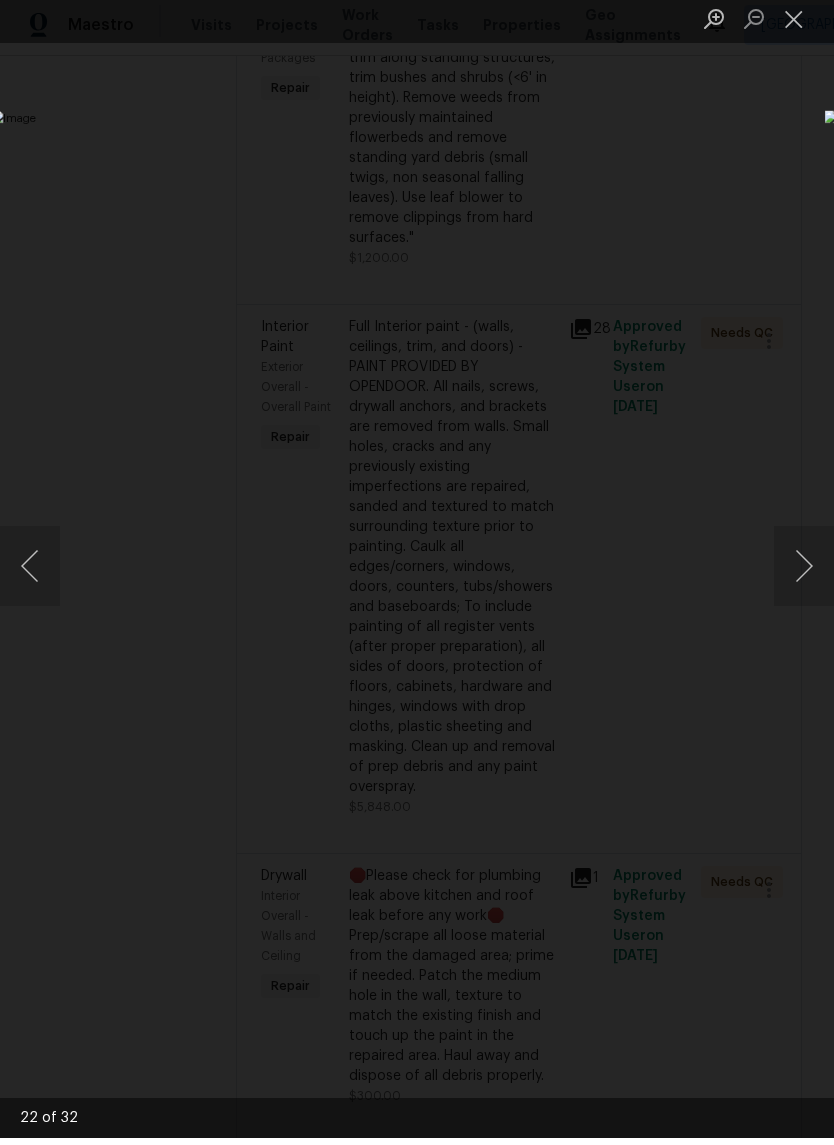 click at bounding box center [804, 573] 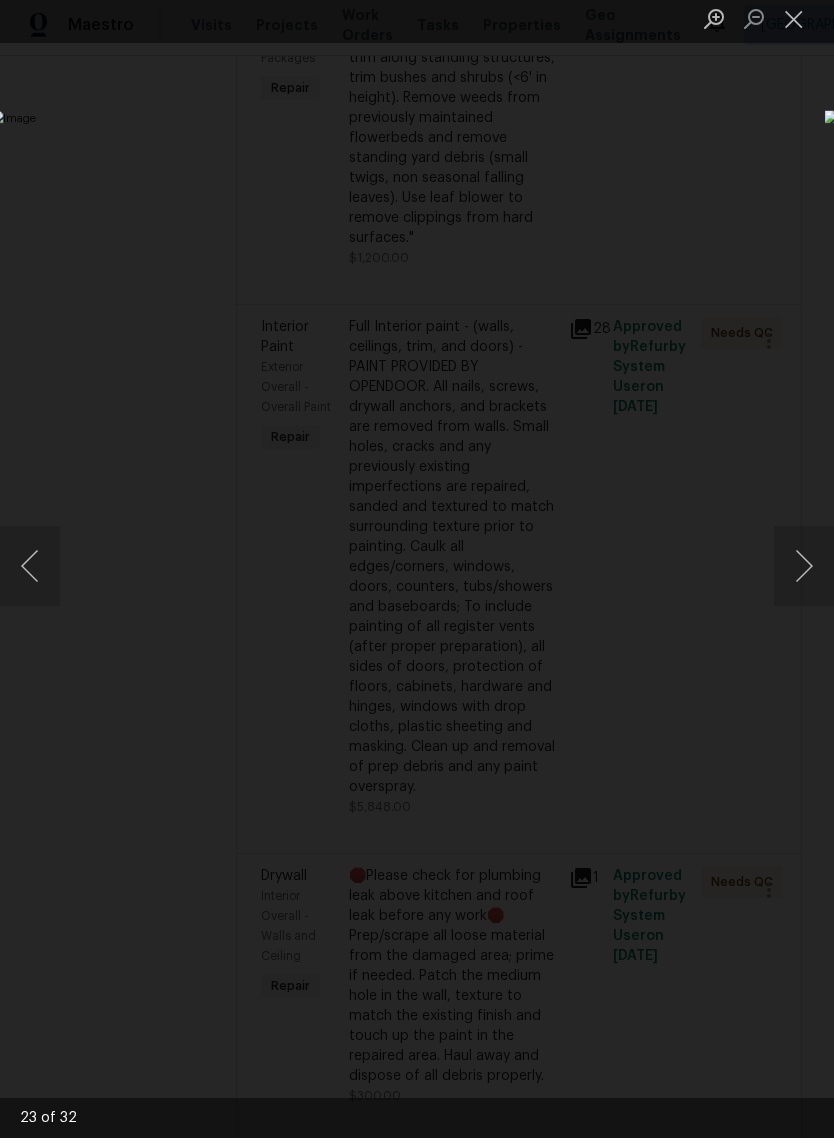 click at bounding box center [804, 573] 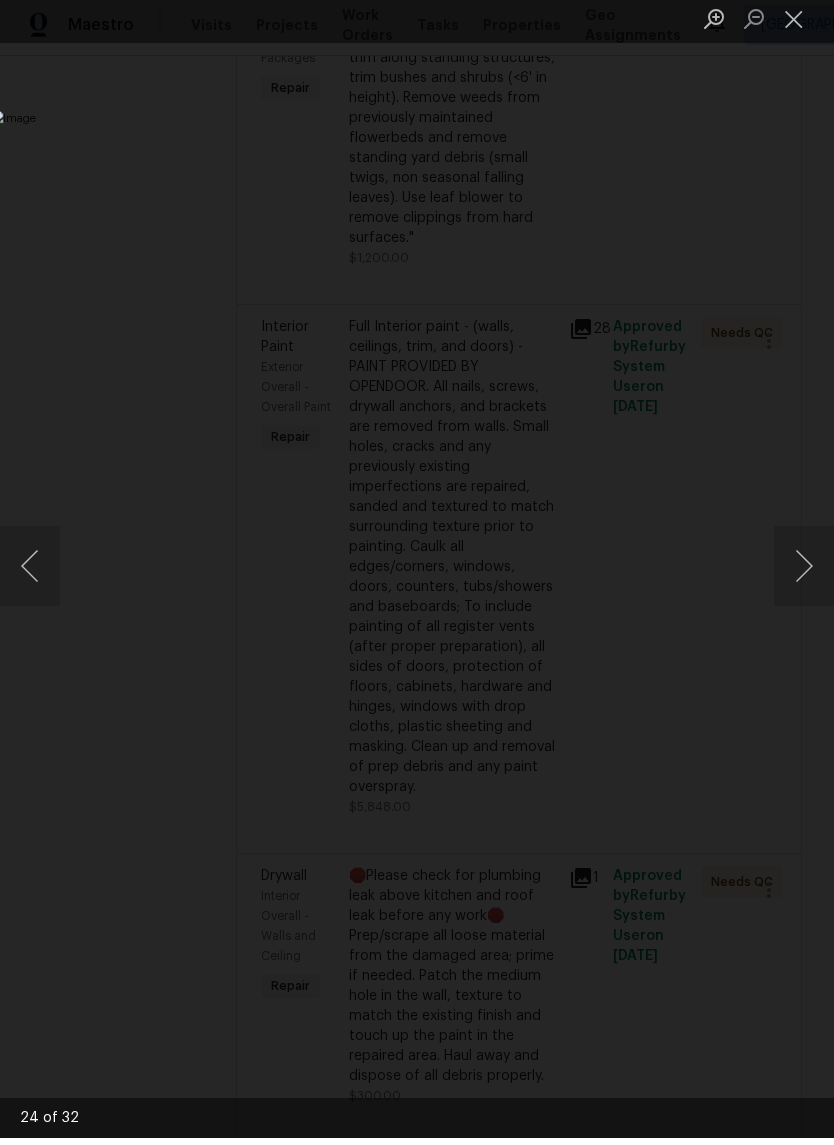 click at bounding box center [804, 573] 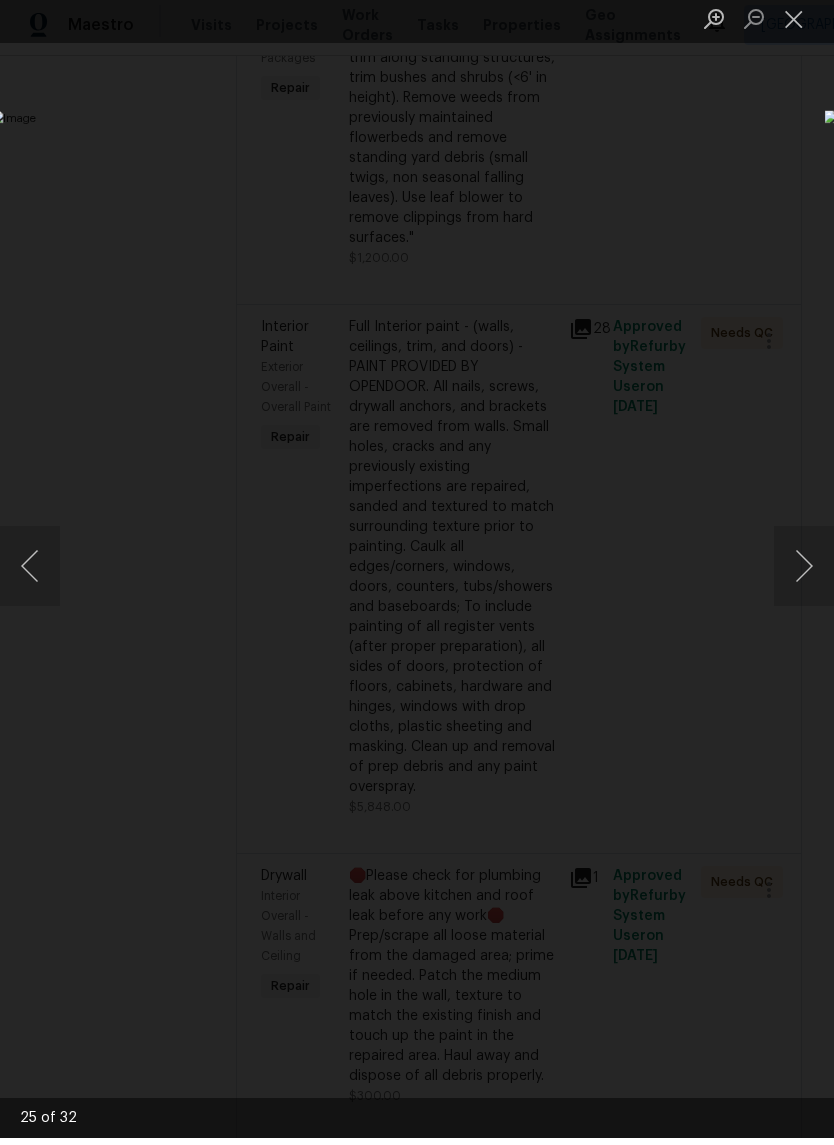 click at bounding box center [794, 25] 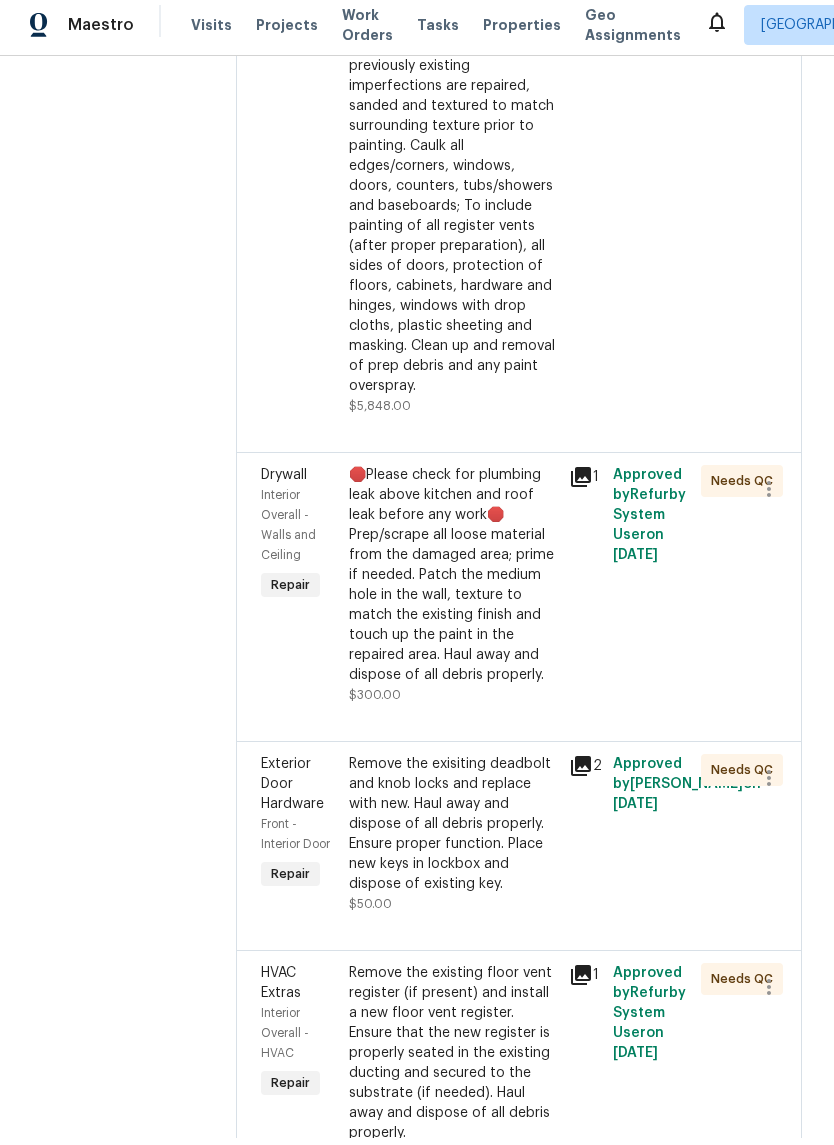 scroll, scrollTop: 1612, scrollLeft: 0, axis: vertical 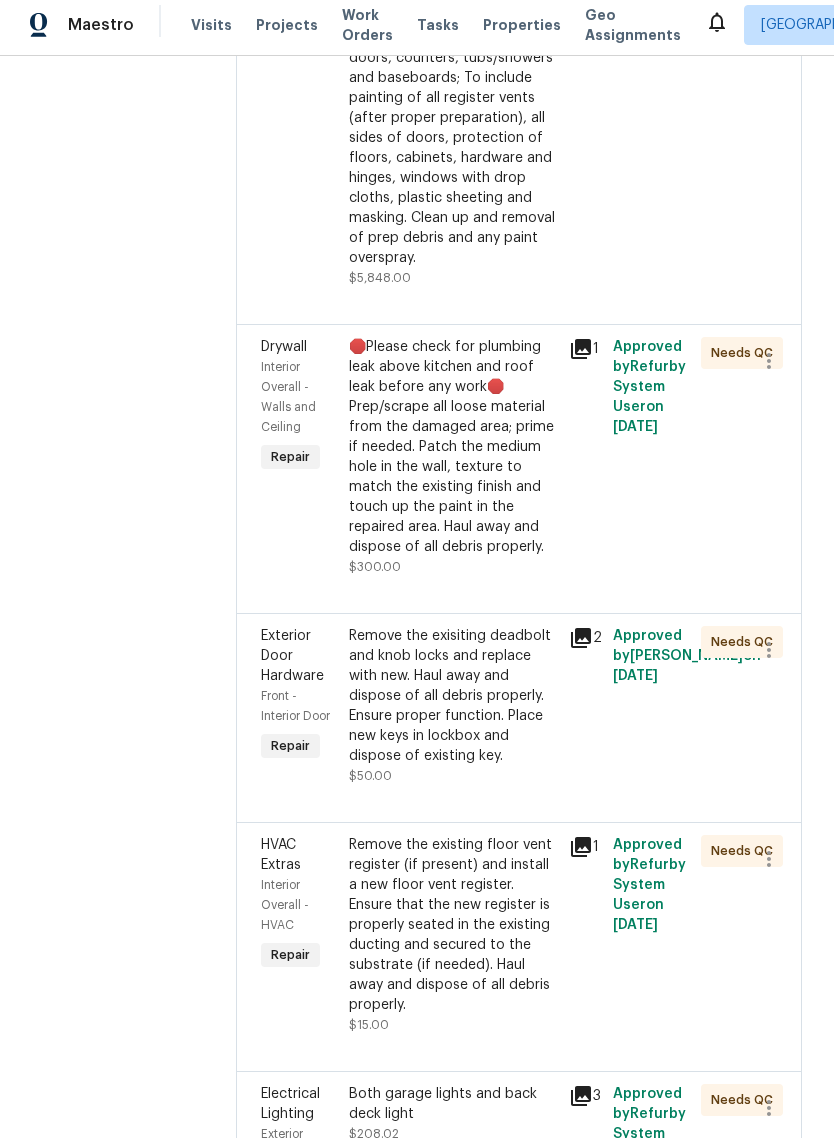 click 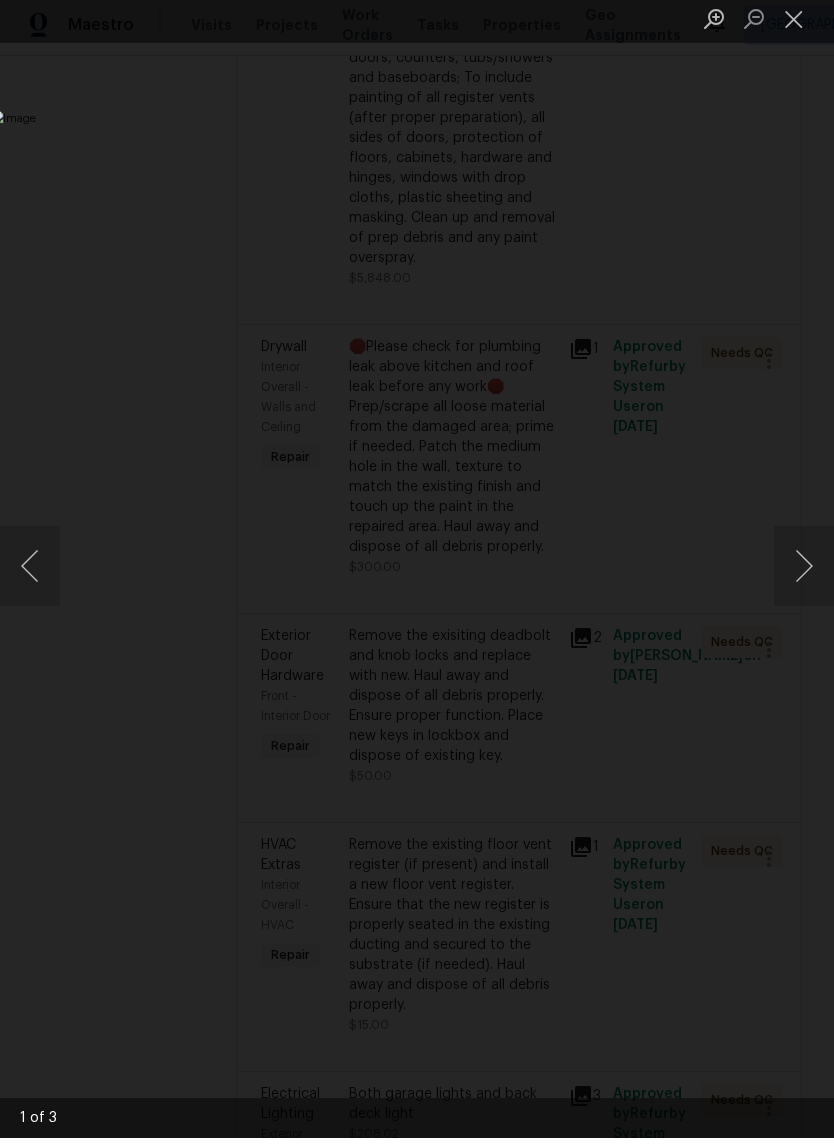 click at bounding box center [804, 573] 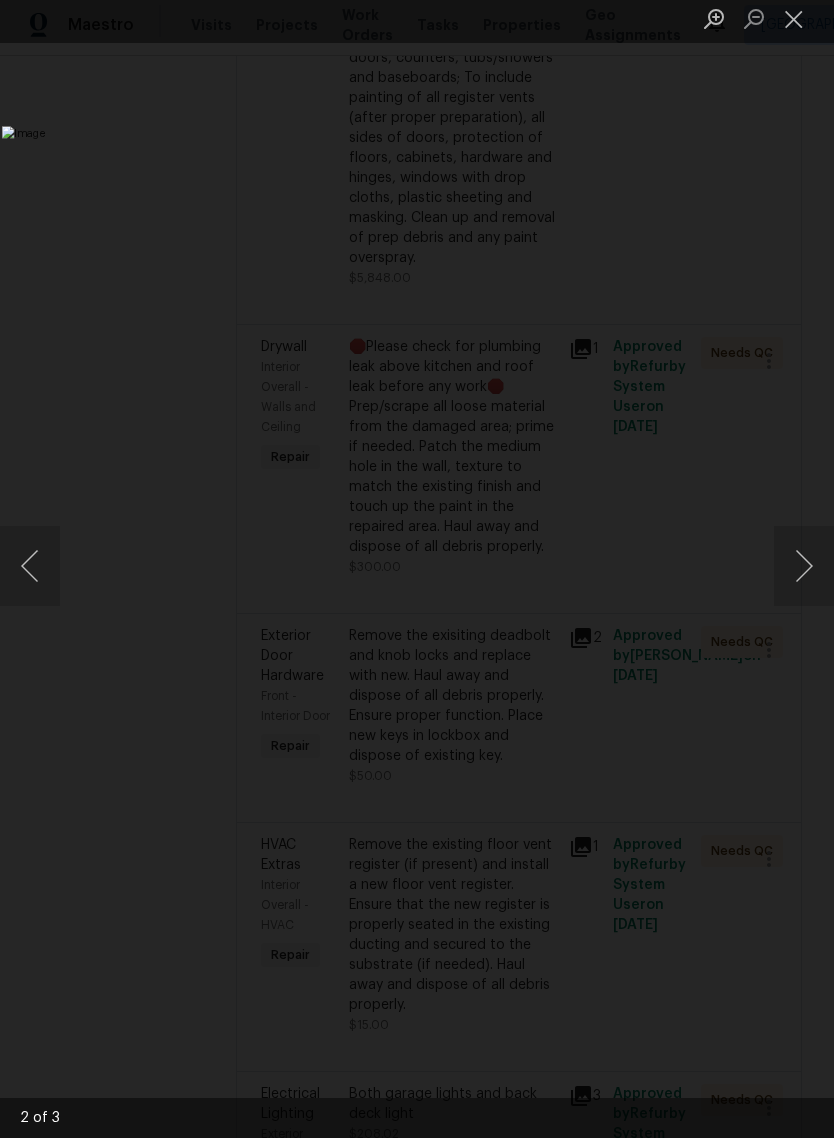 click at bounding box center [804, 573] 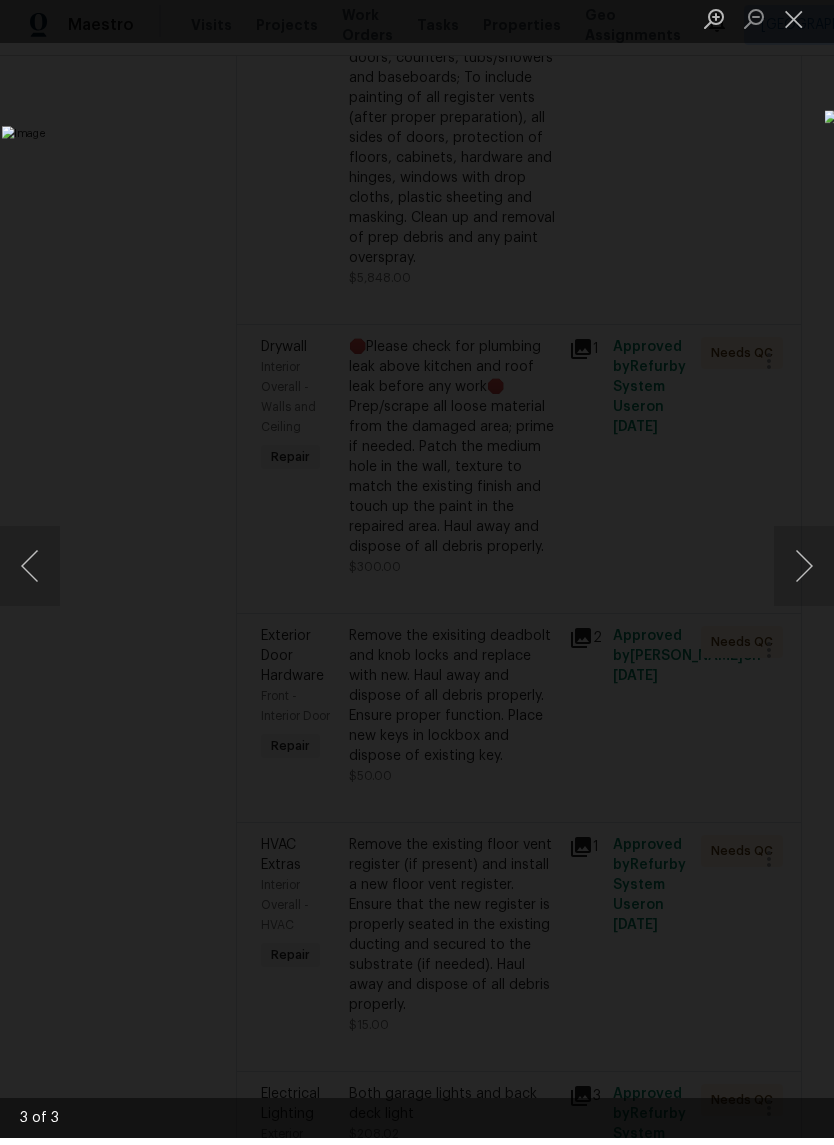 click at bounding box center (804, 573) 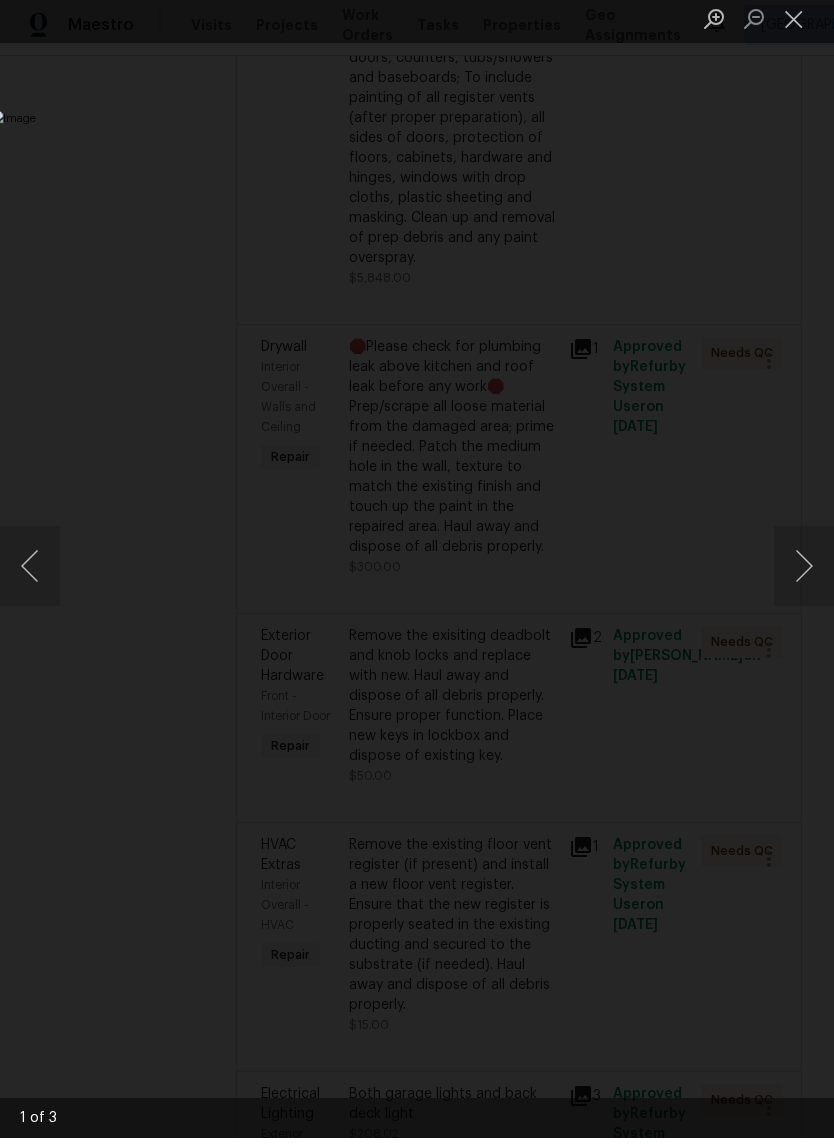 click at bounding box center (804, 573) 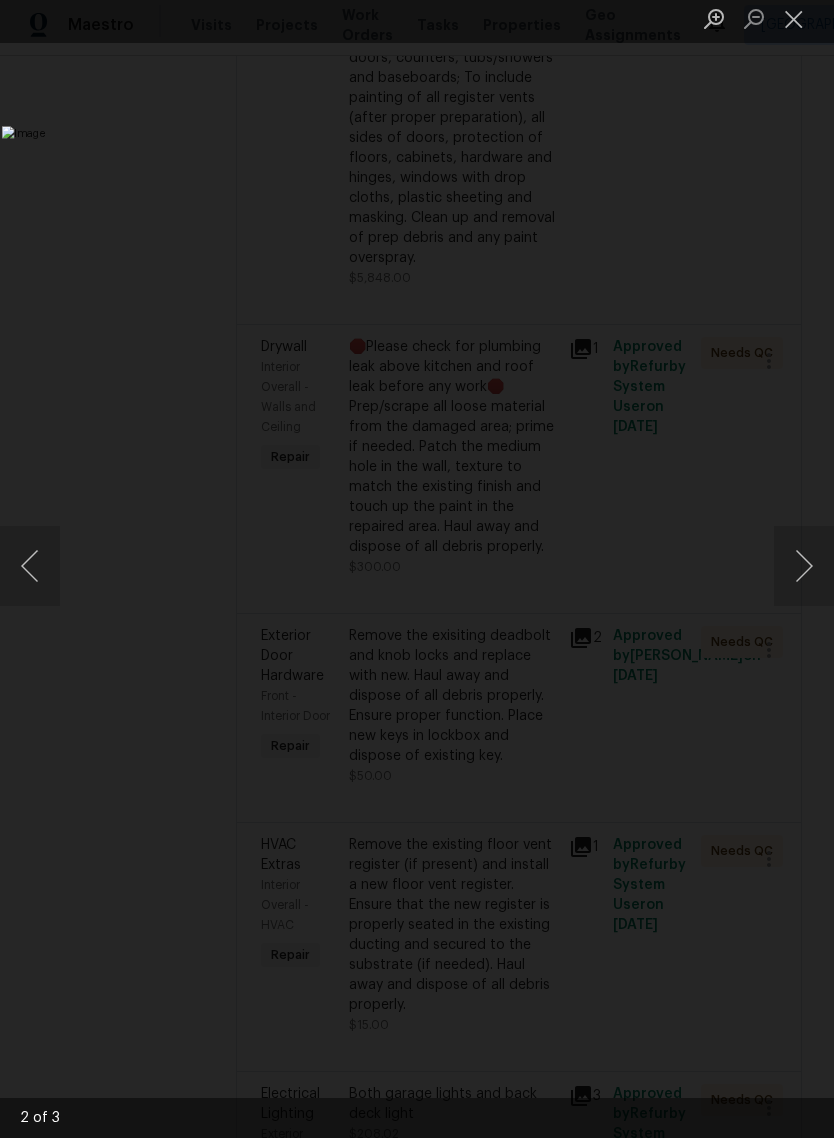 click at bounding box center (804, 573) 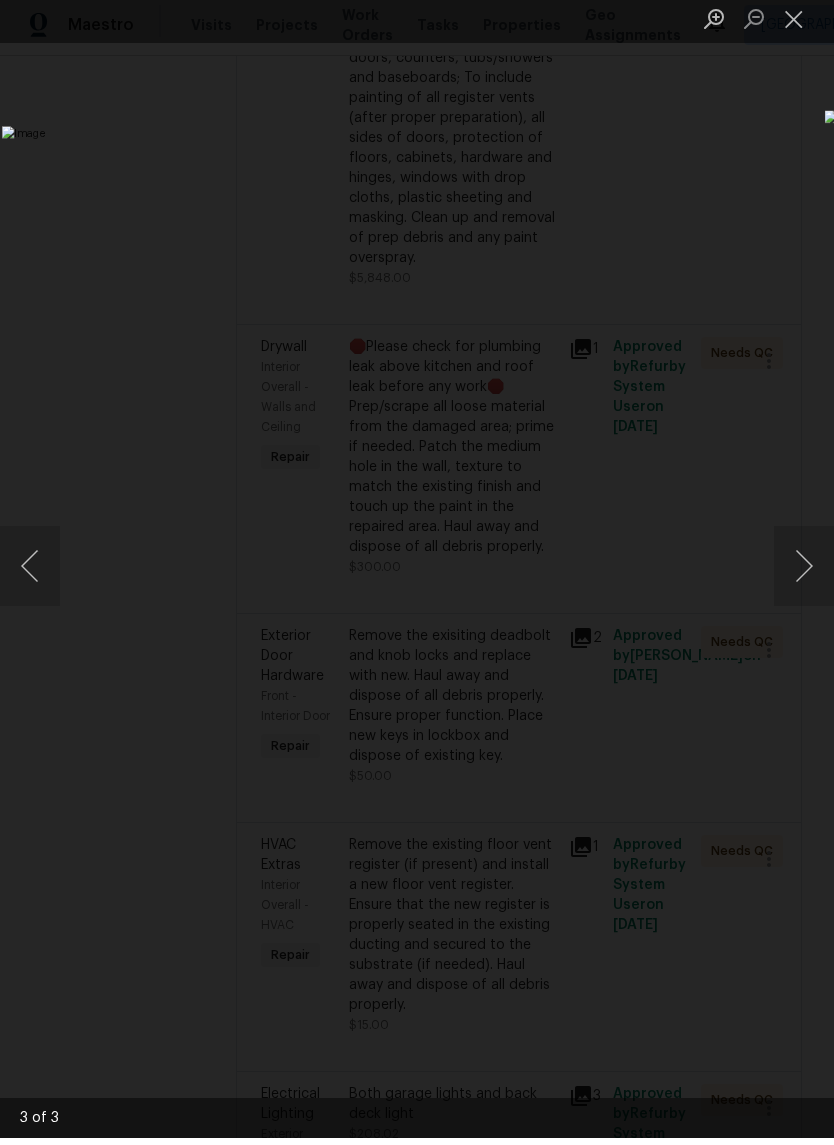 click at bounding box center [804, 573] 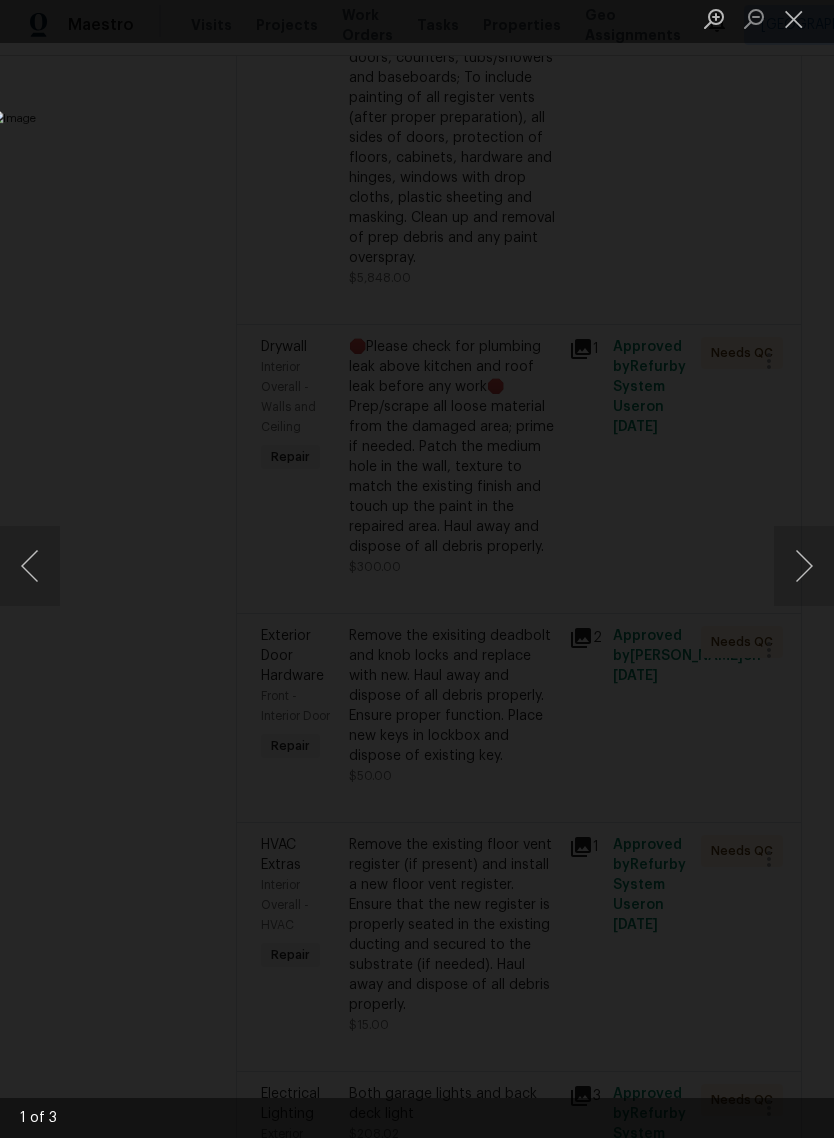 click at bounding box center (794, 25) 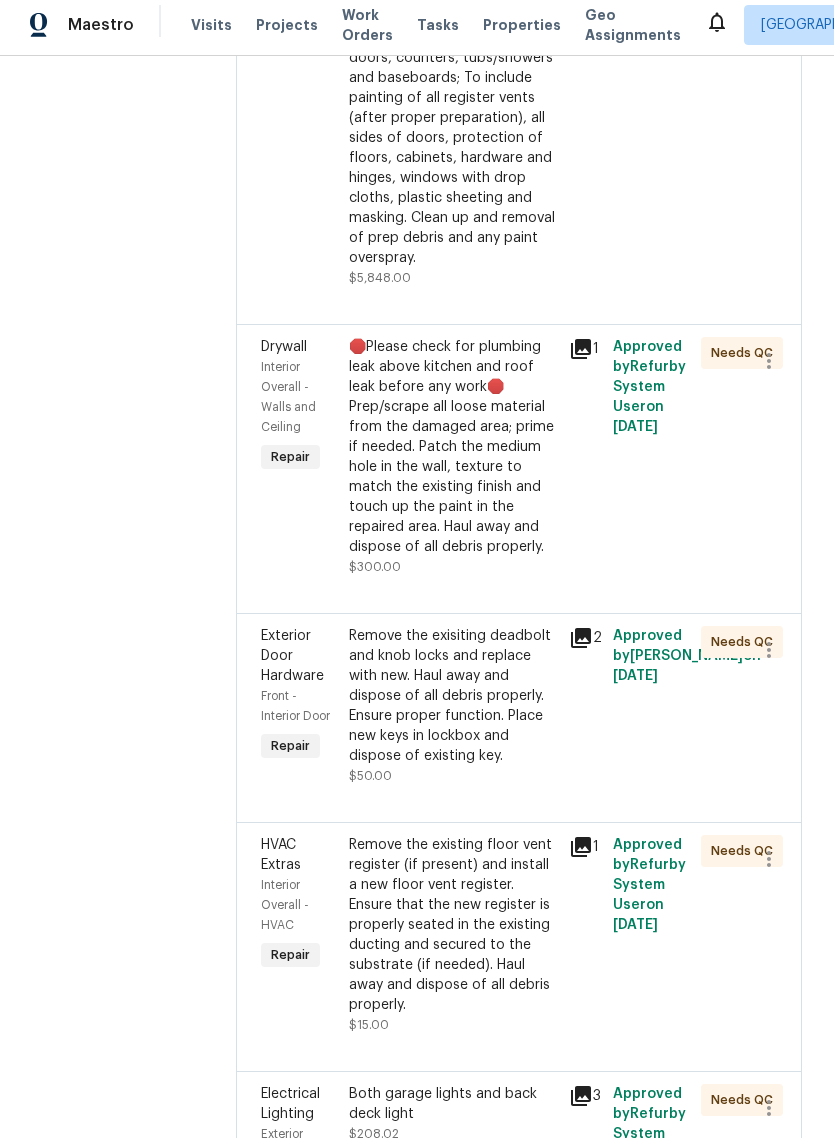 click 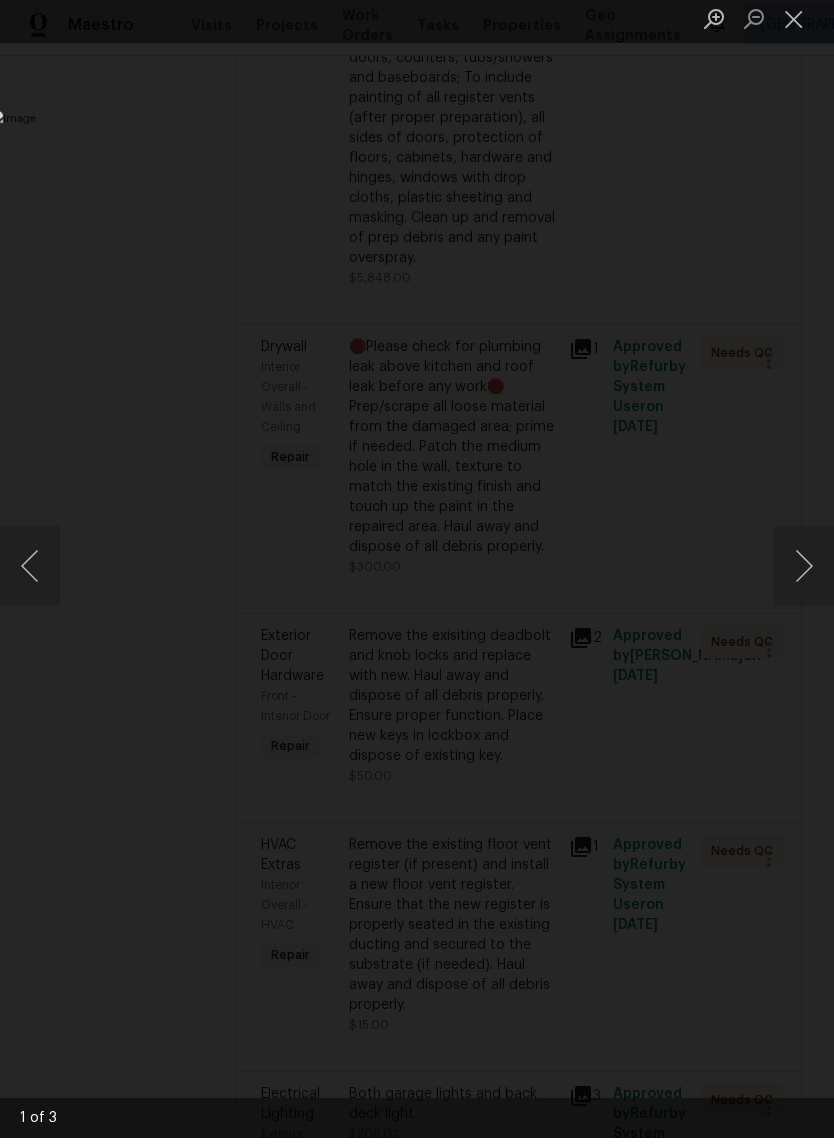 click at bounding box center [804, 573] 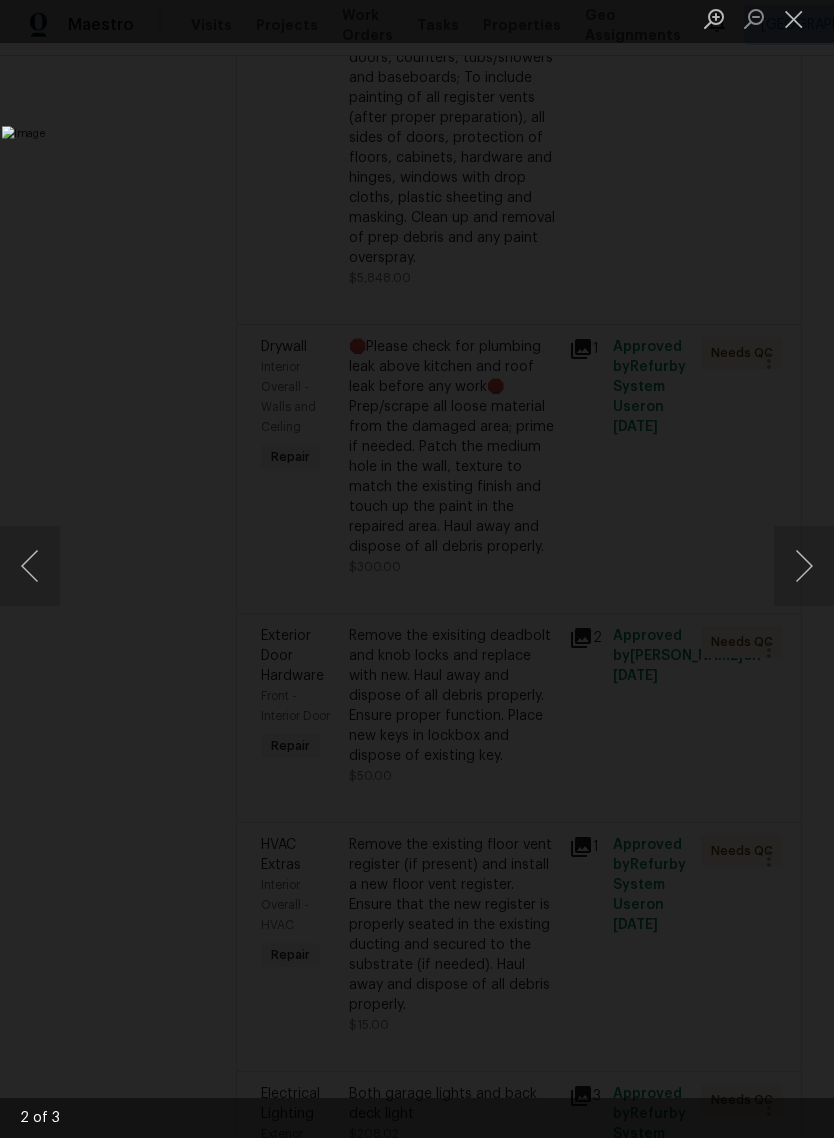 click at bounding box center (804, 573) 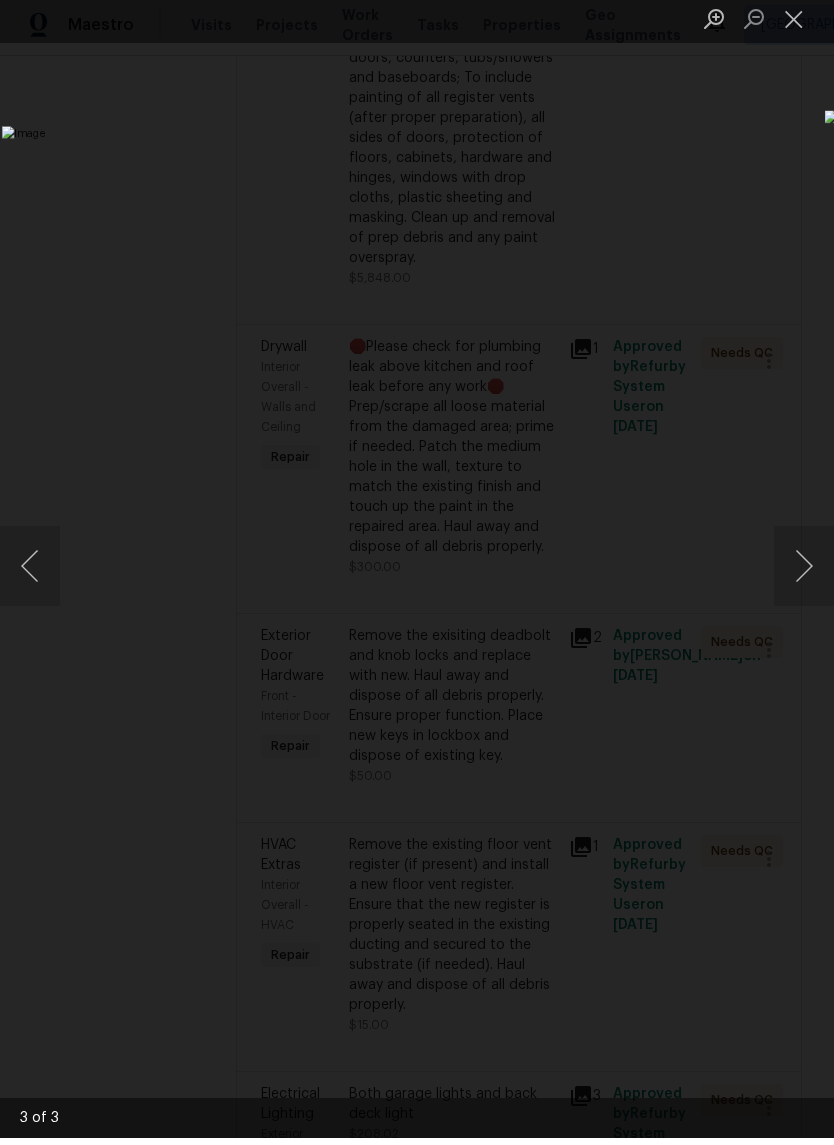 click at bounding box center [804, 573] 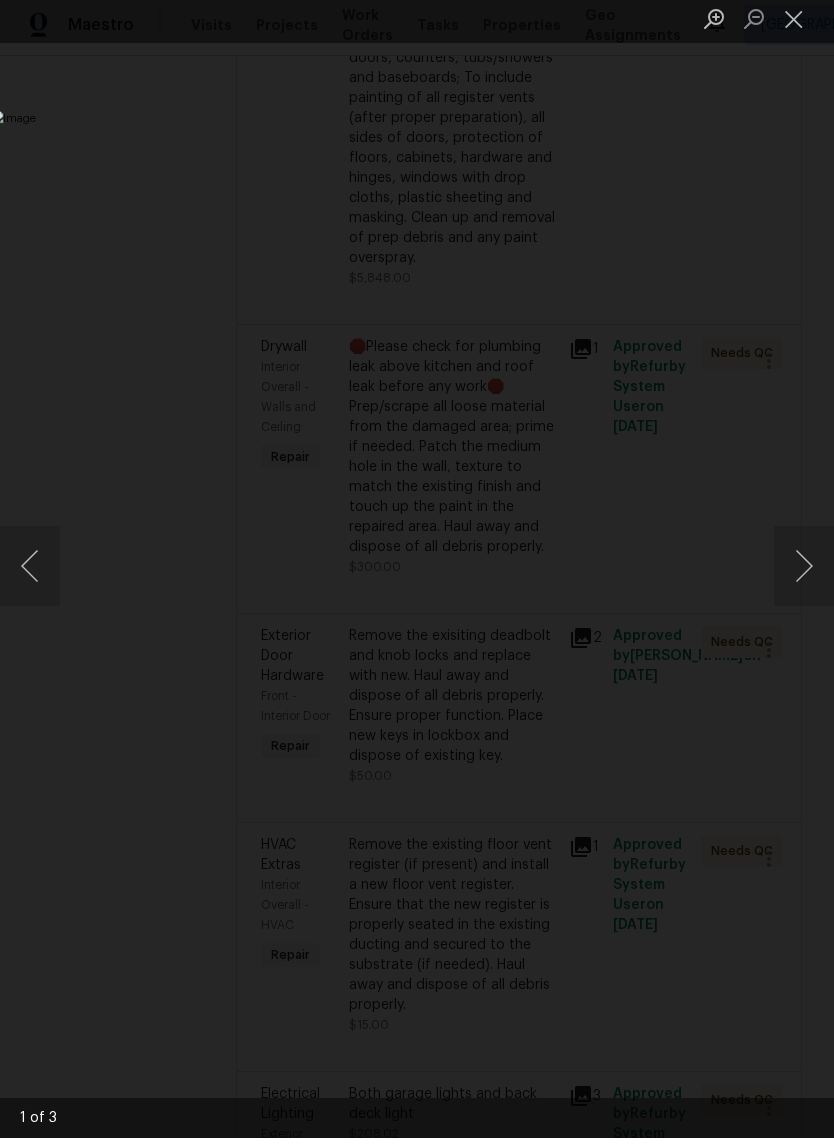 click at bounding box center [794, 25] 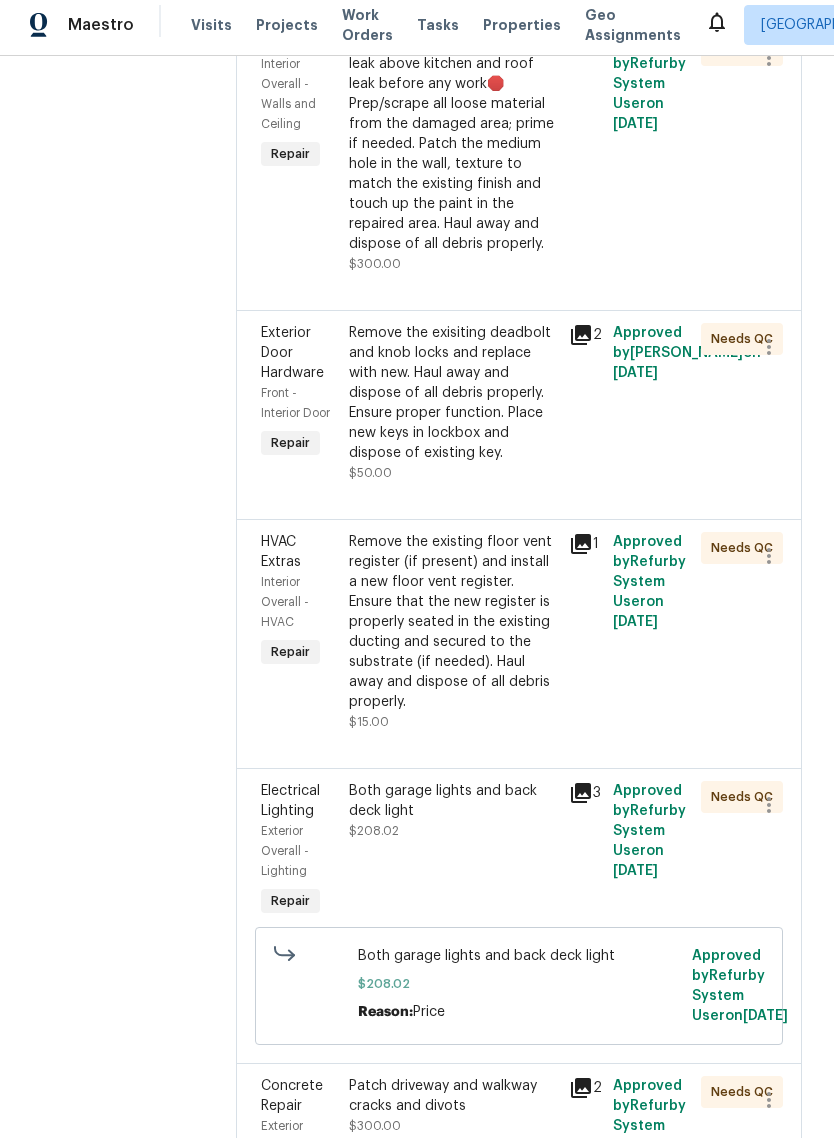 scroll, scrollTop: 2023, scrollLeft: 0, axis: vertical 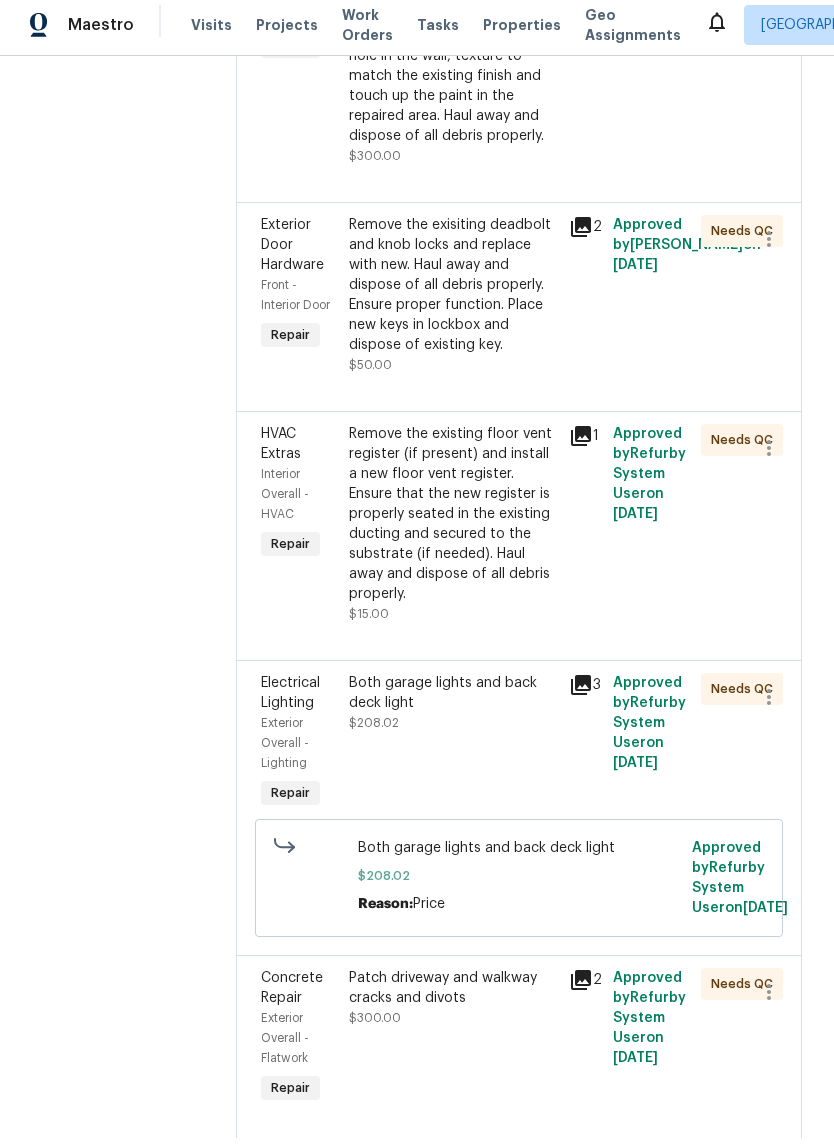 click 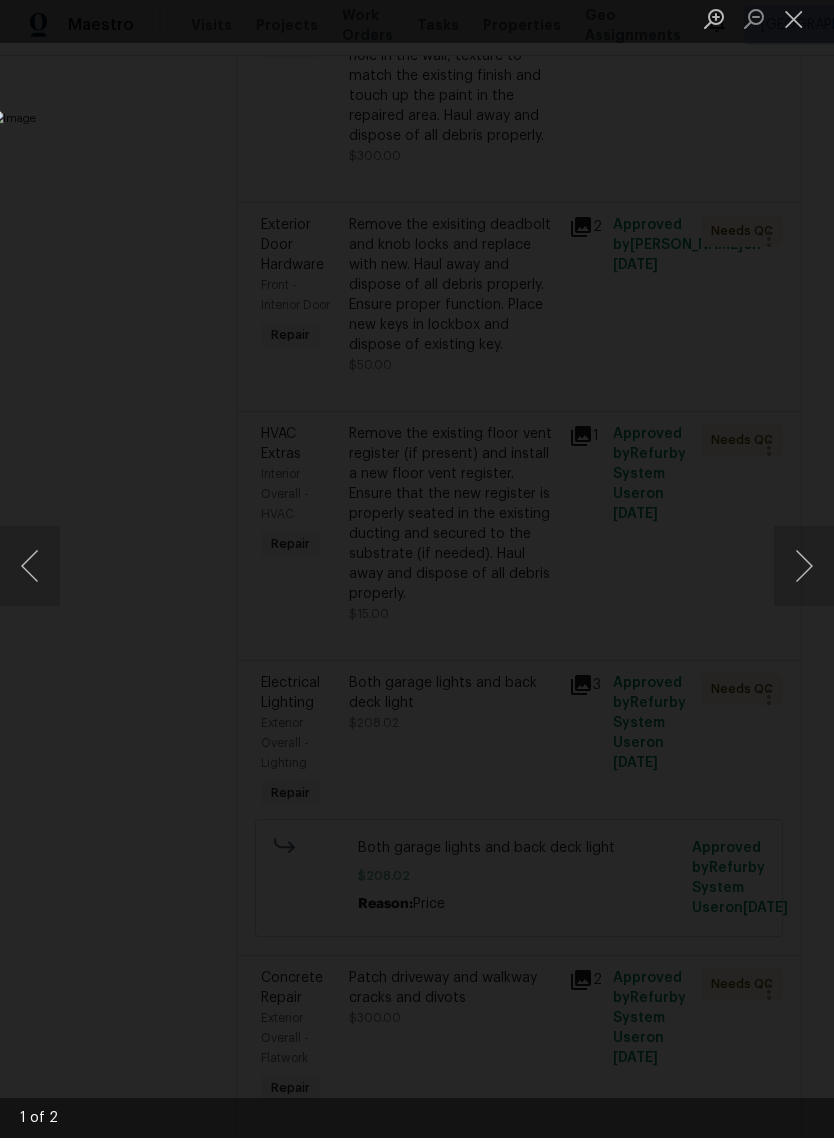 click at bounding box center (804, 573) 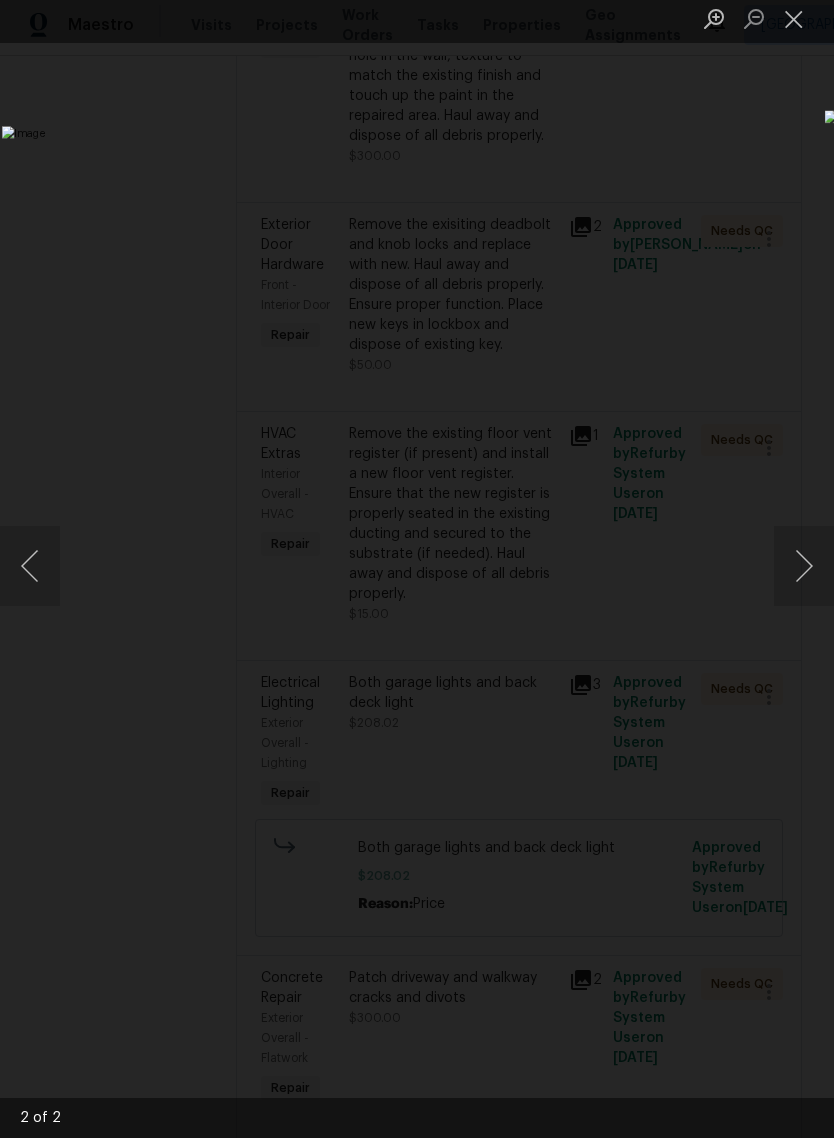 click at bounding box center [804, 573] 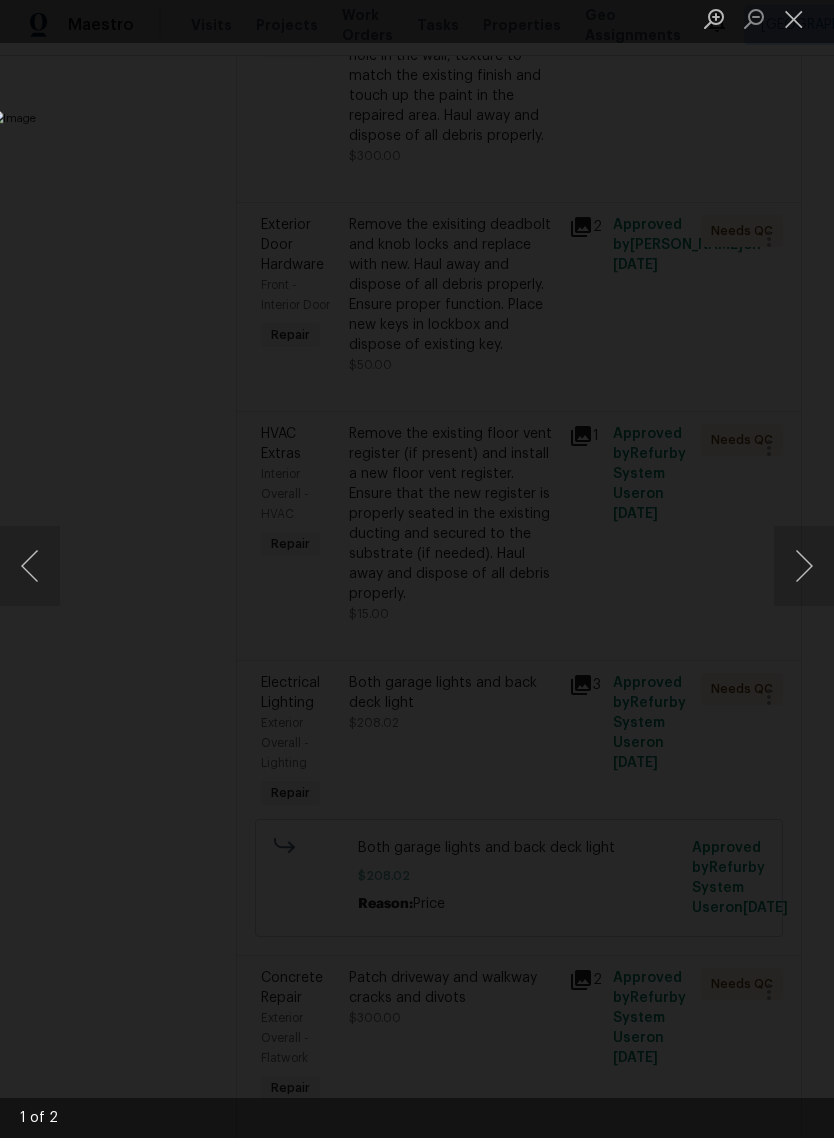 click at bounding box center (794, 25) 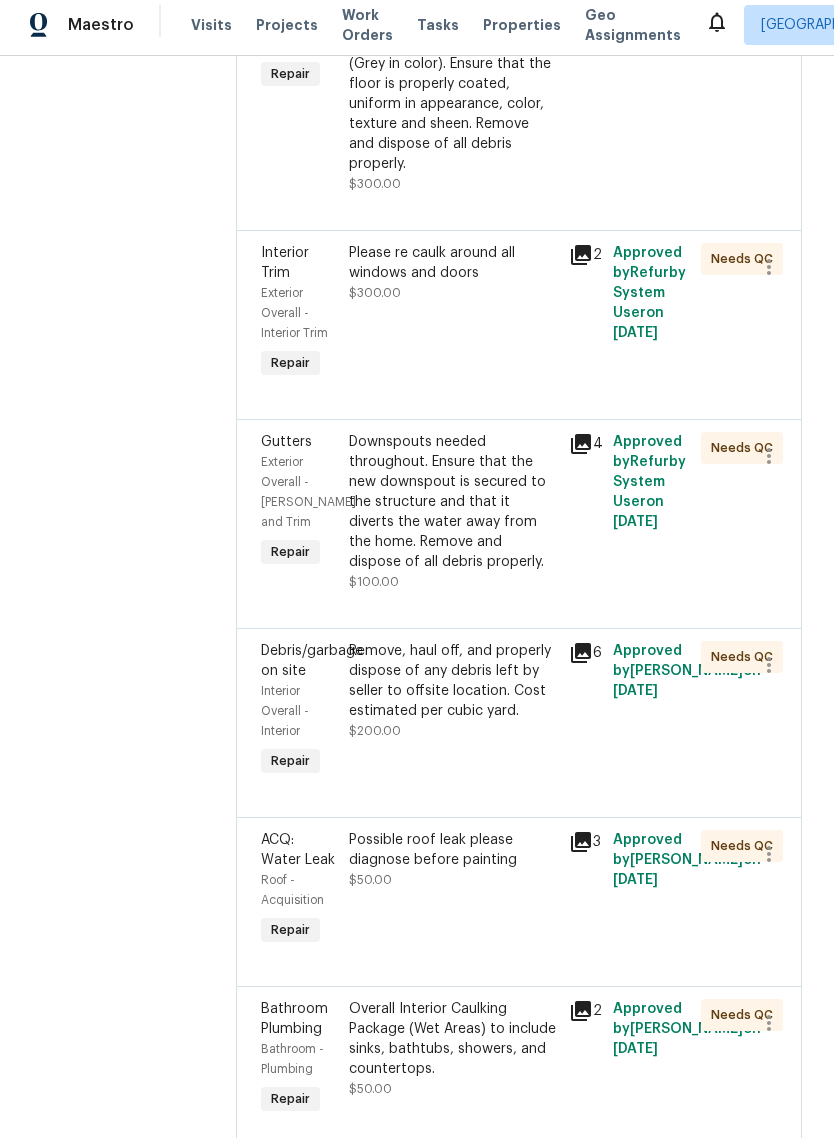 scroll, scrollTop: 3776, scrollLeft: 0, axis: vertical 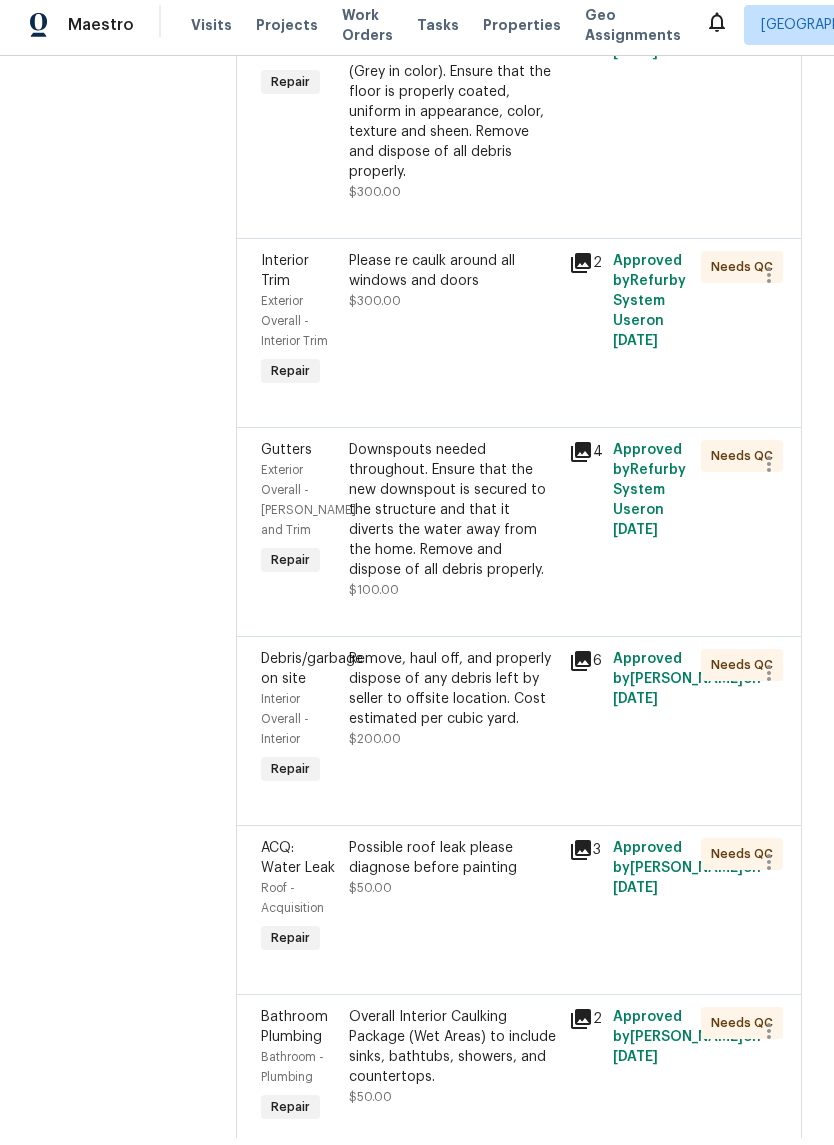 click 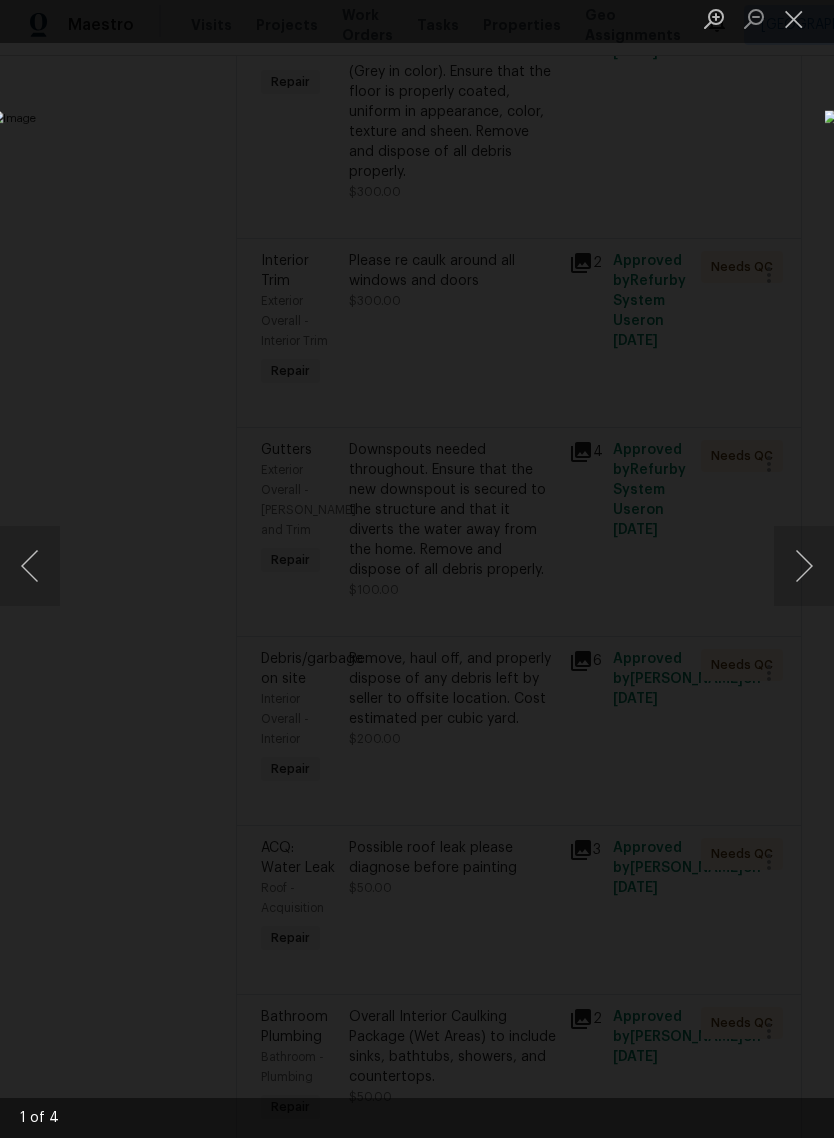 click at bounding box center [804, 573] 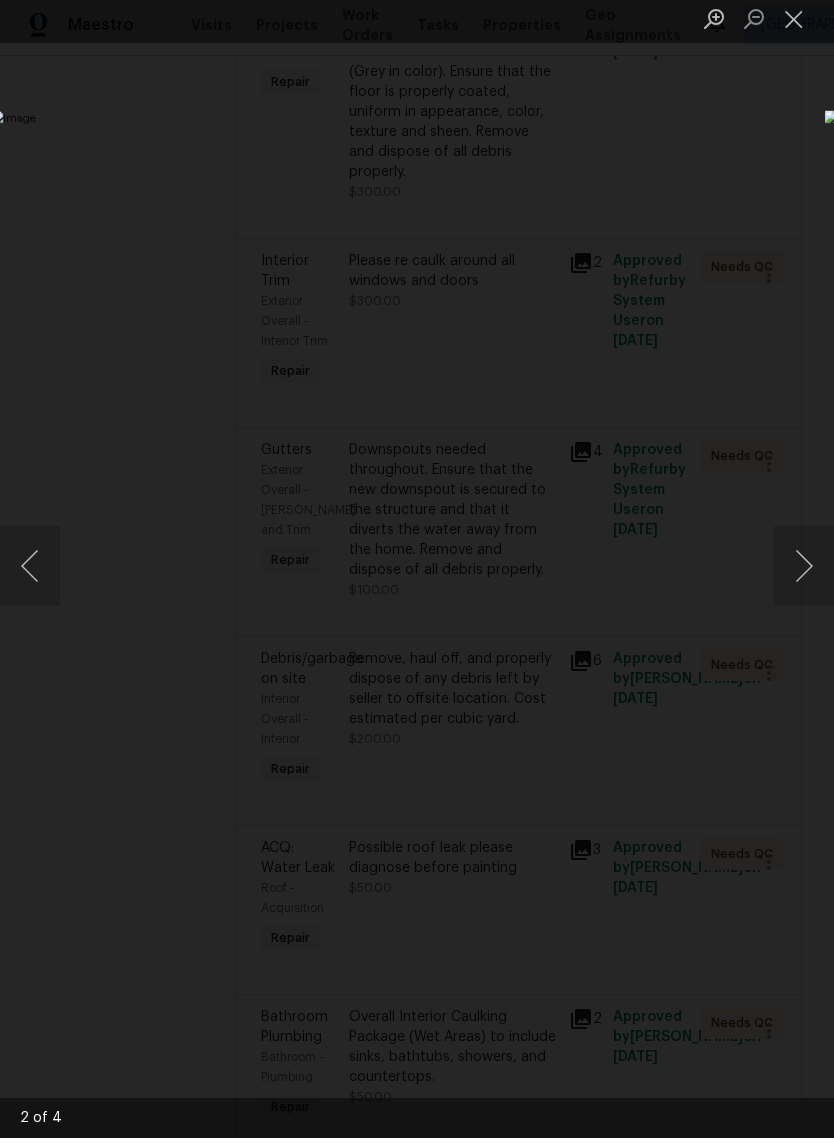 click at bounding box center (804, 573) 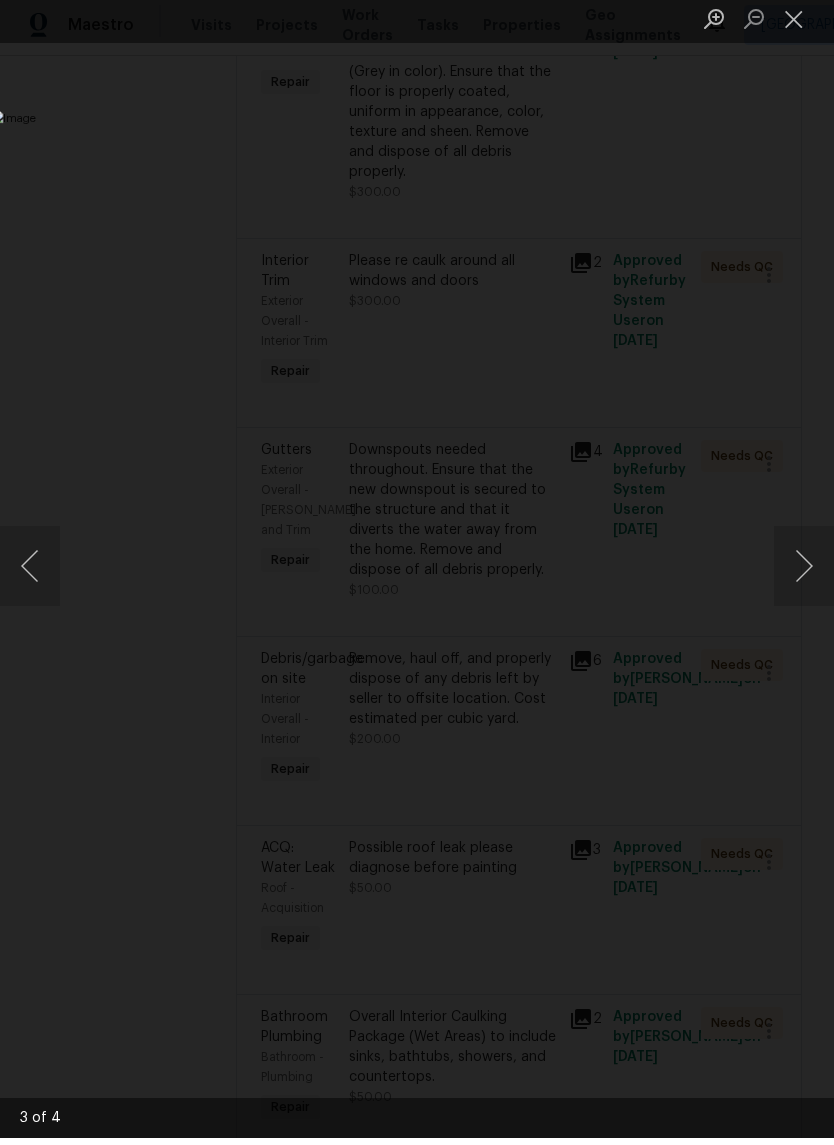 click at bounding box center [804, 573] 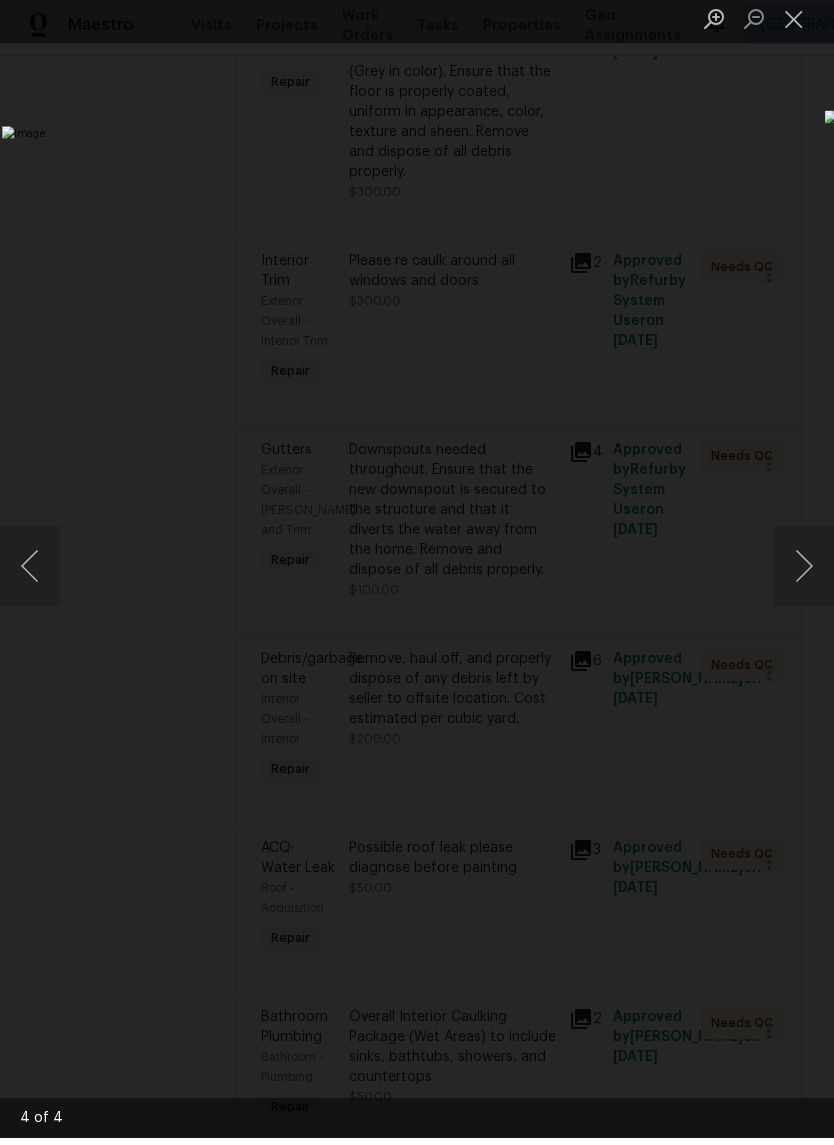 click at bounding box center (804, 573) 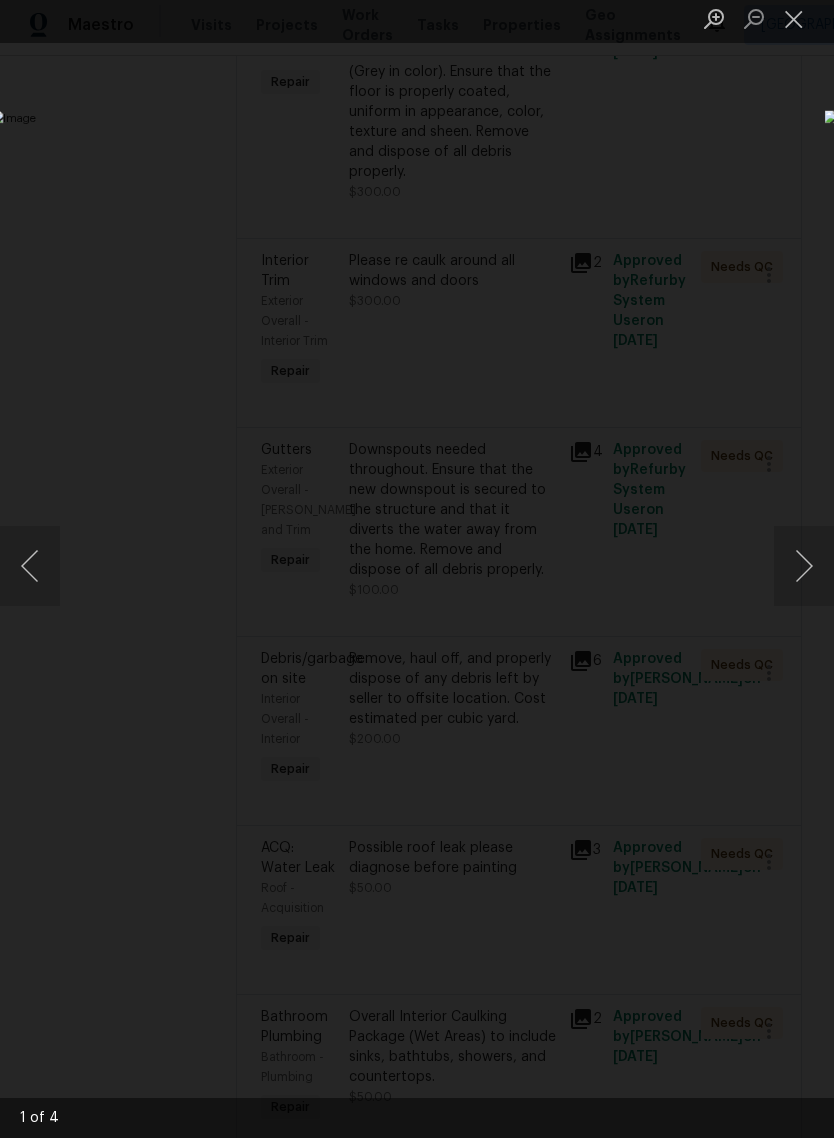 click at bounding box center (804, 573) 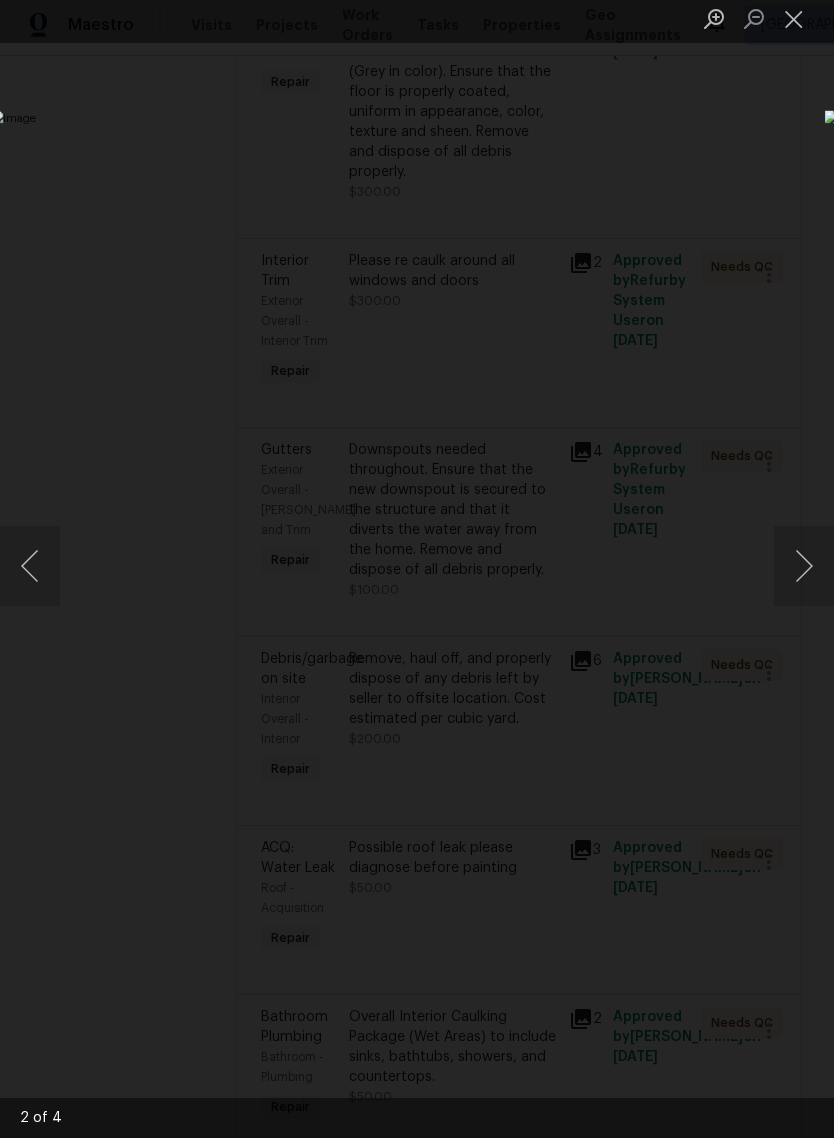 click at bounding box center (804, 573) 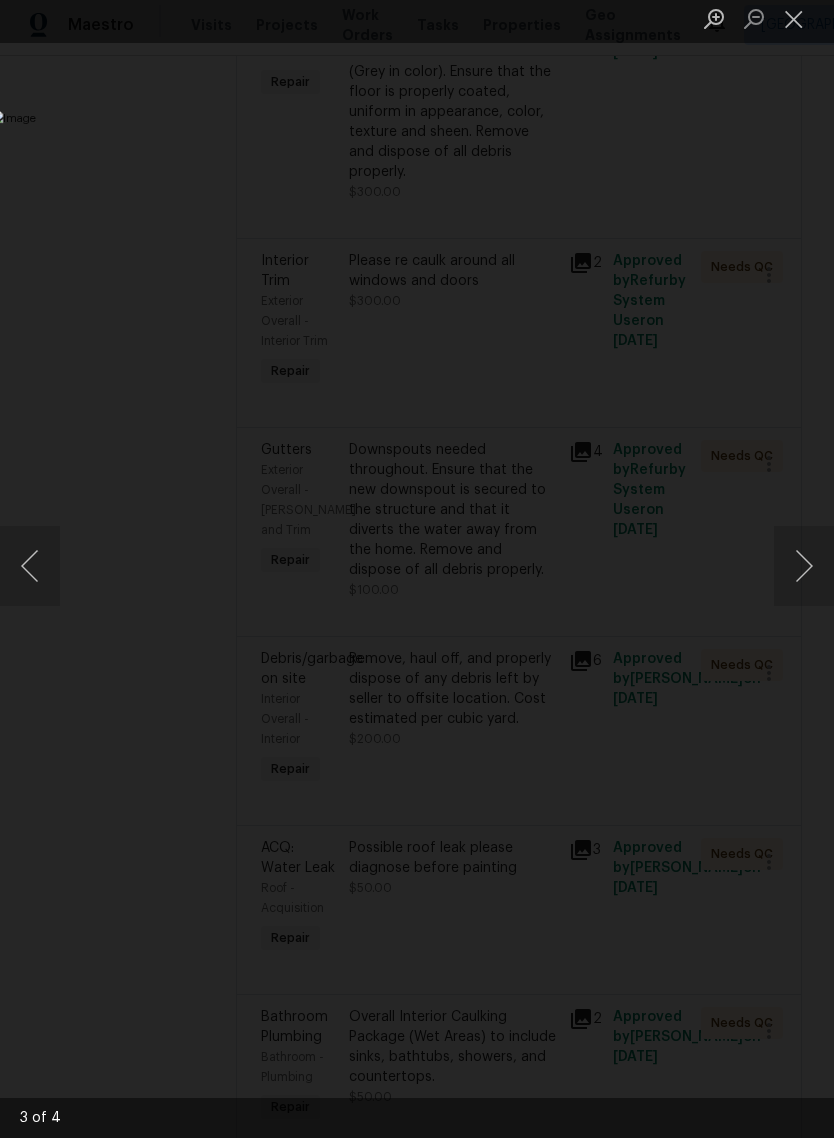 click at bounding box center (794, 25) 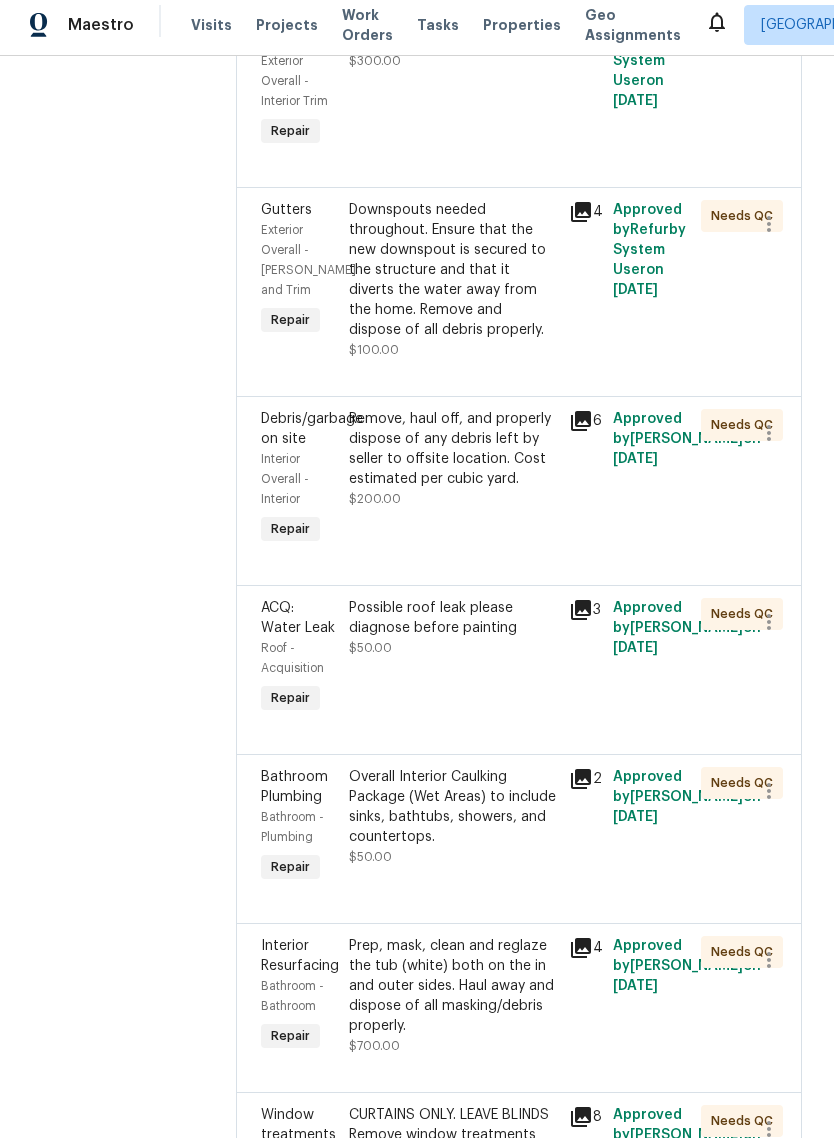 scroll, scrollTop: 3866, scrollLeft: 0, axis: vertical 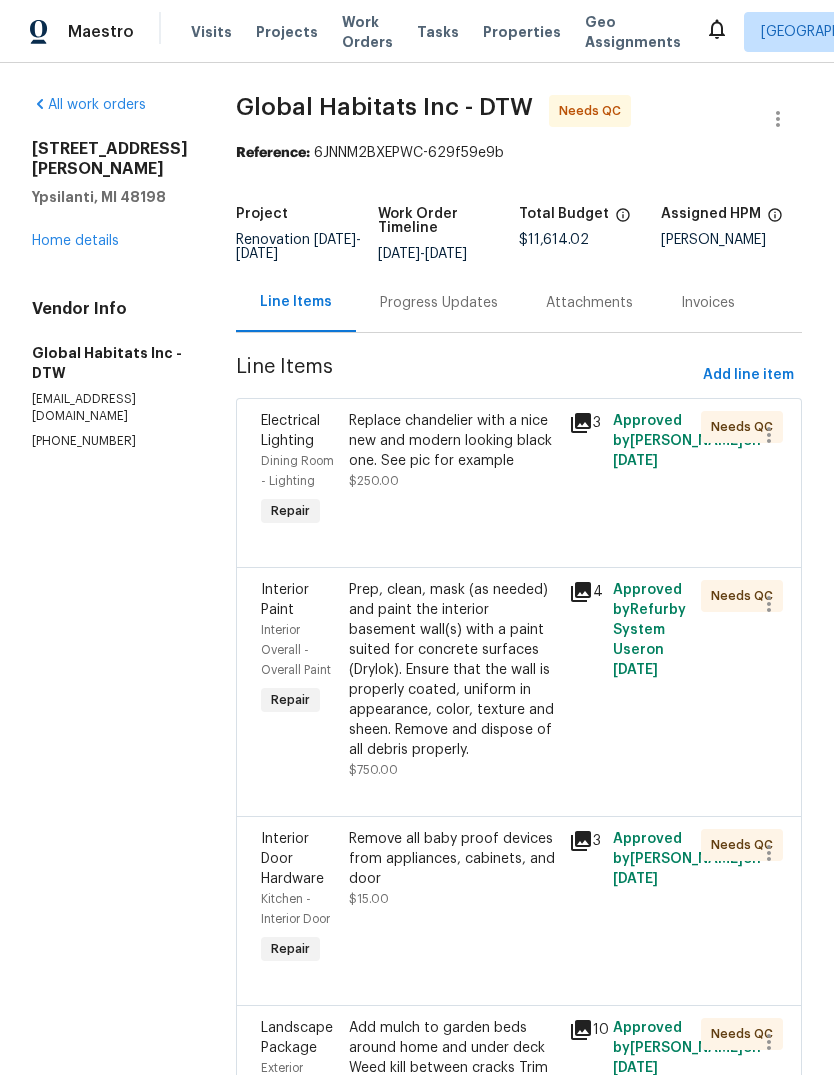 click on "Replace chandelier with a nice new and modern looking black one. See pic for example $250.00" at bounding box center [453, 471] 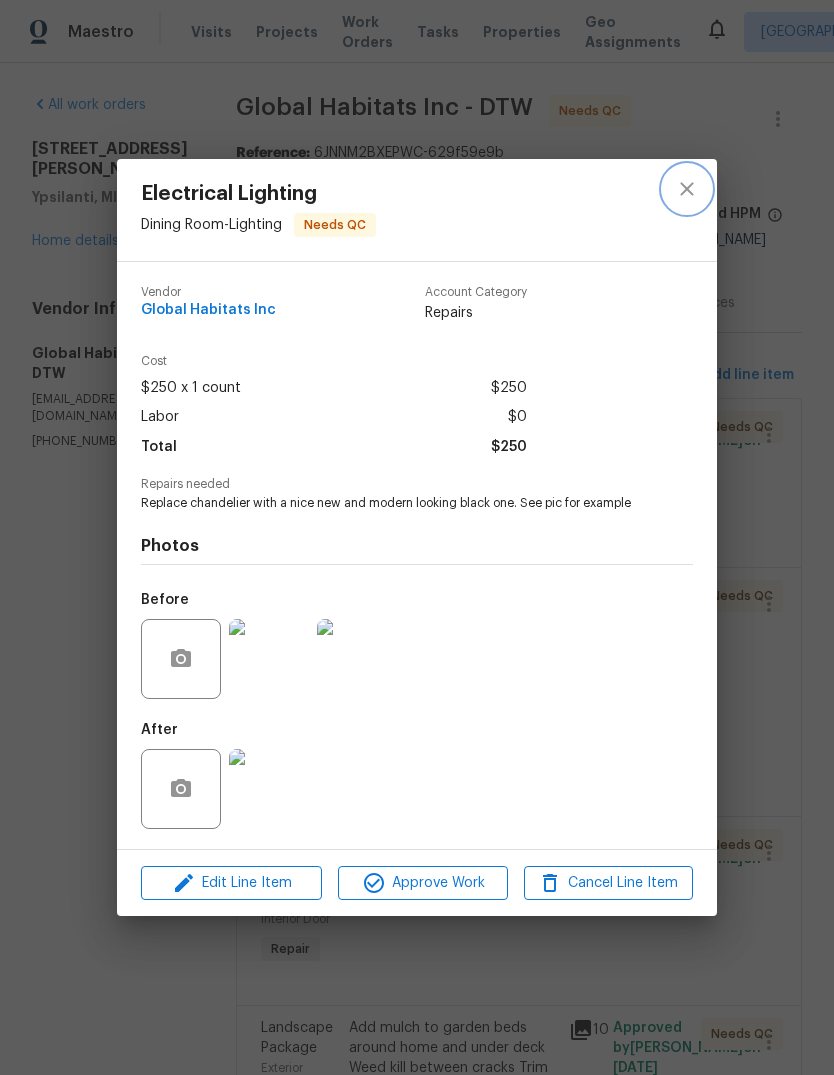 click 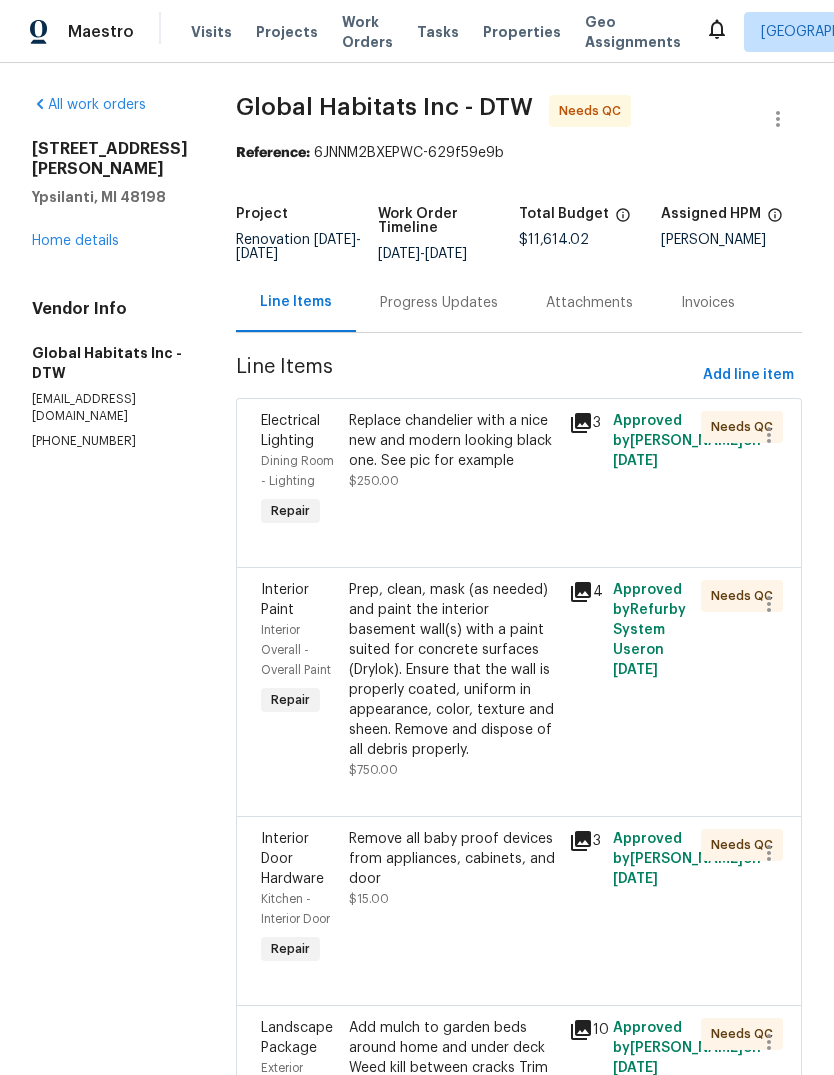 click 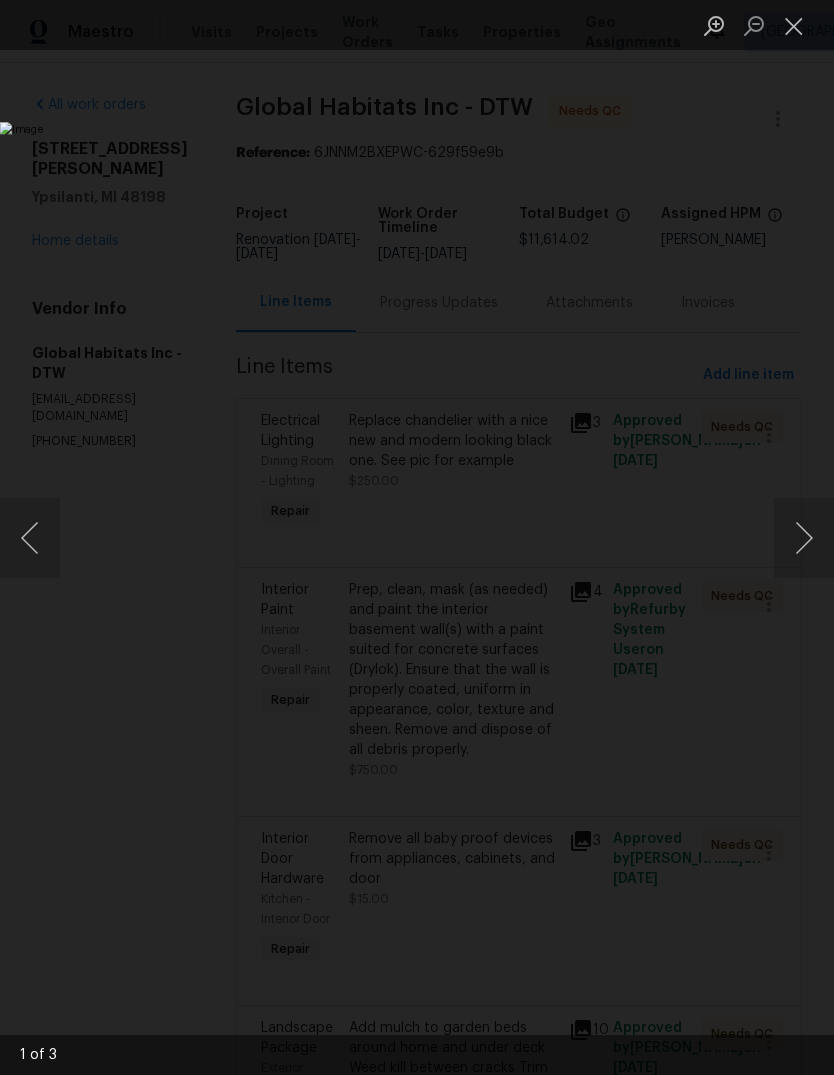 click at bounding box center [322, 537] 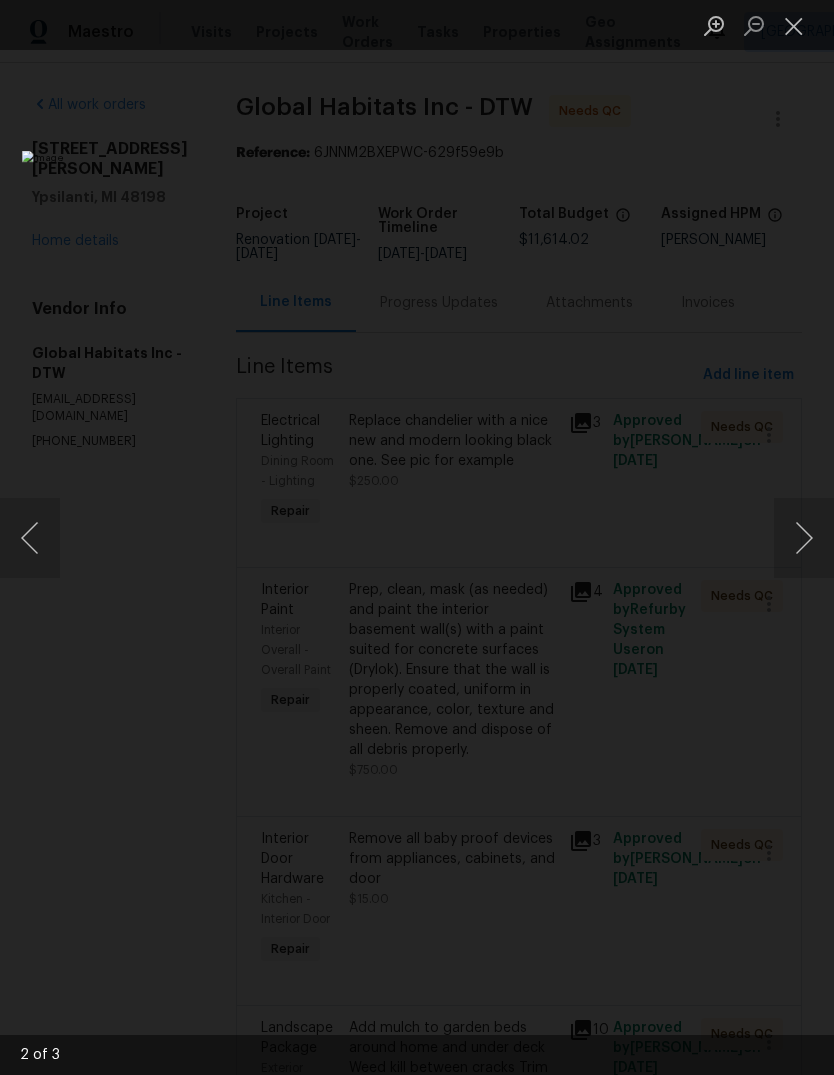 click at bounding box center [804, 538] 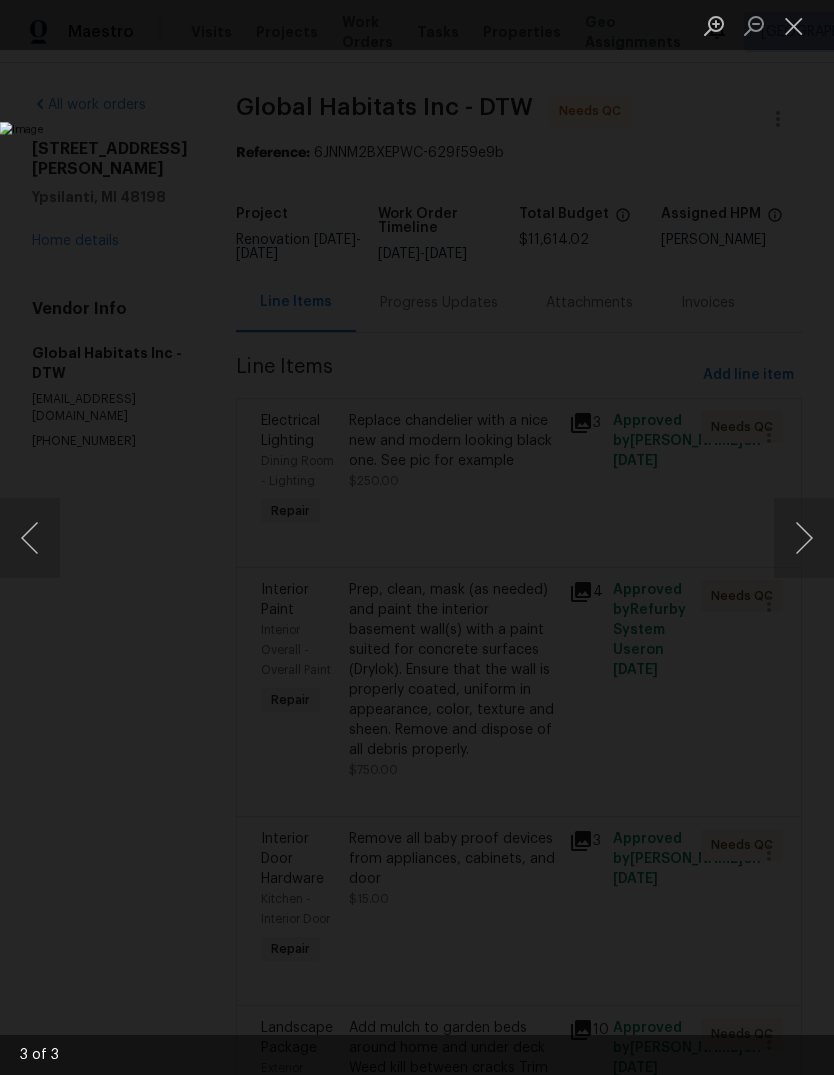 click at bounding box center [794, 25] 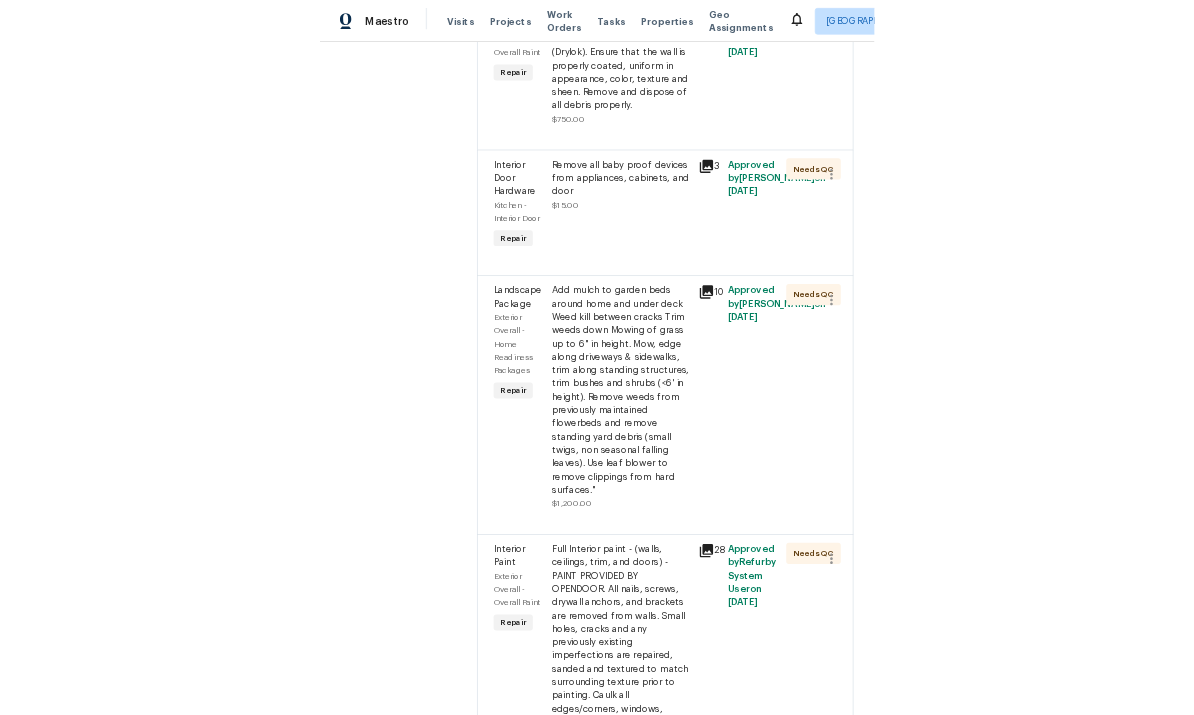 scroll, scrollTop: 634, scrollLeft: 0, axis: vertical 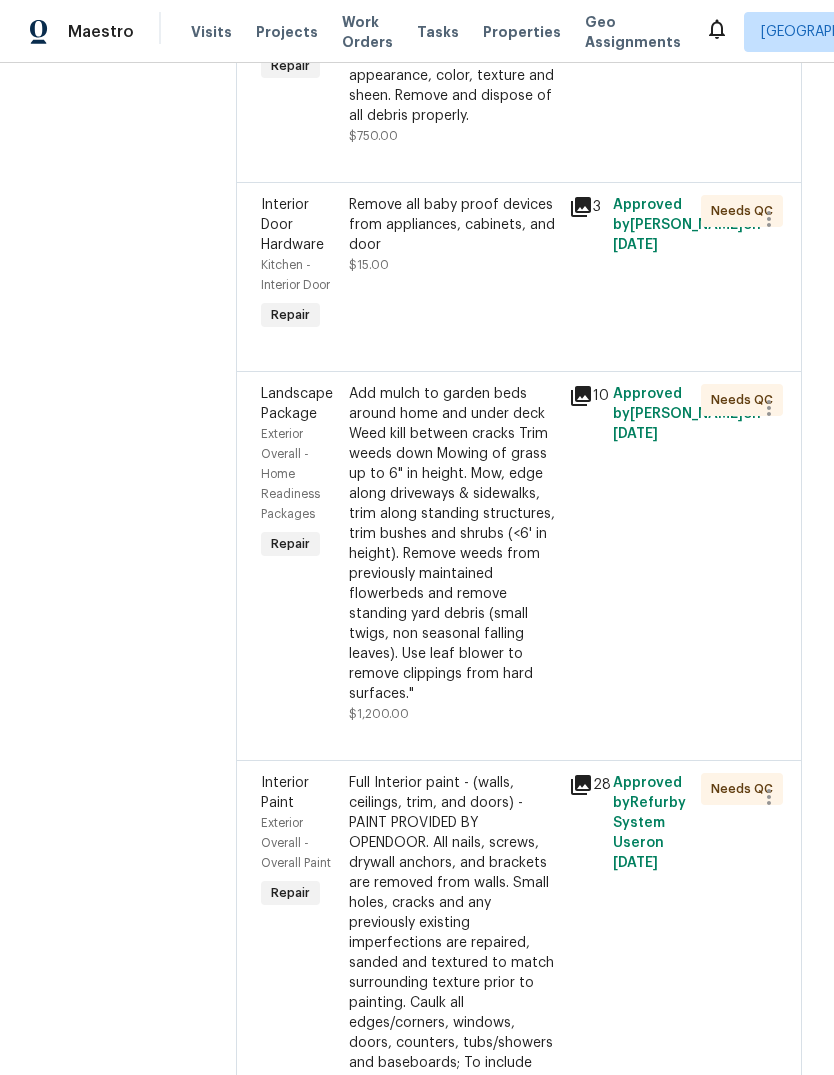 click 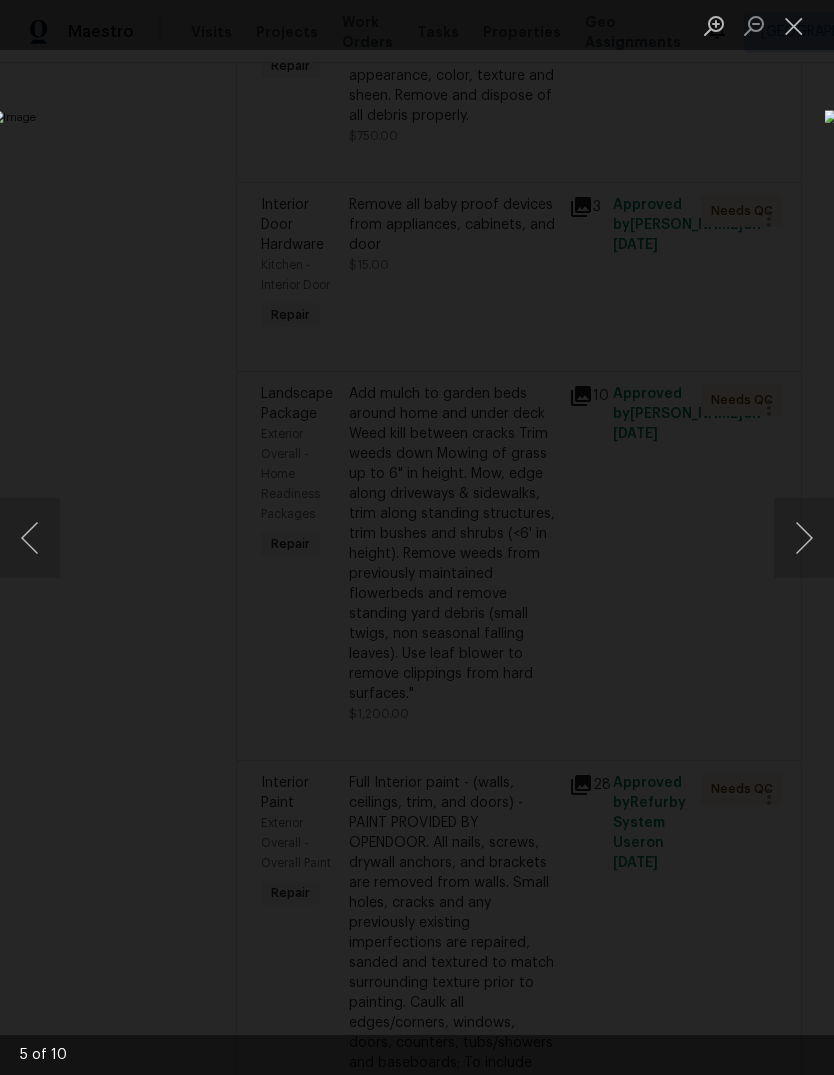 click at bounding box center (804, 538) 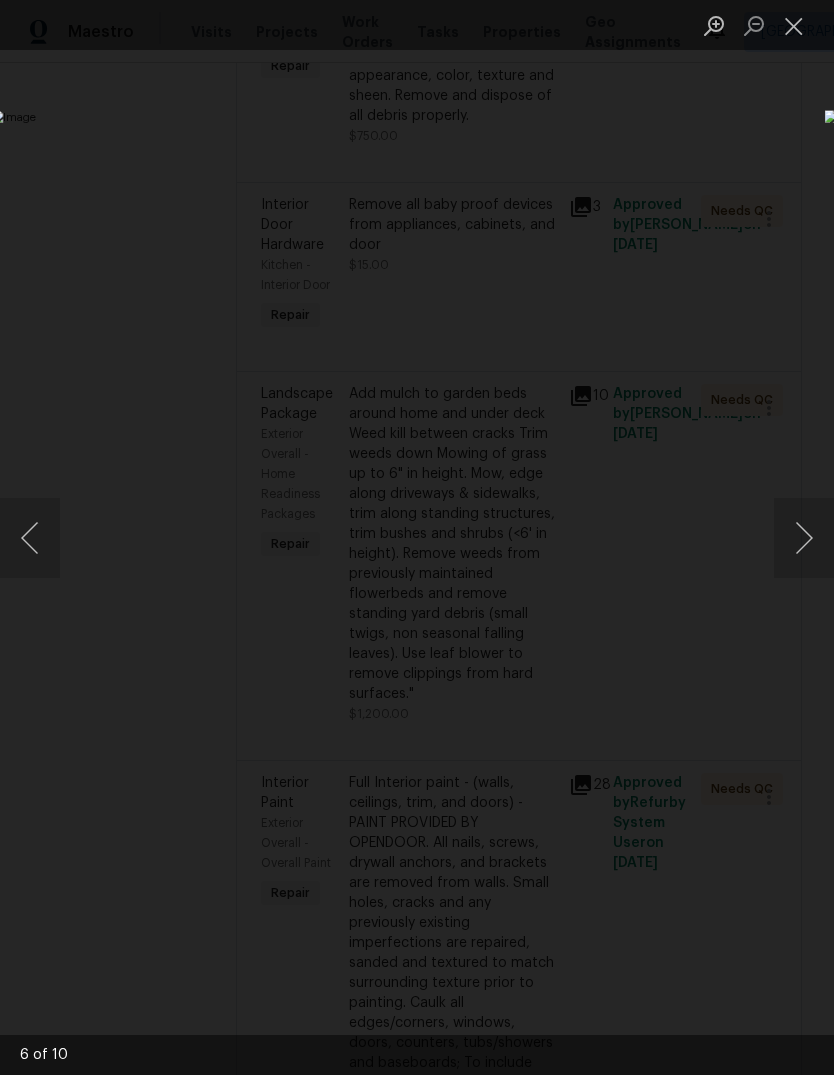 click at bounding box center (804, 538) 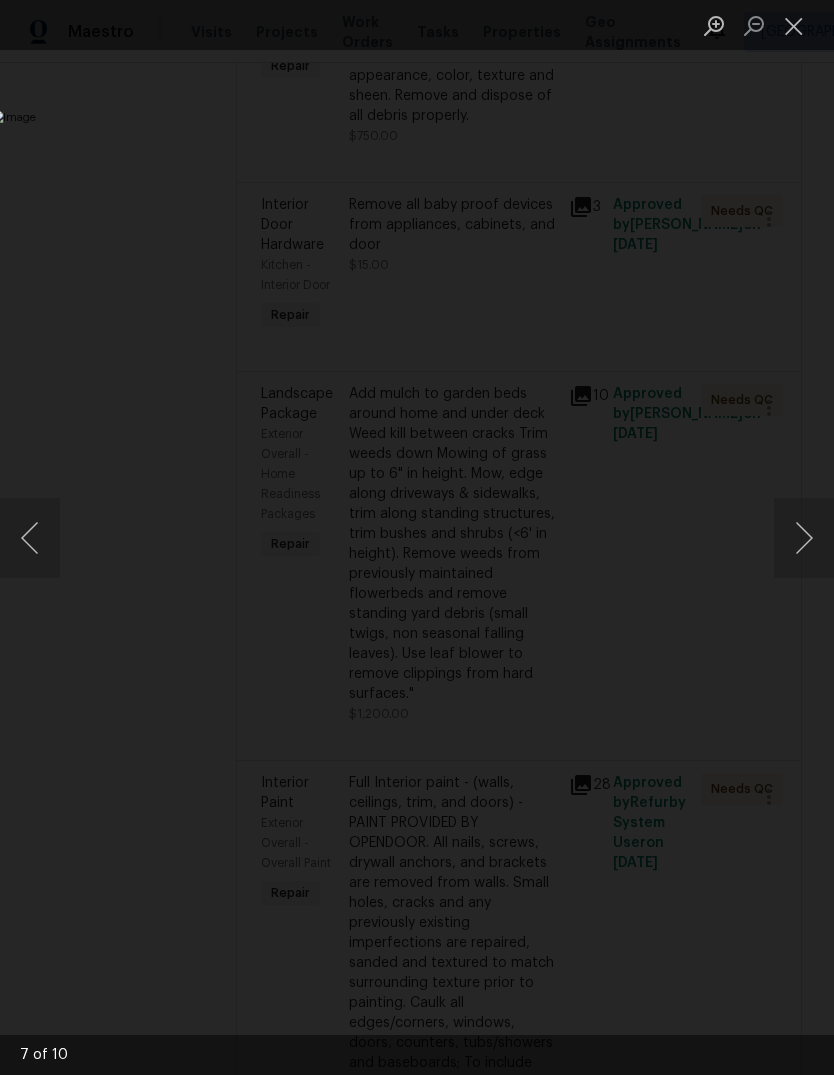 click at bounding box center (804, 538) 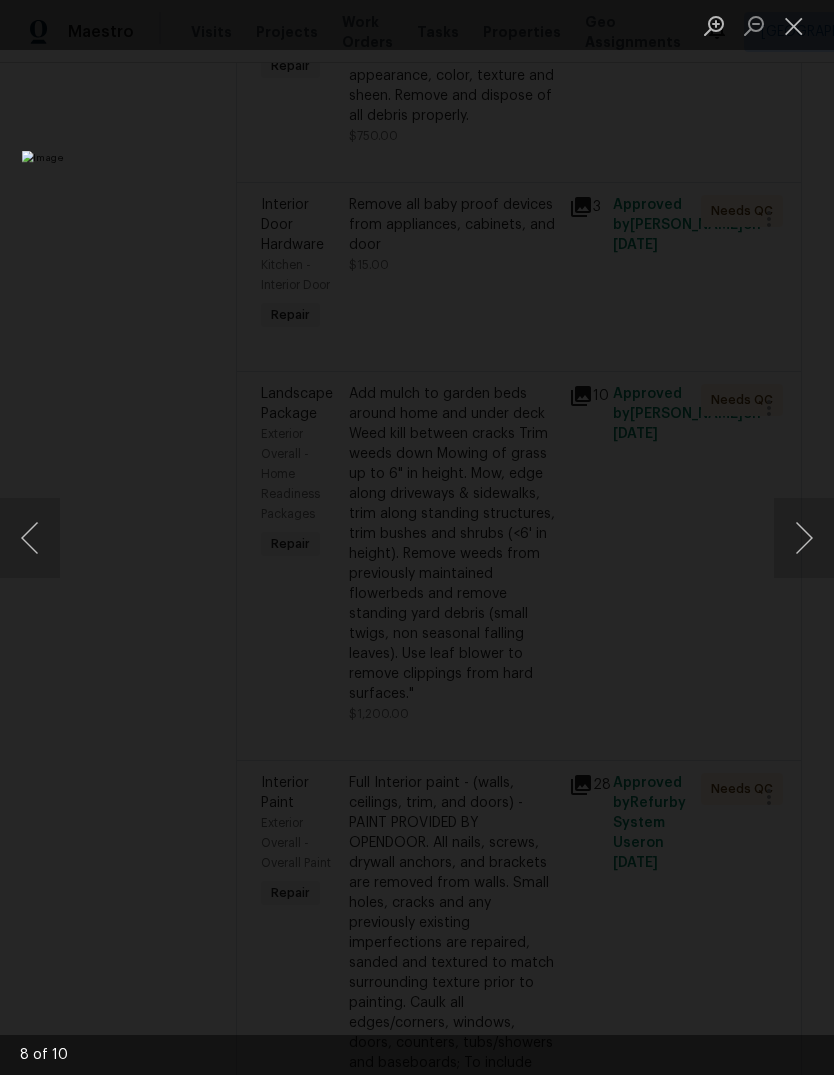 click at bounding box center [804, 538] 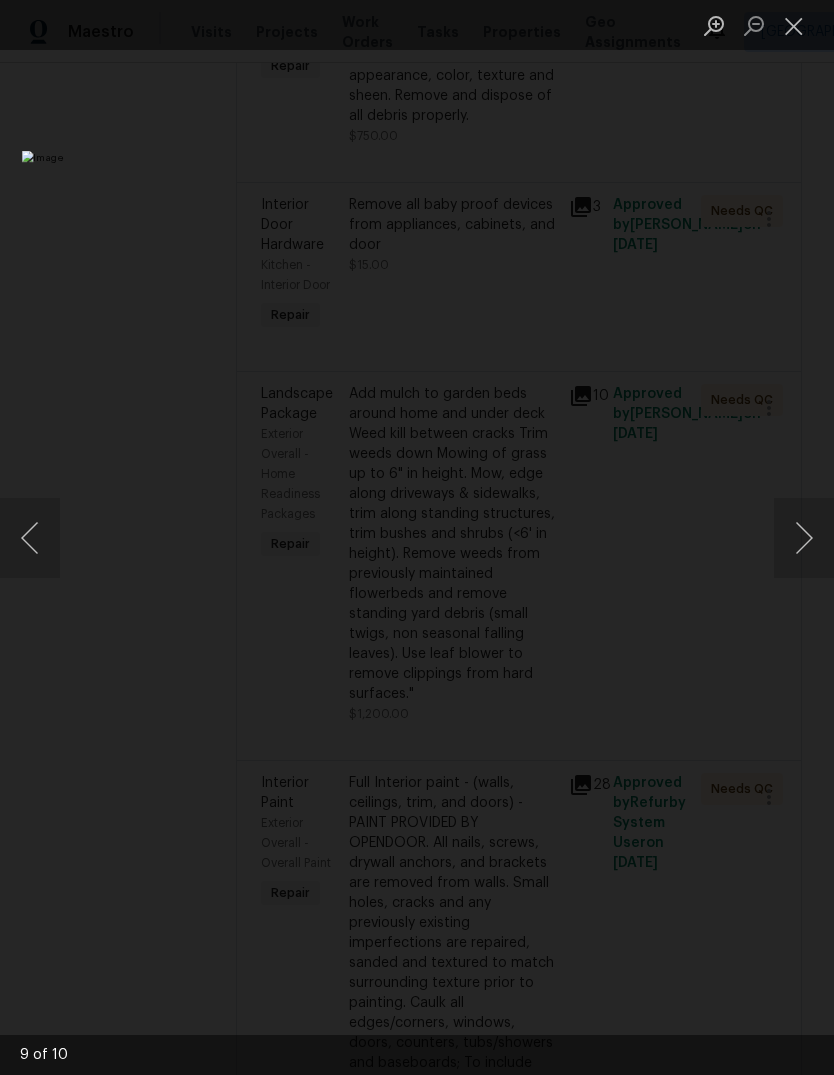 click at bounding box center (804, 538) 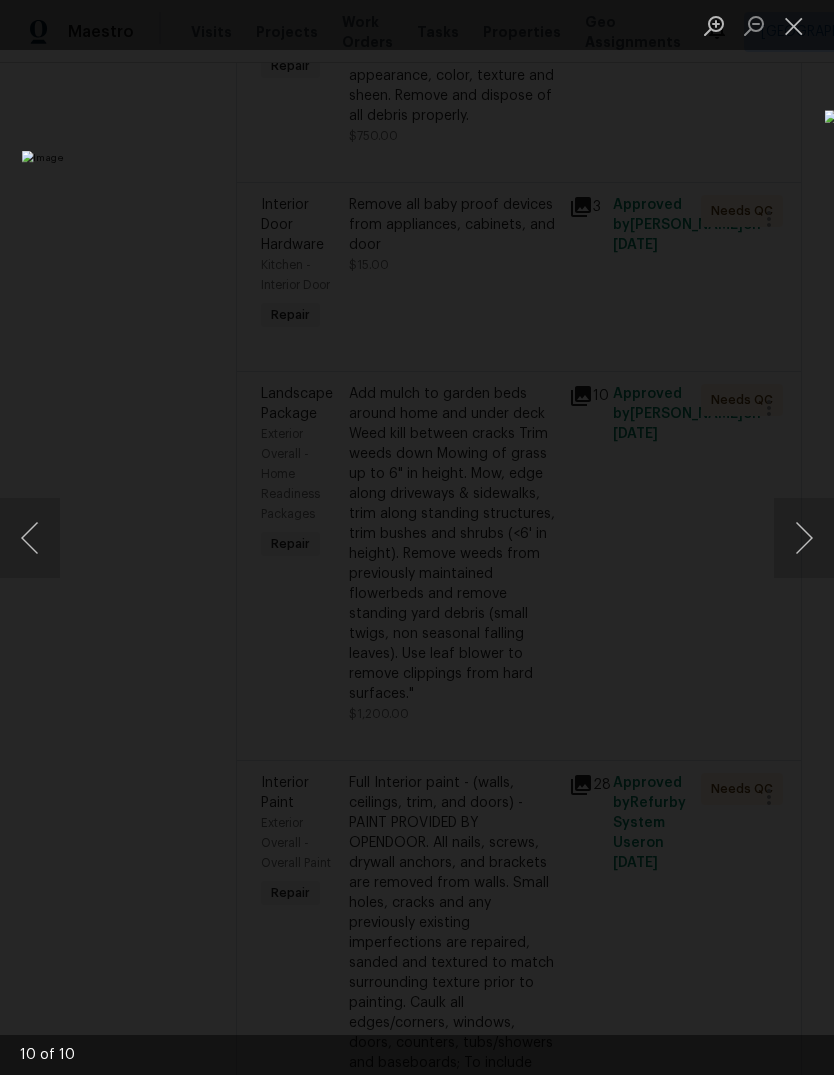 click at bounding box center (322, 538) 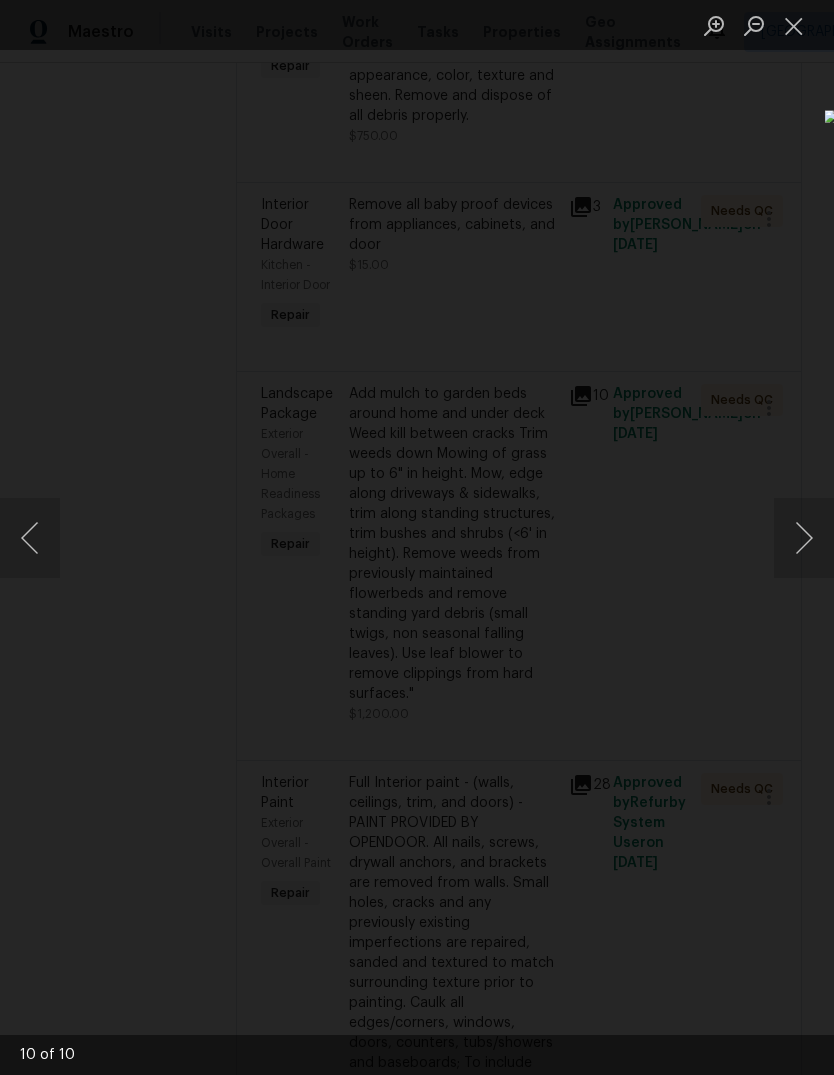 click at bounding box center [30, 538] 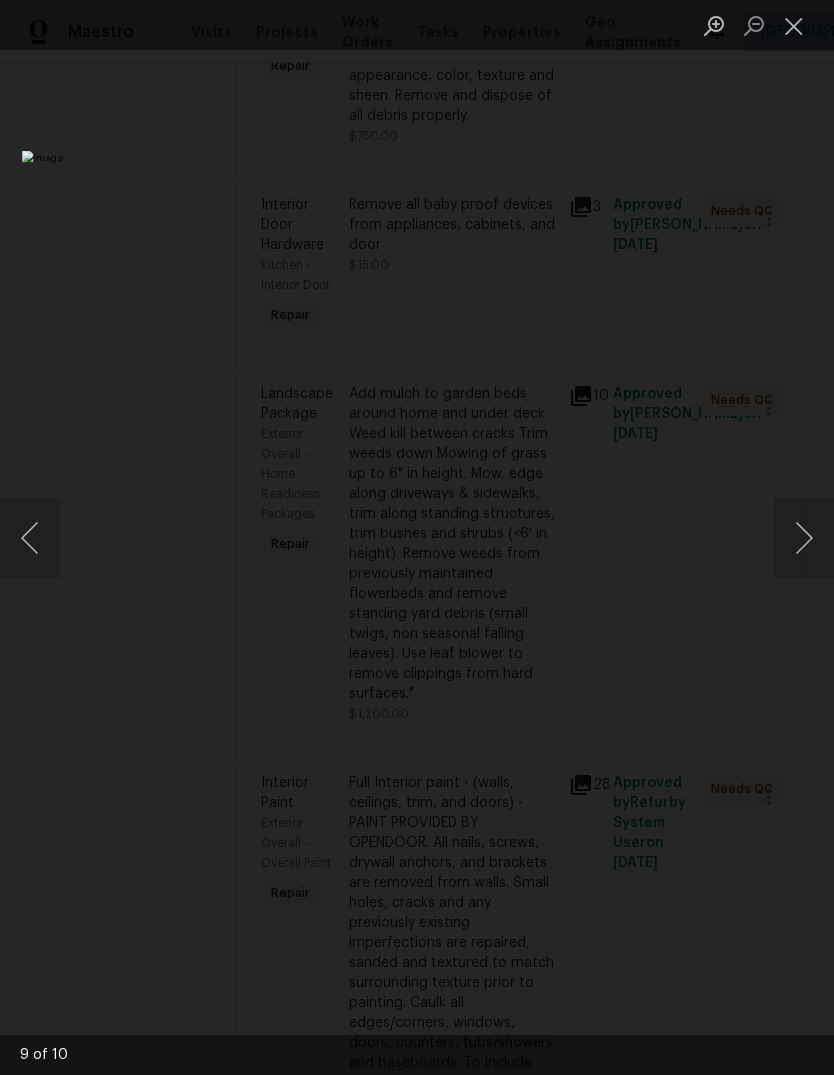 click at bounding box center (30, 538) 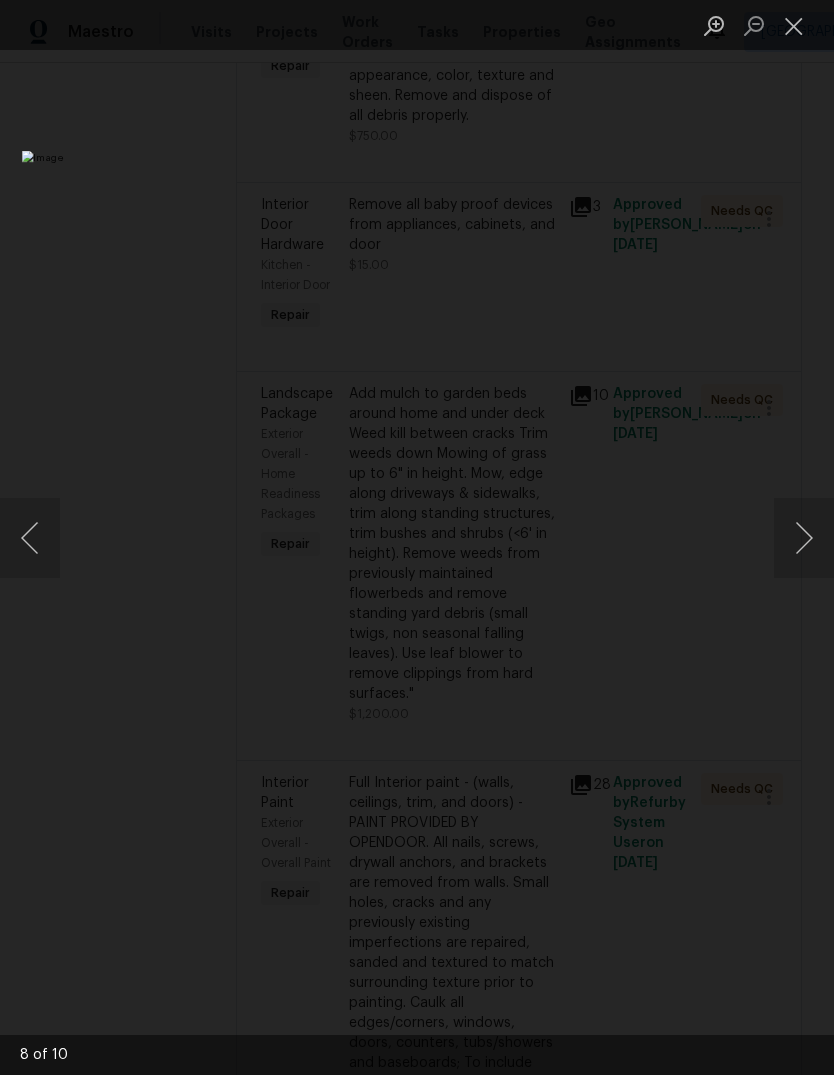 click at bounding box center [794, 25] 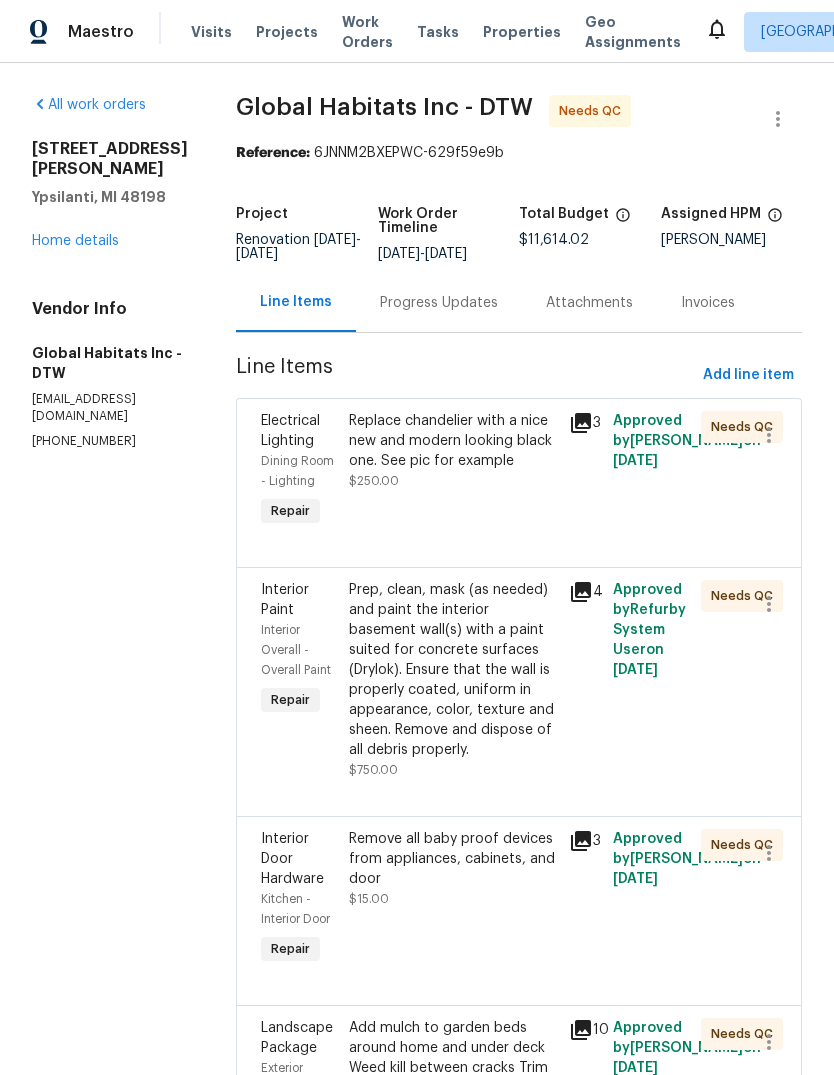 scroll, scrollTop: 0, scrollLeft: 0, axis: both 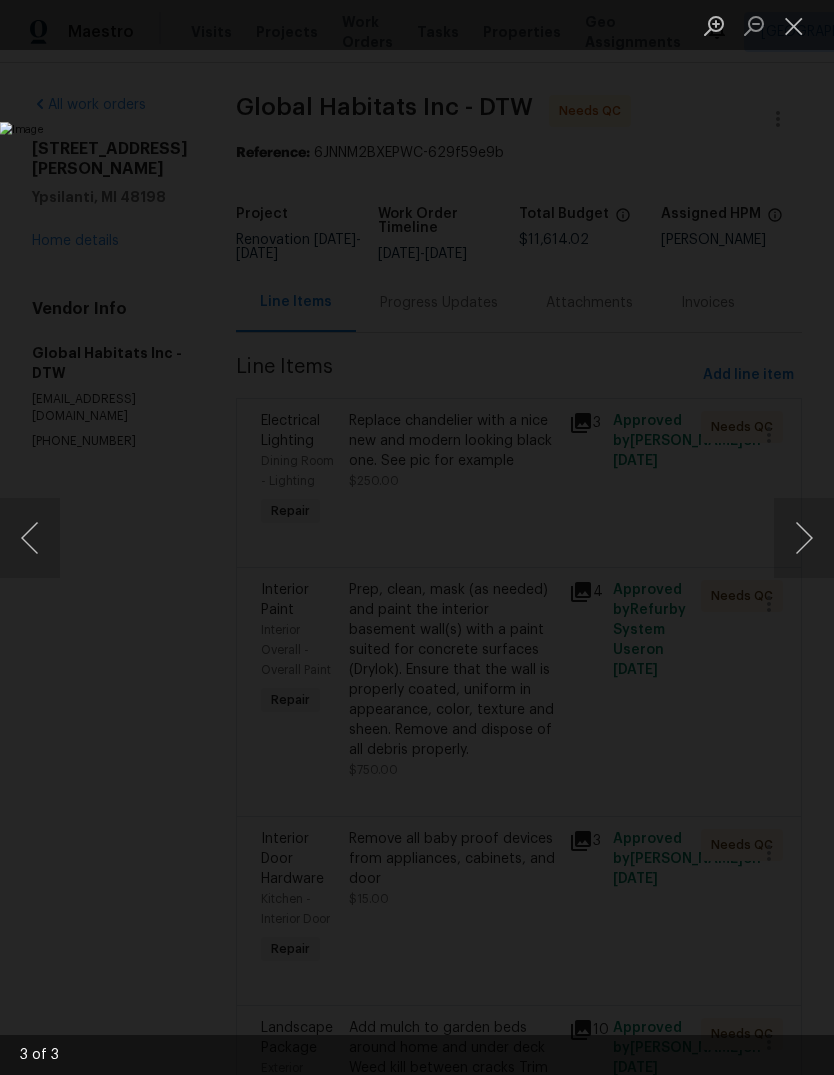 click at bounding box center [322, 537] 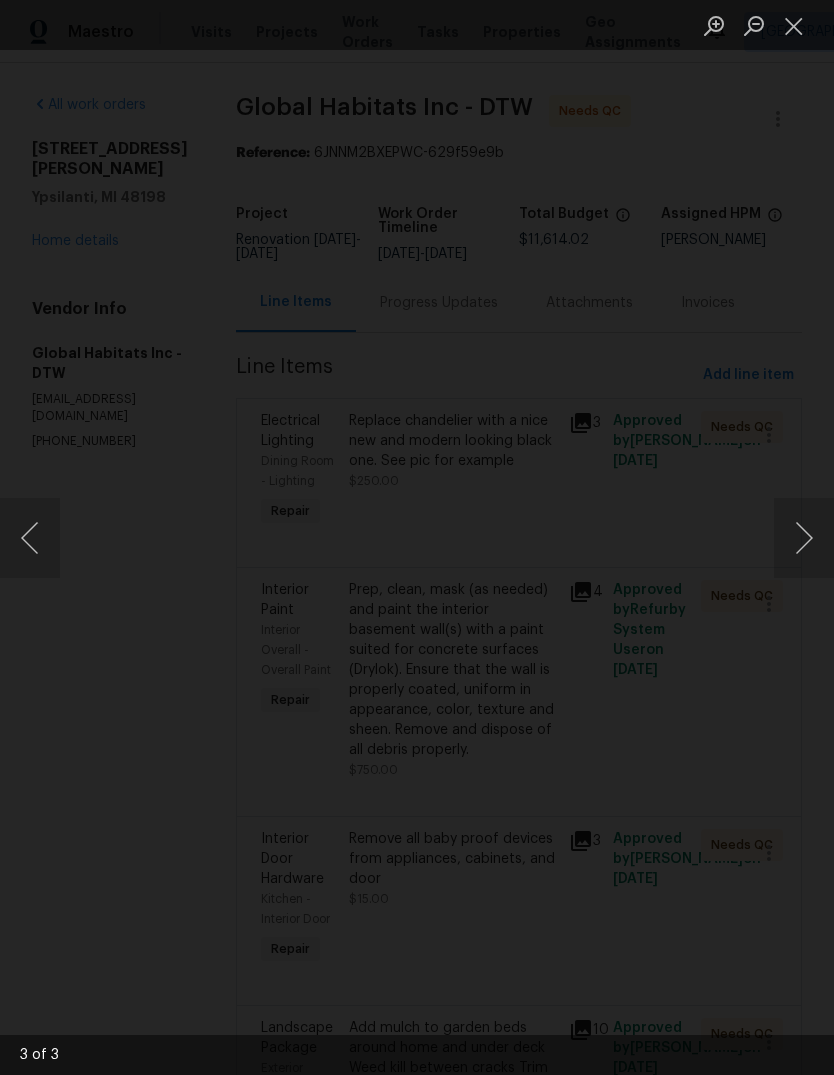 click at bounding box center [804, 538] 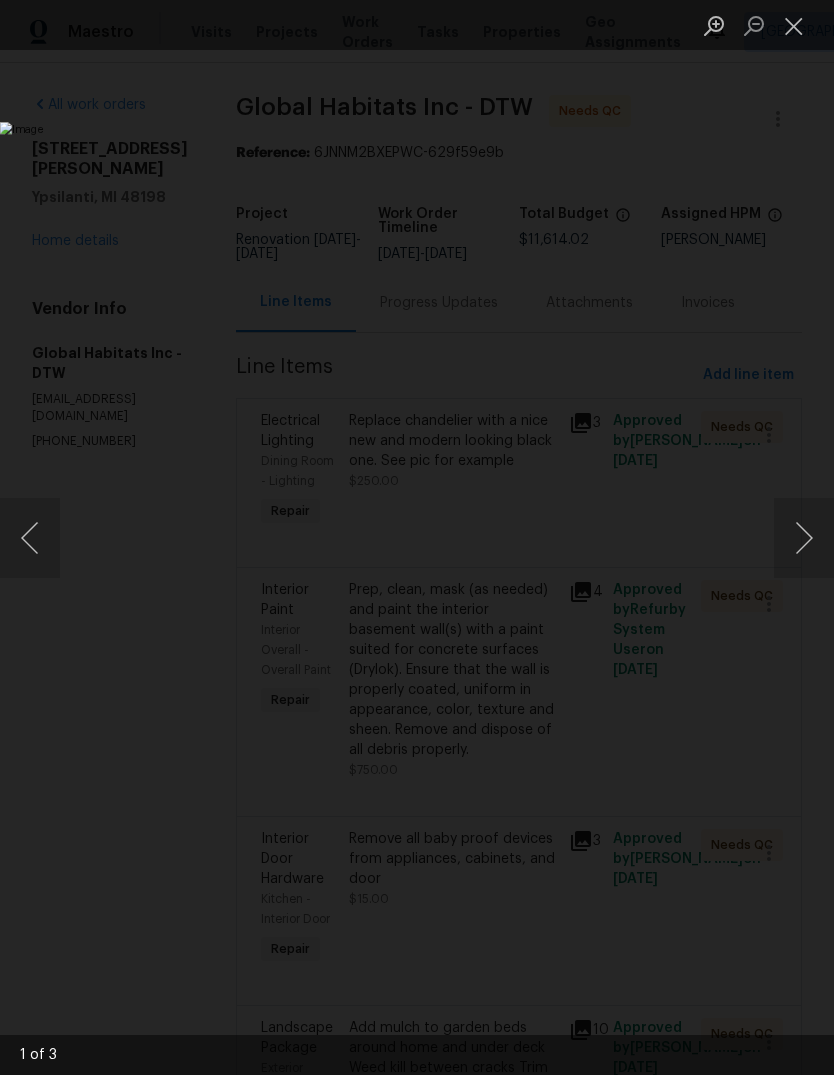 click at bounding box center [804, 538] 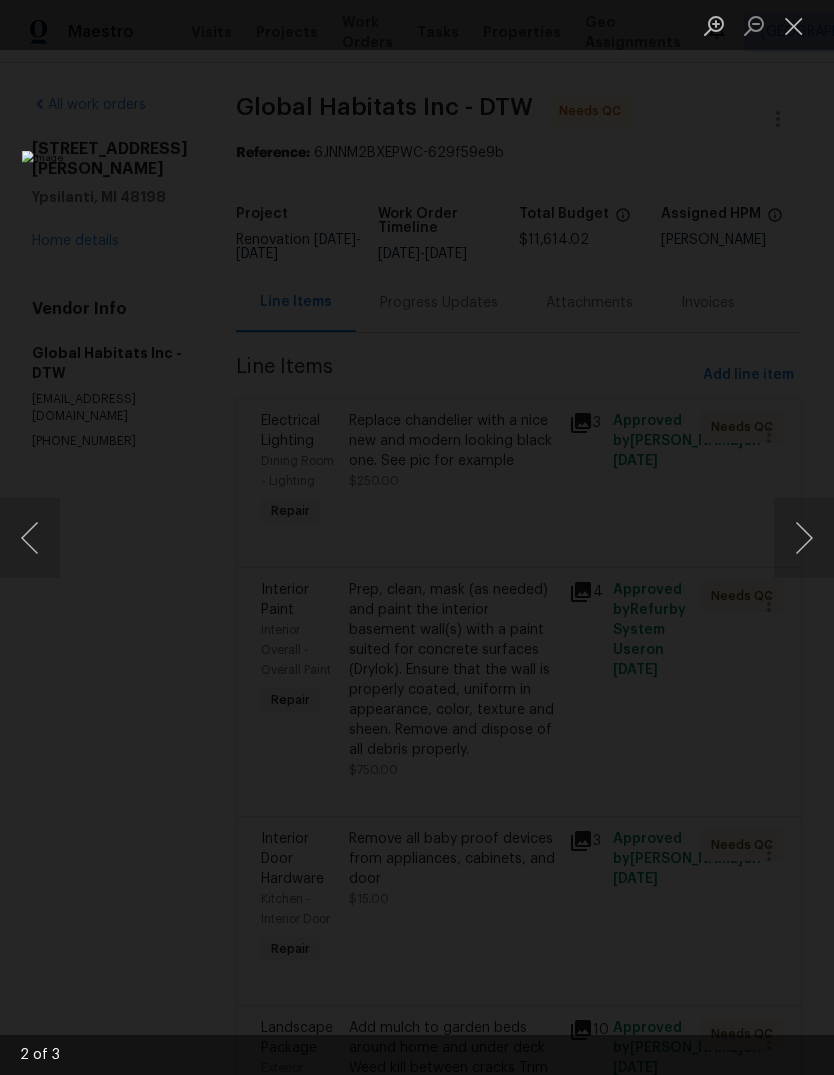 click at bounding box center (804, 538) 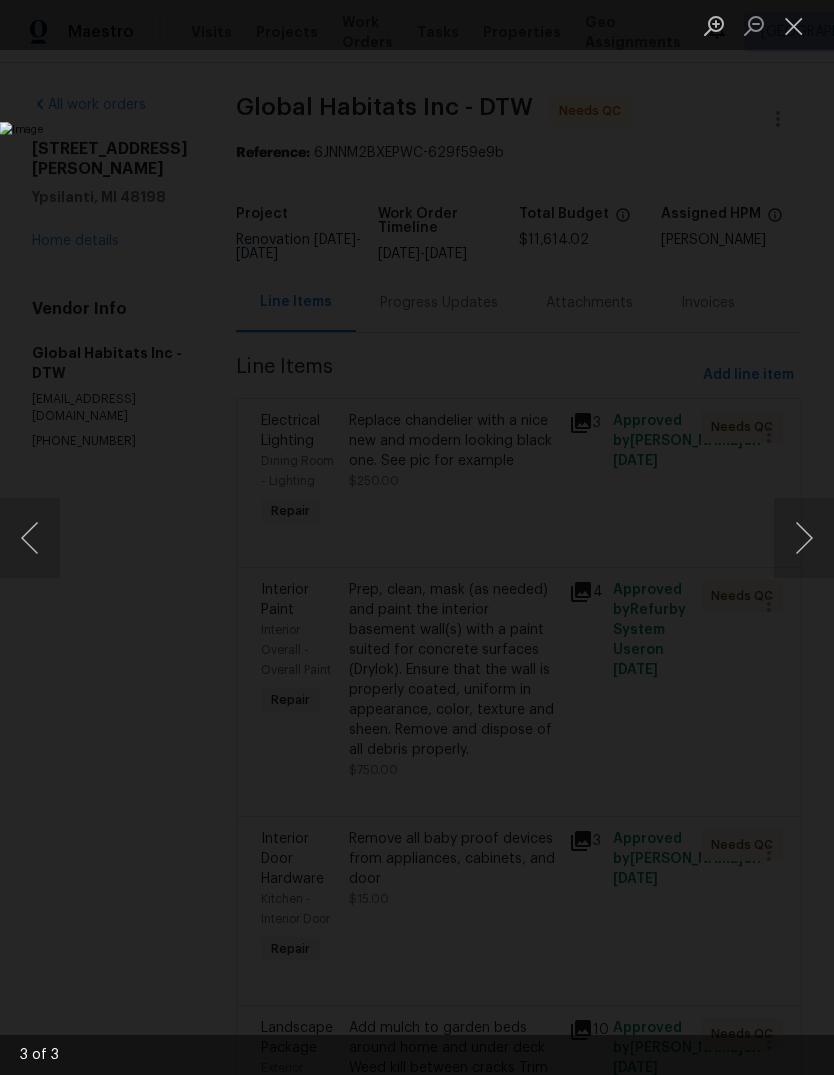 click at bounding box center (804, 538) 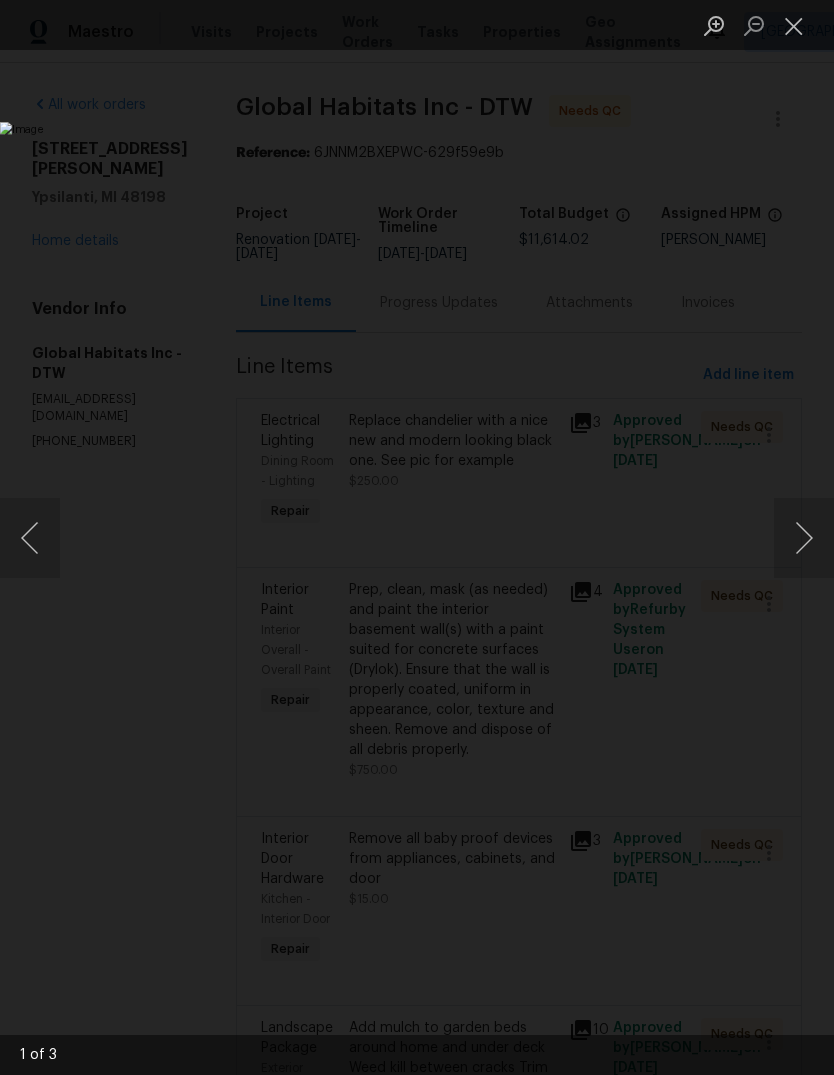 click at bounding box center (30, 538) 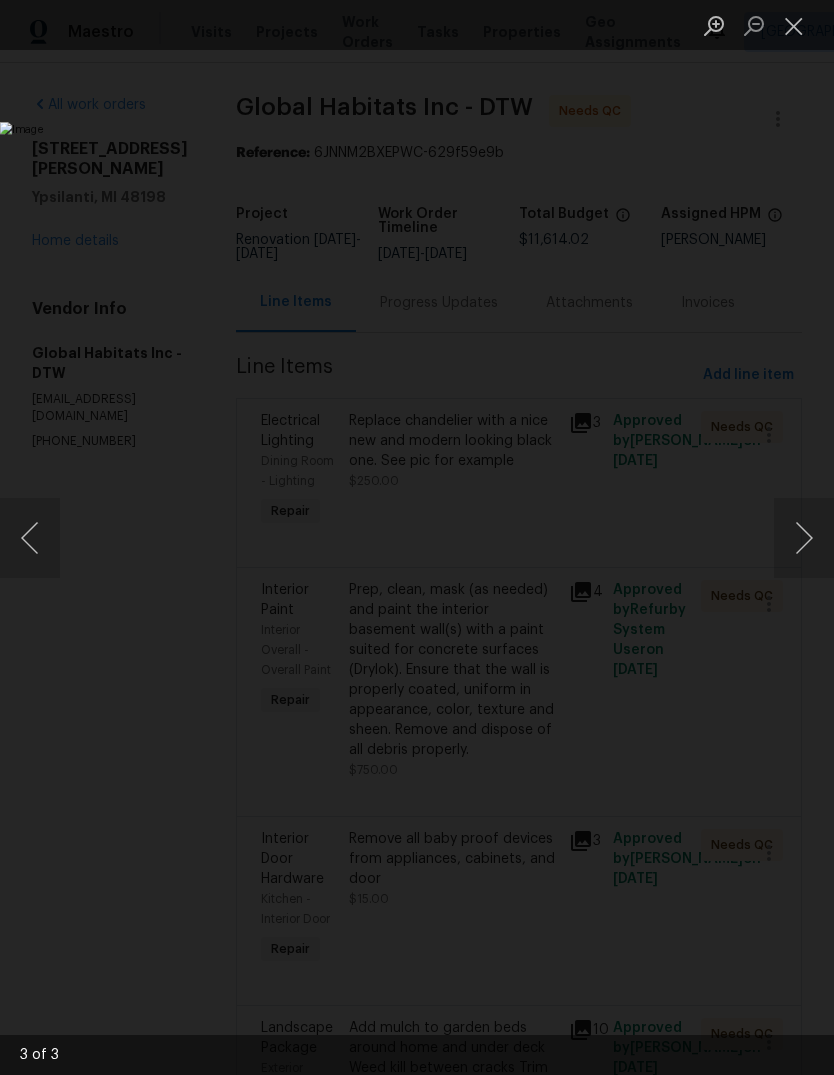 click at bounding box center [804, 538] 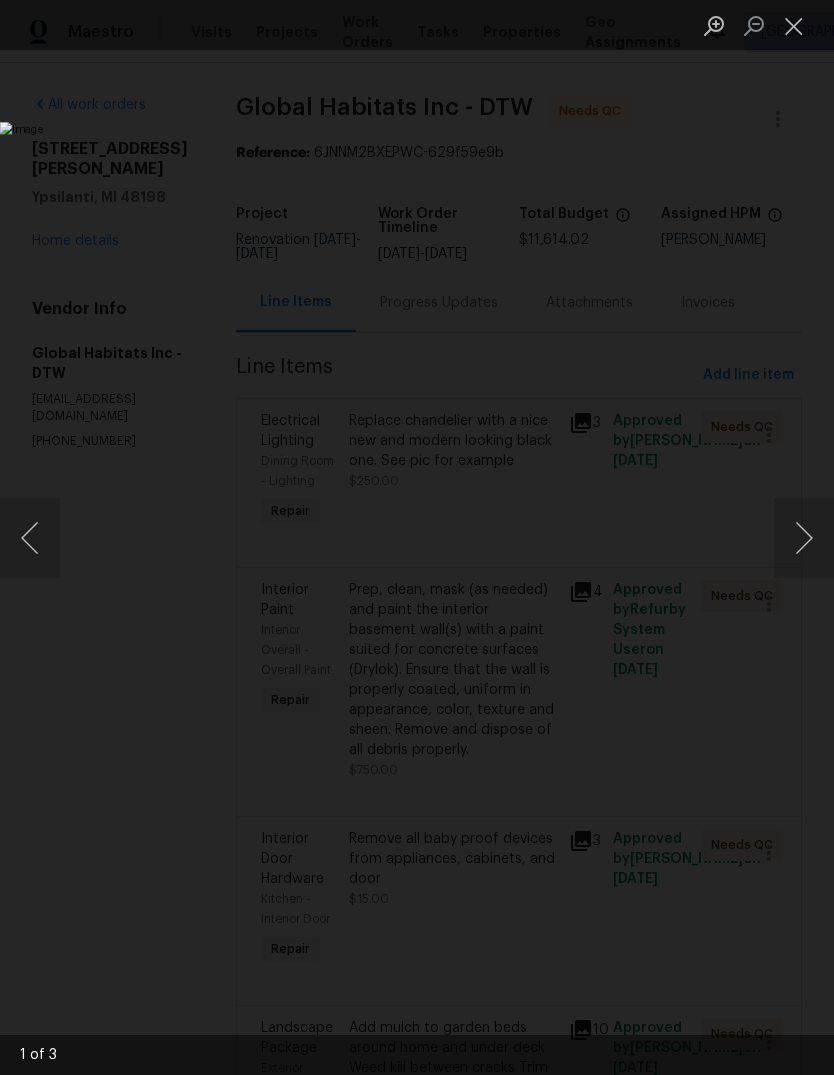 click at bounding box center [804, 538] 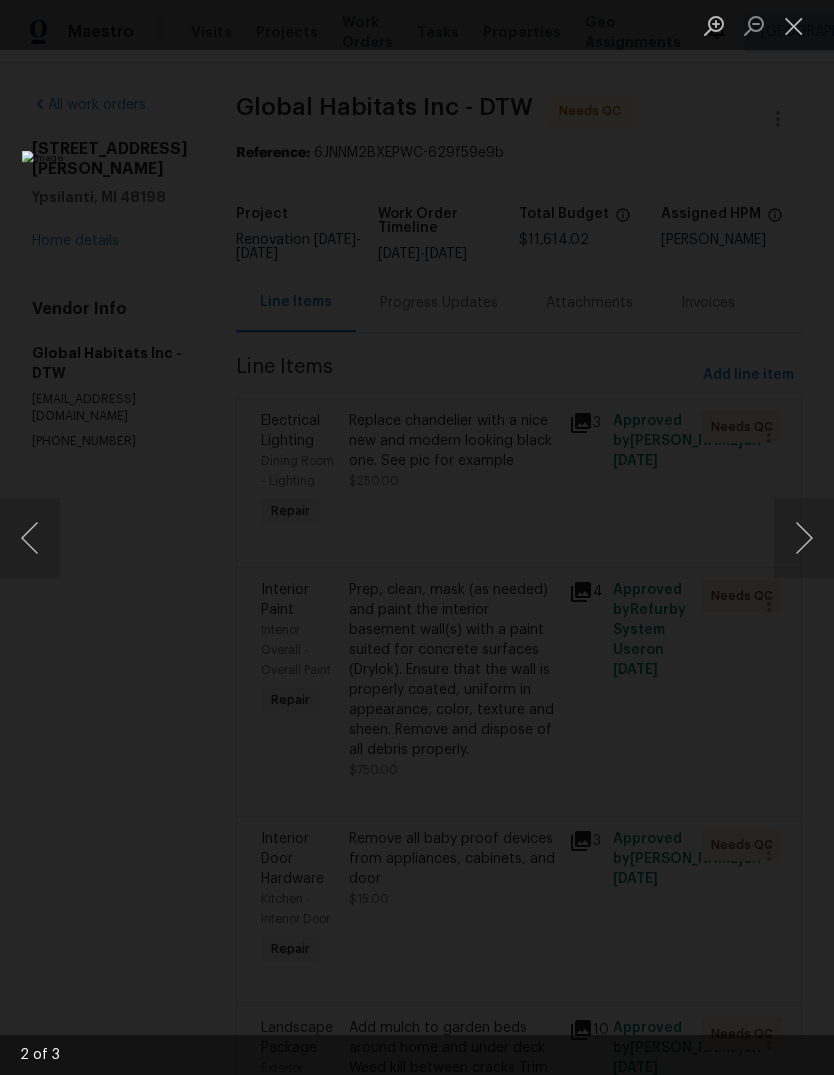 click at bounding box center (804, 538) 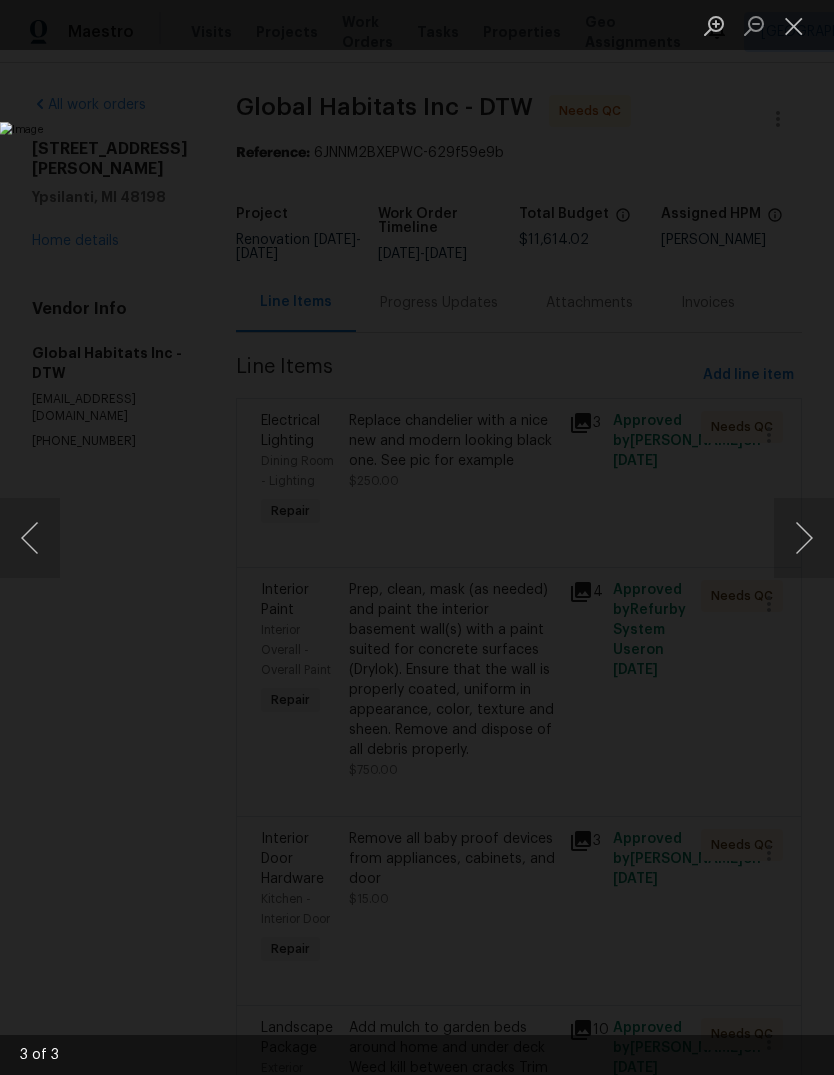 click at bounding box center [794, 25] 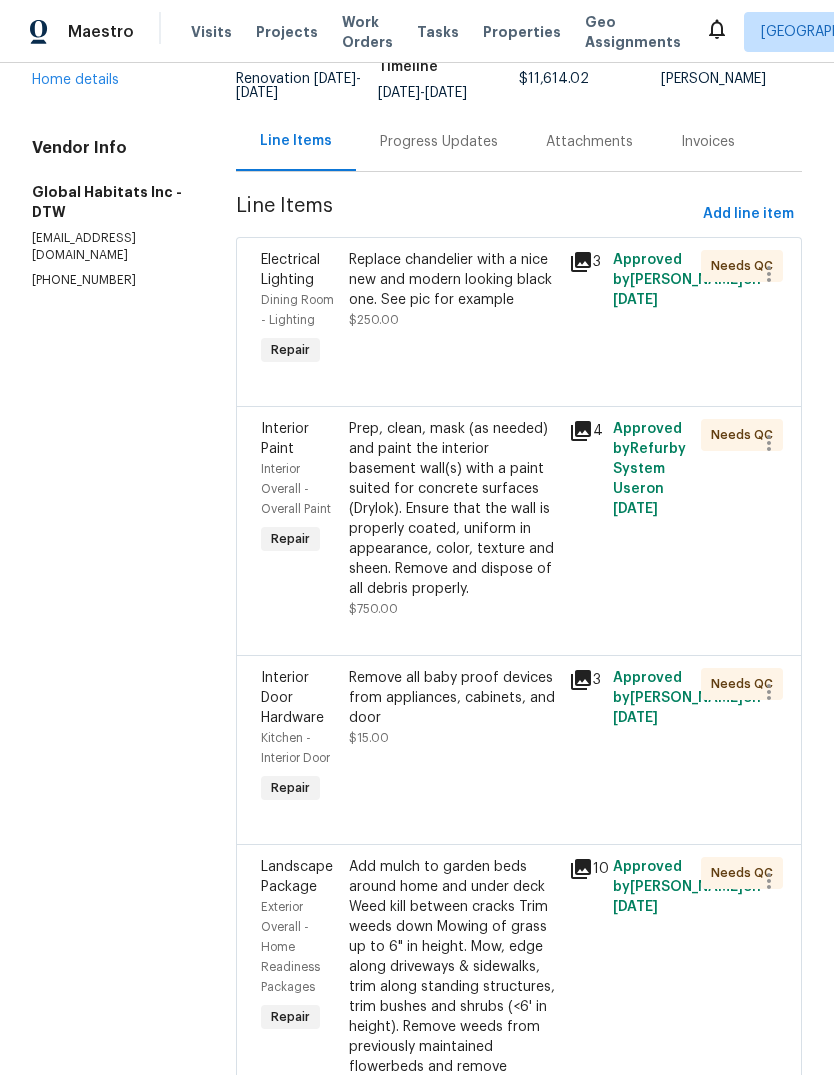 scroll, scrollTop: 177, scrollLeft: 0, axis: vertical 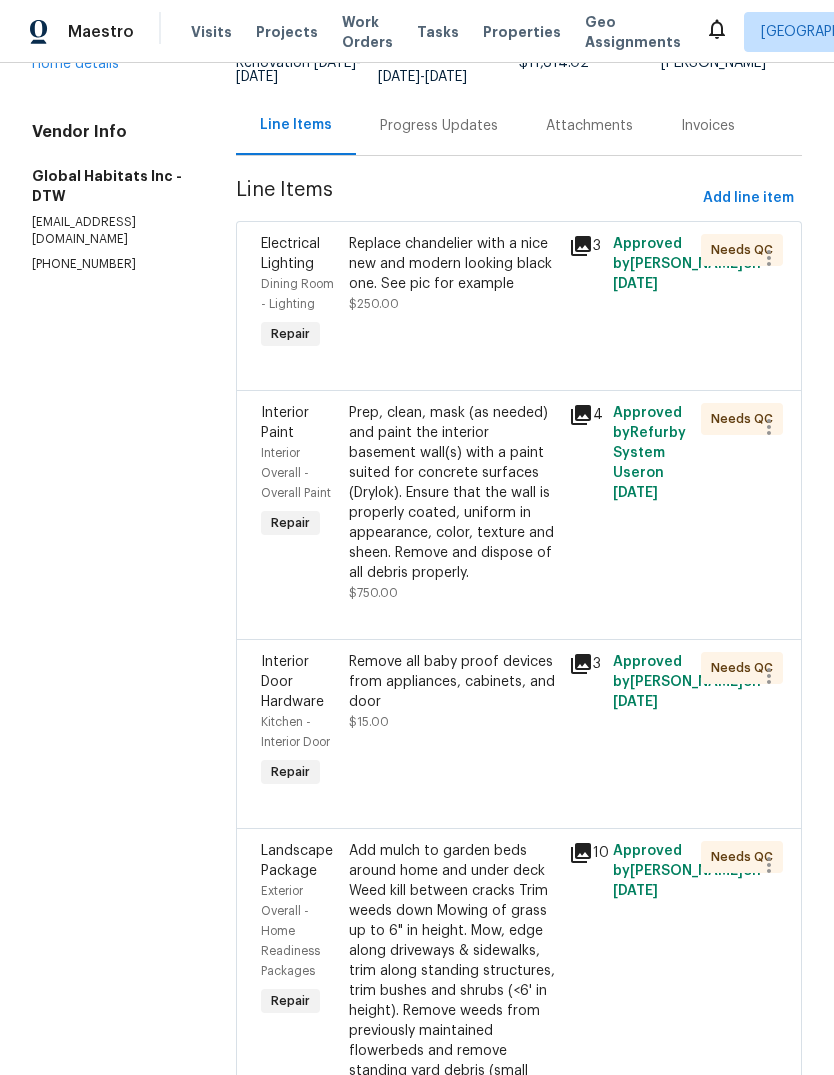 click 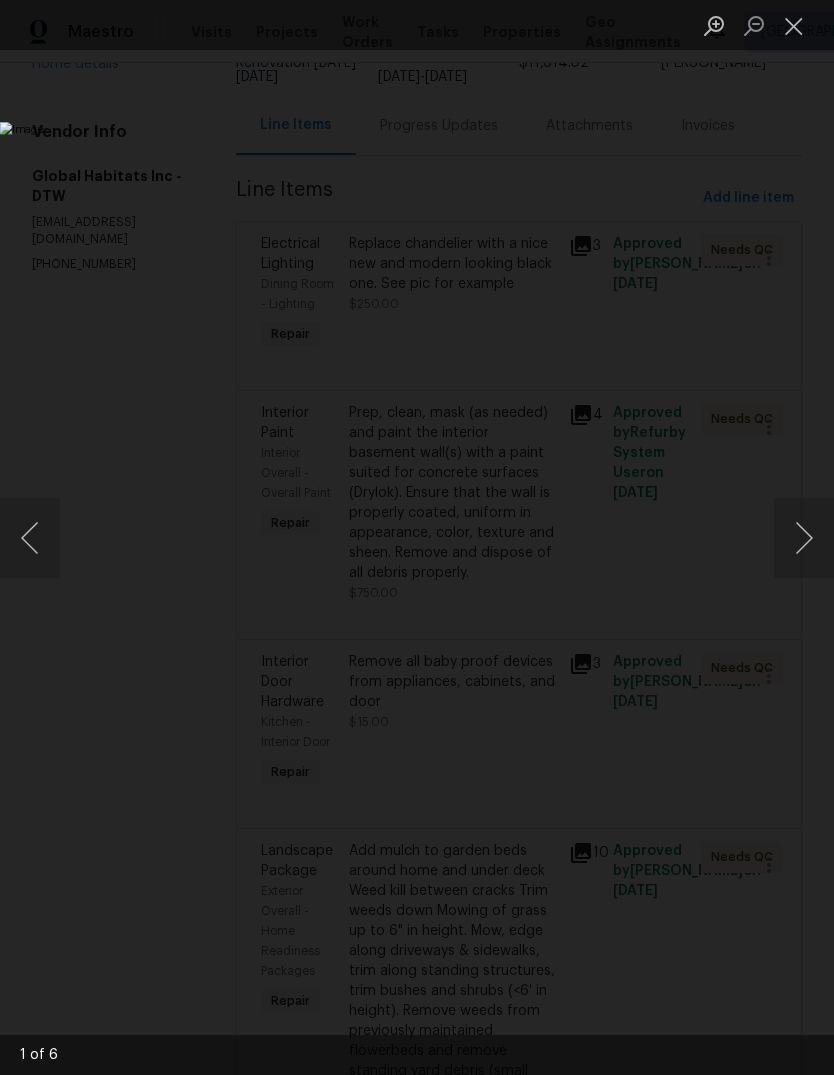 click at bounding box center (804, 538) 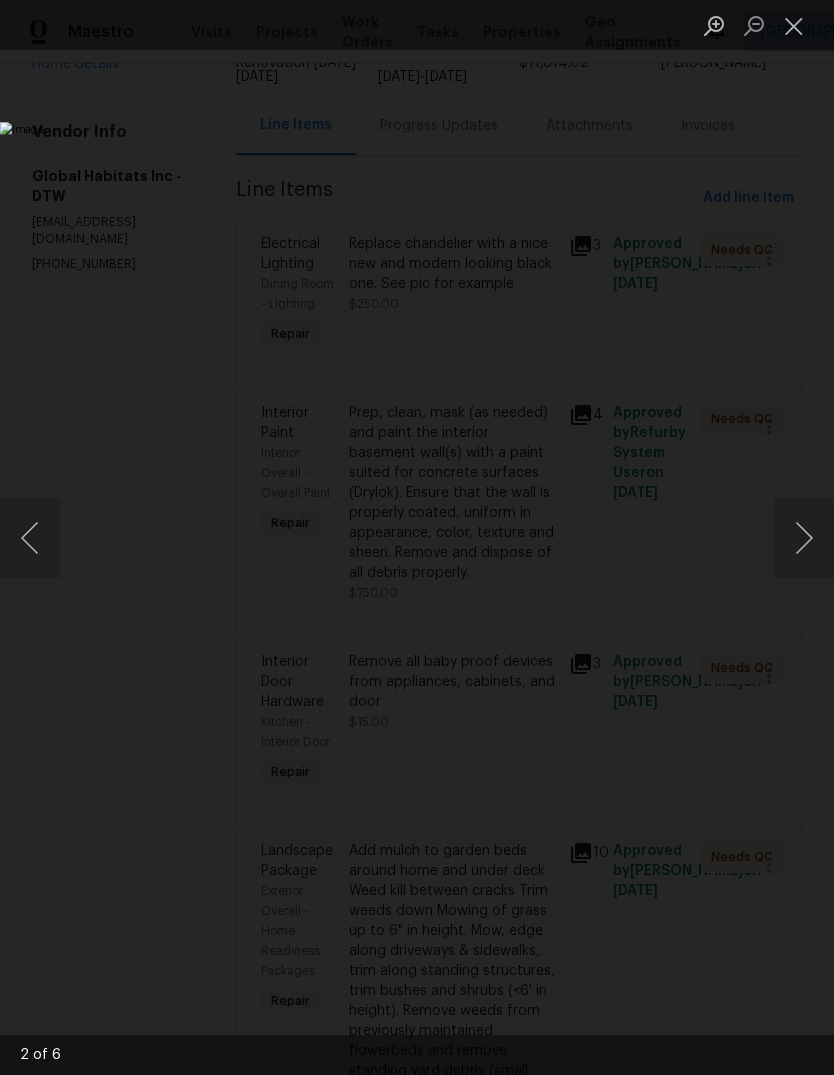 click at bounding box center (804, 538) 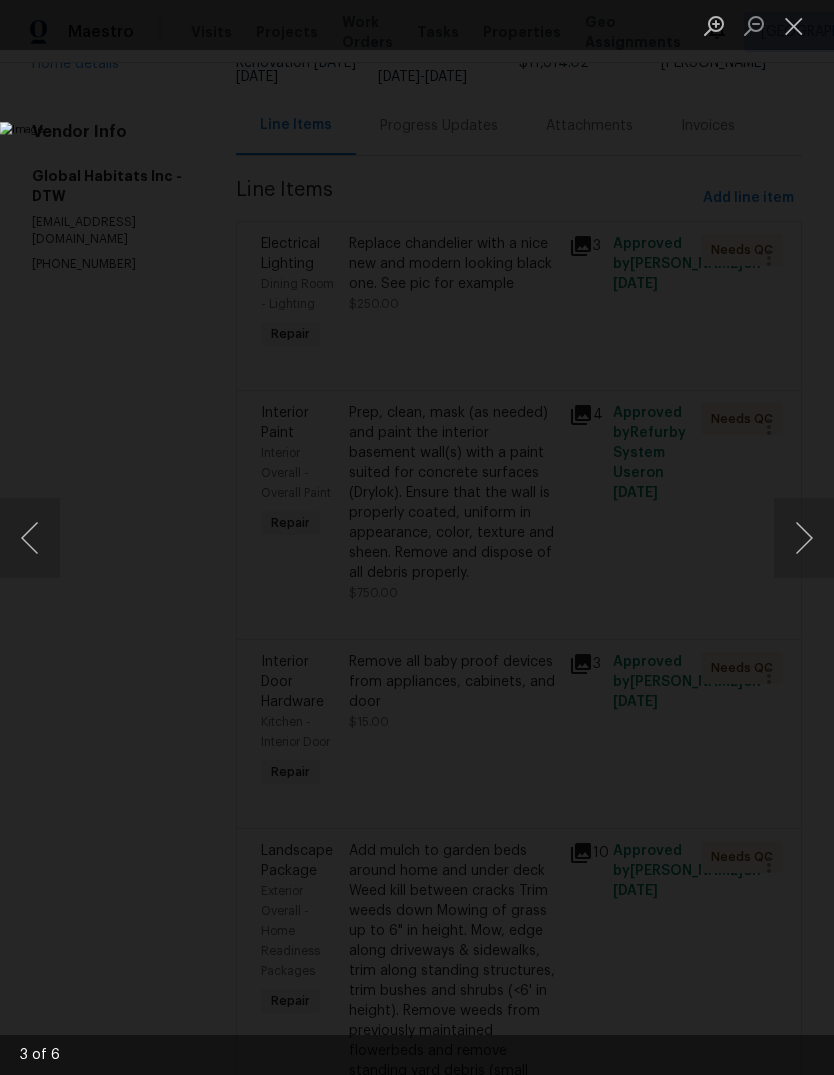 click at bounding box center [804, 538] 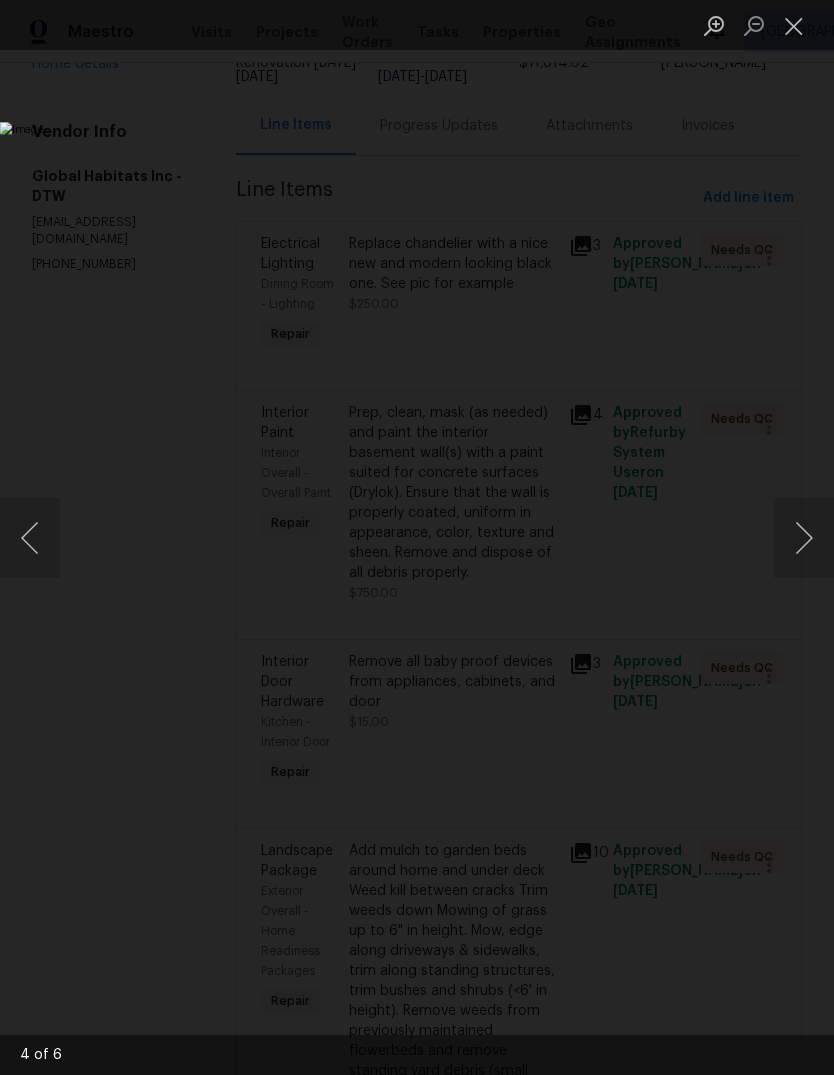 click at bounding box center (804, 538) 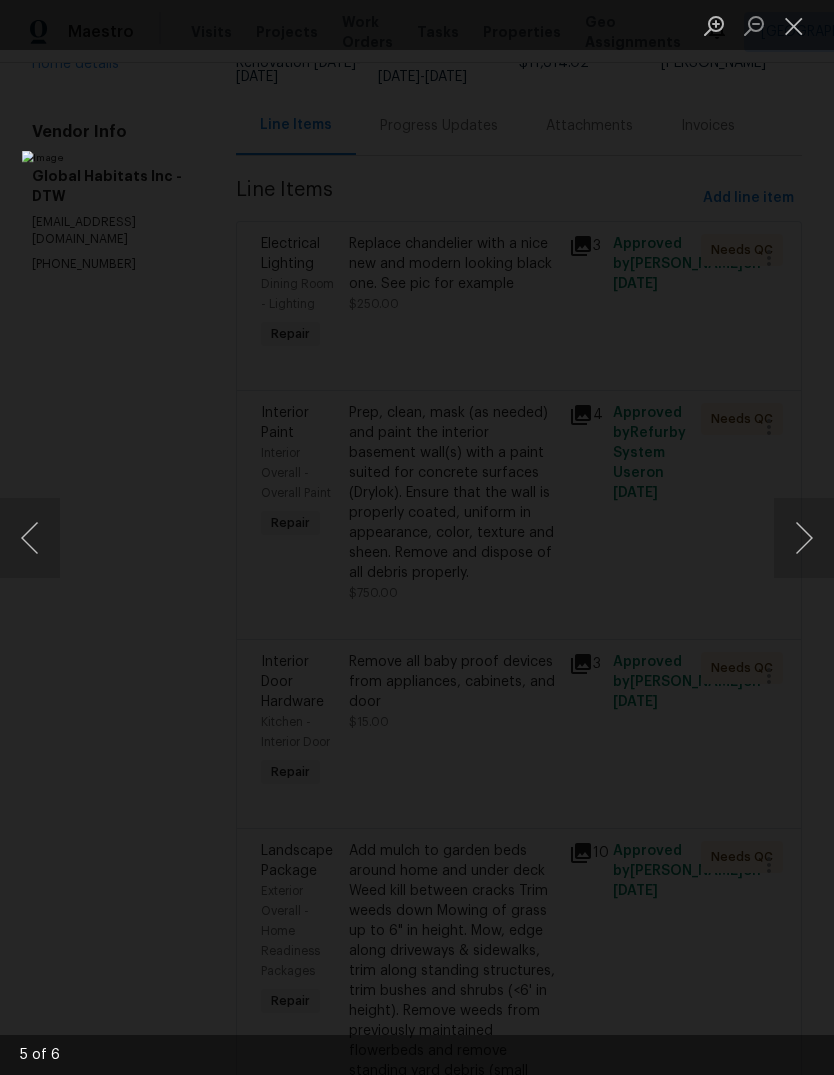 click at bounding box center (804, 538) 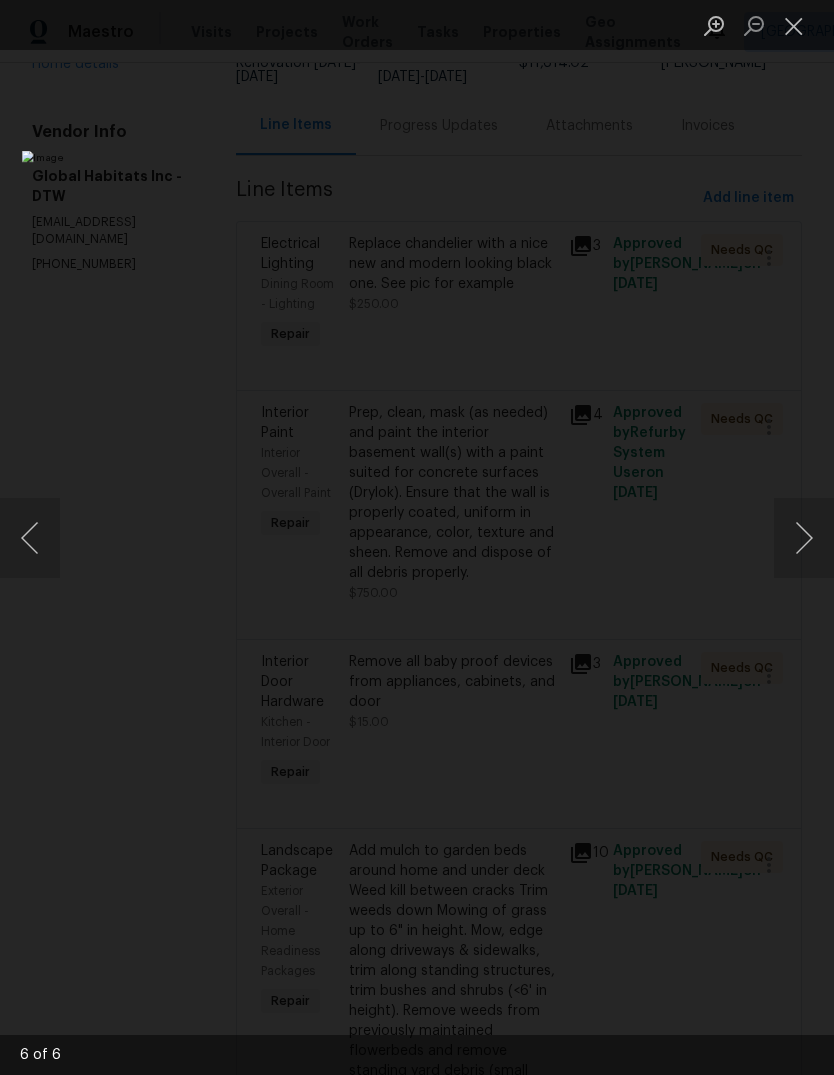 click at bounding box center [804, 538] 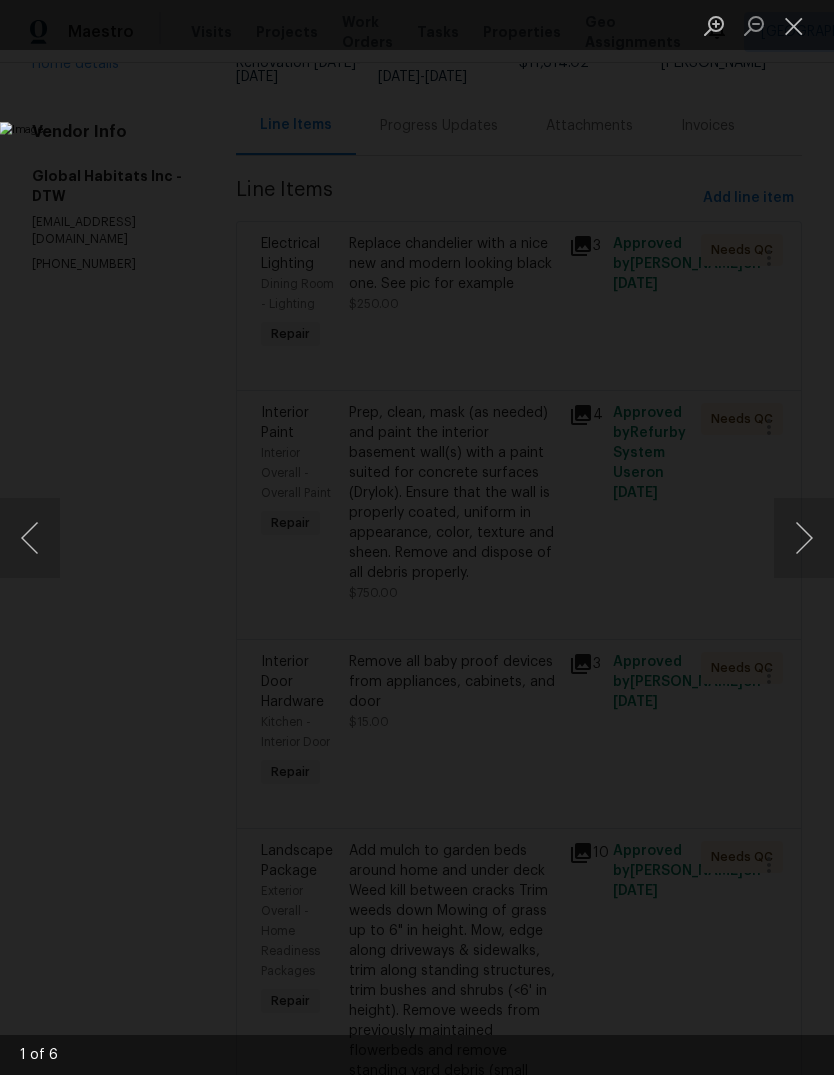 click at bounding box center (804, 538) 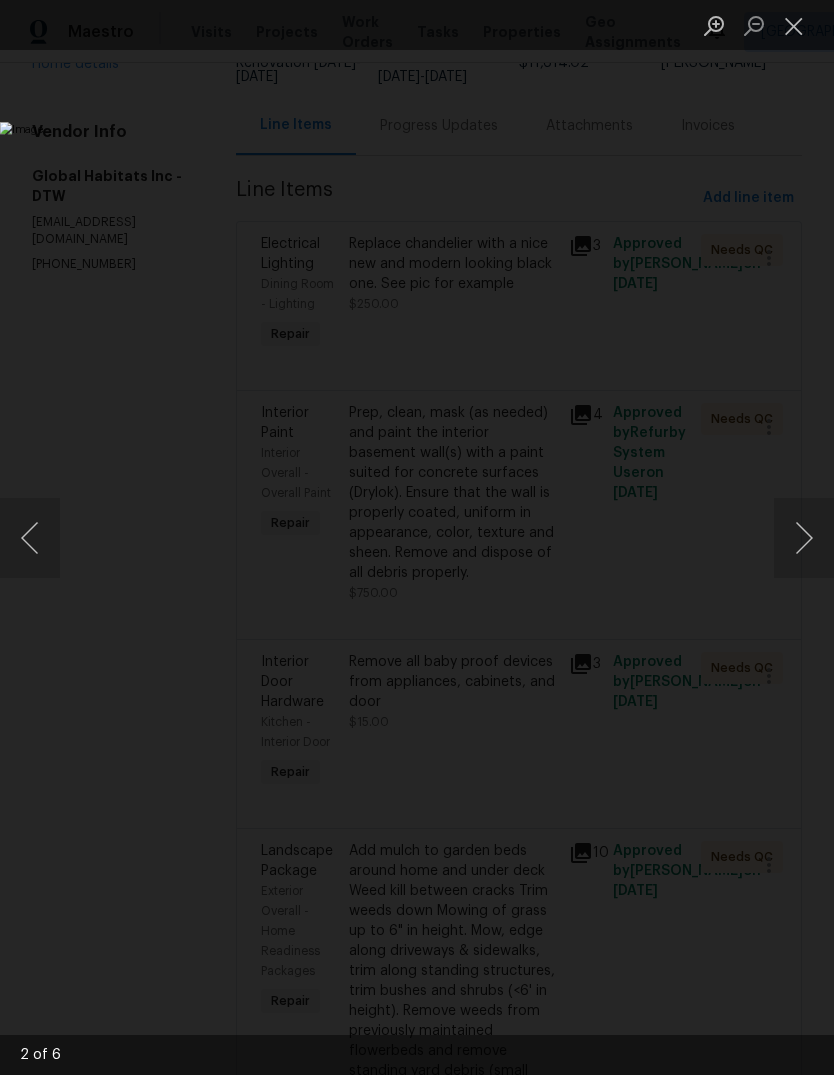 click at bounding box center (804, 538) 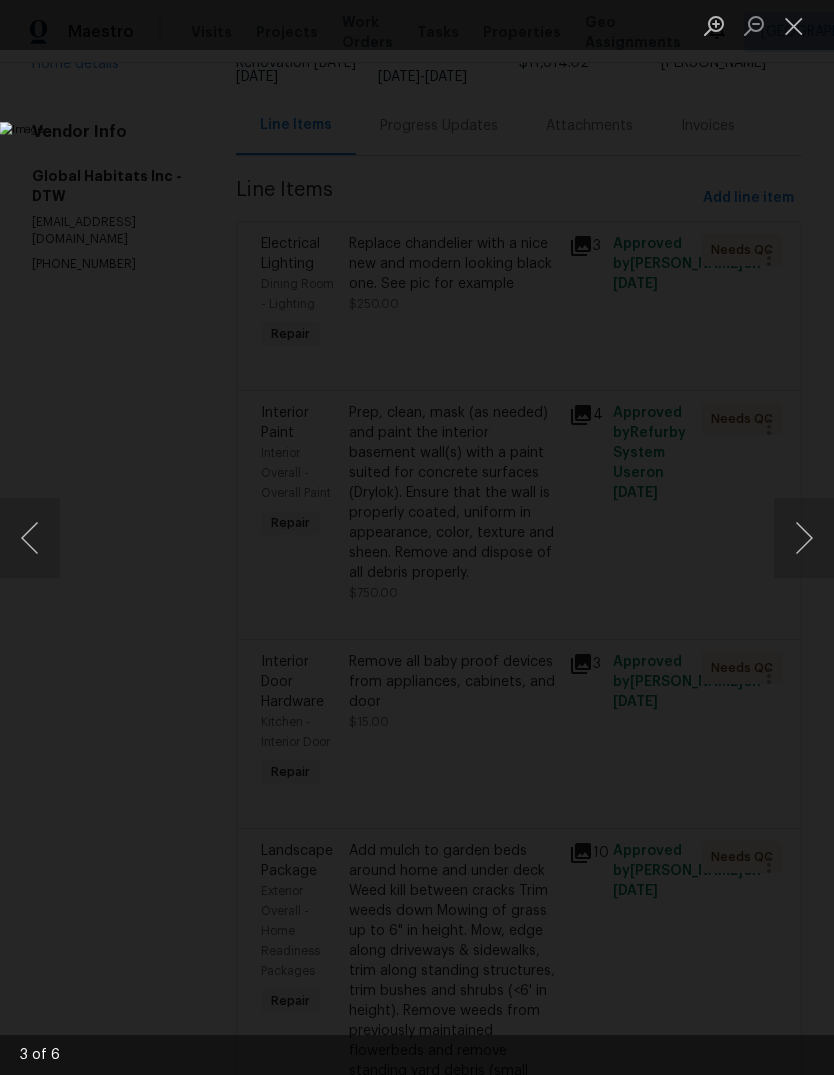 click at bounding box center (30, 538) 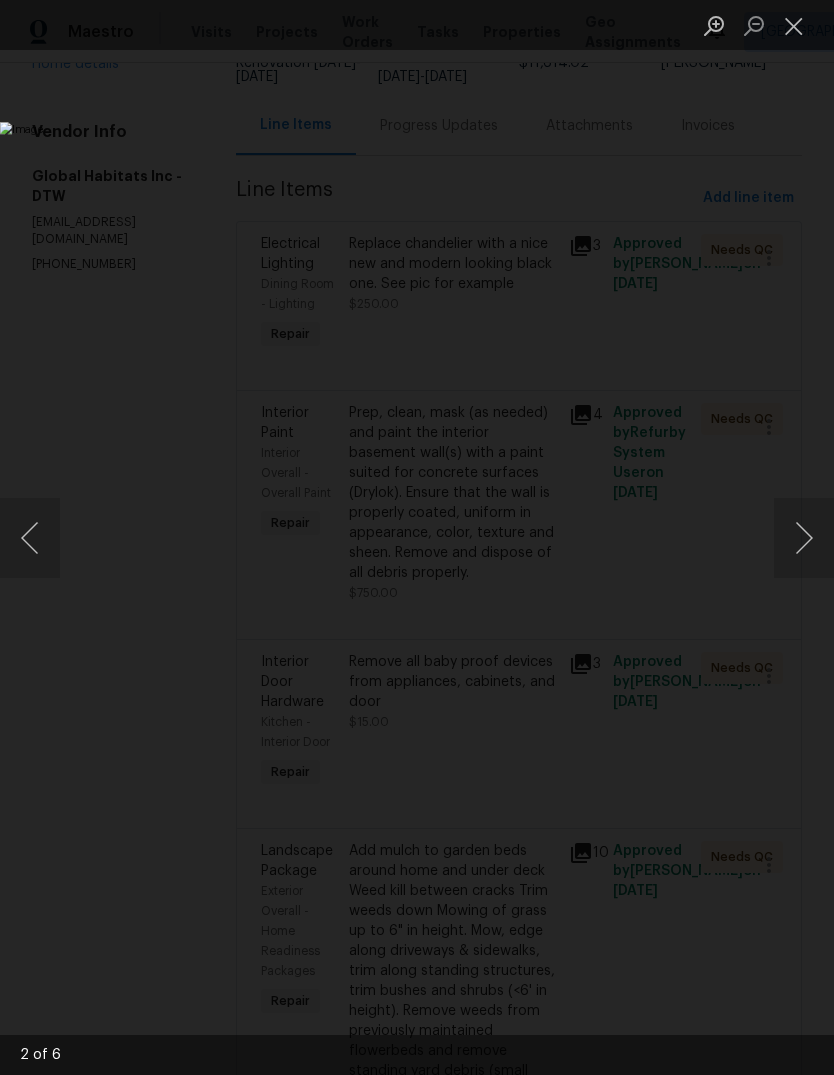 click at bounding box center (30, 538) 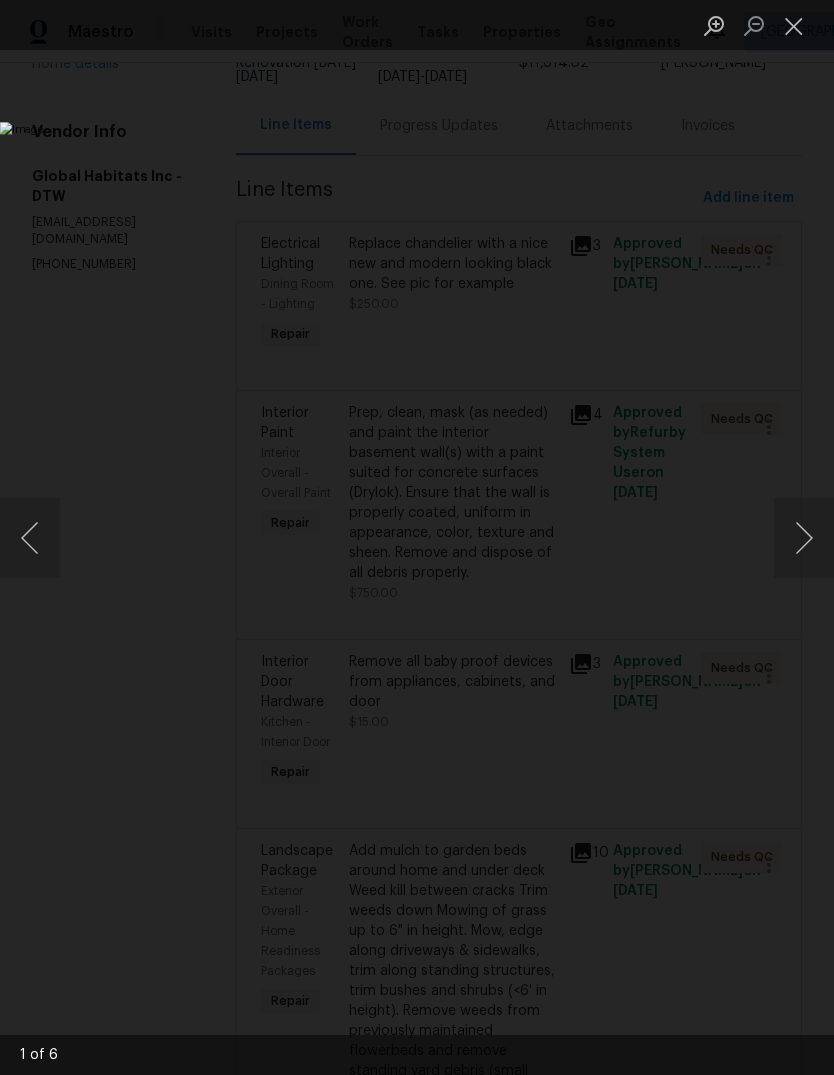 click at bounding box center [804, 538] 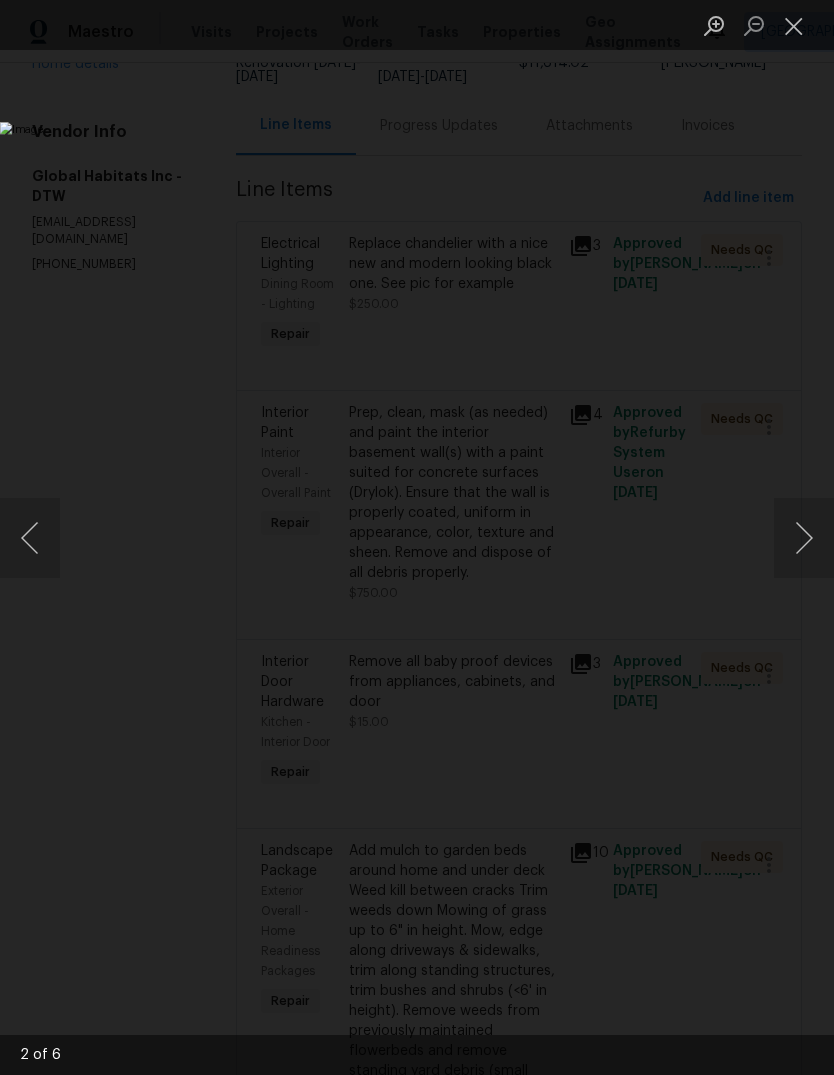 click at bounding box center [804, 538] 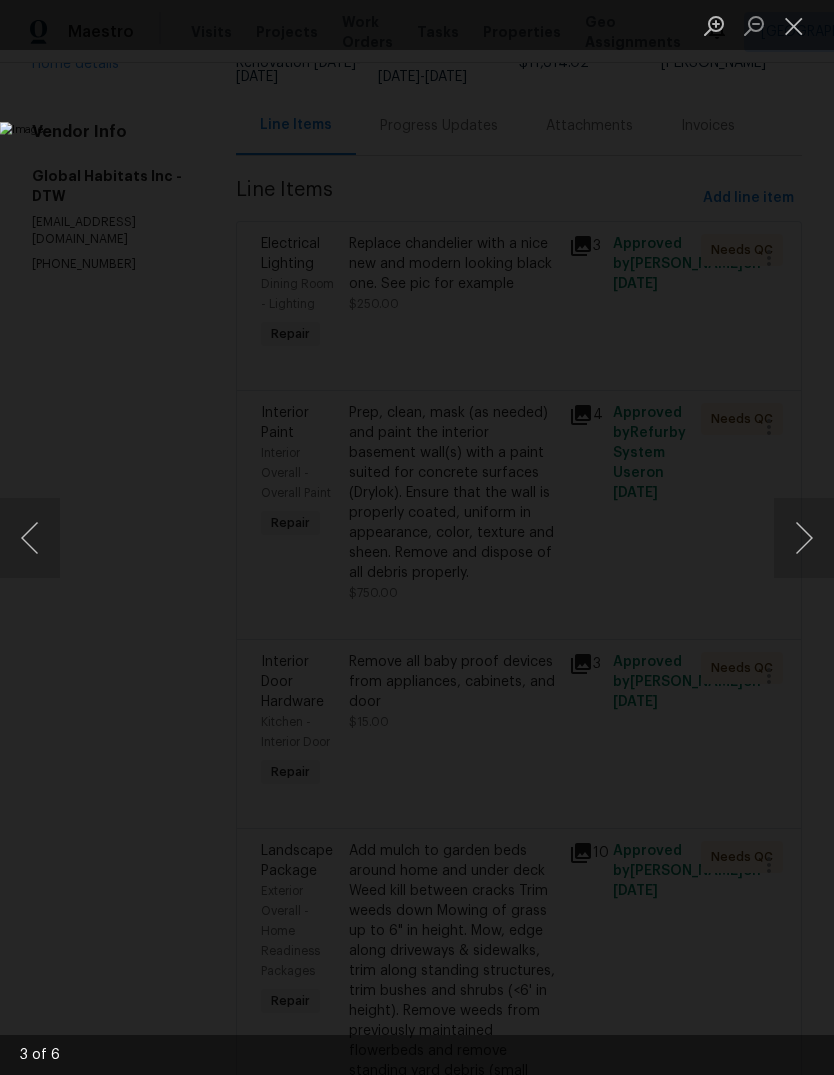 click at bounding box center [804, 538] 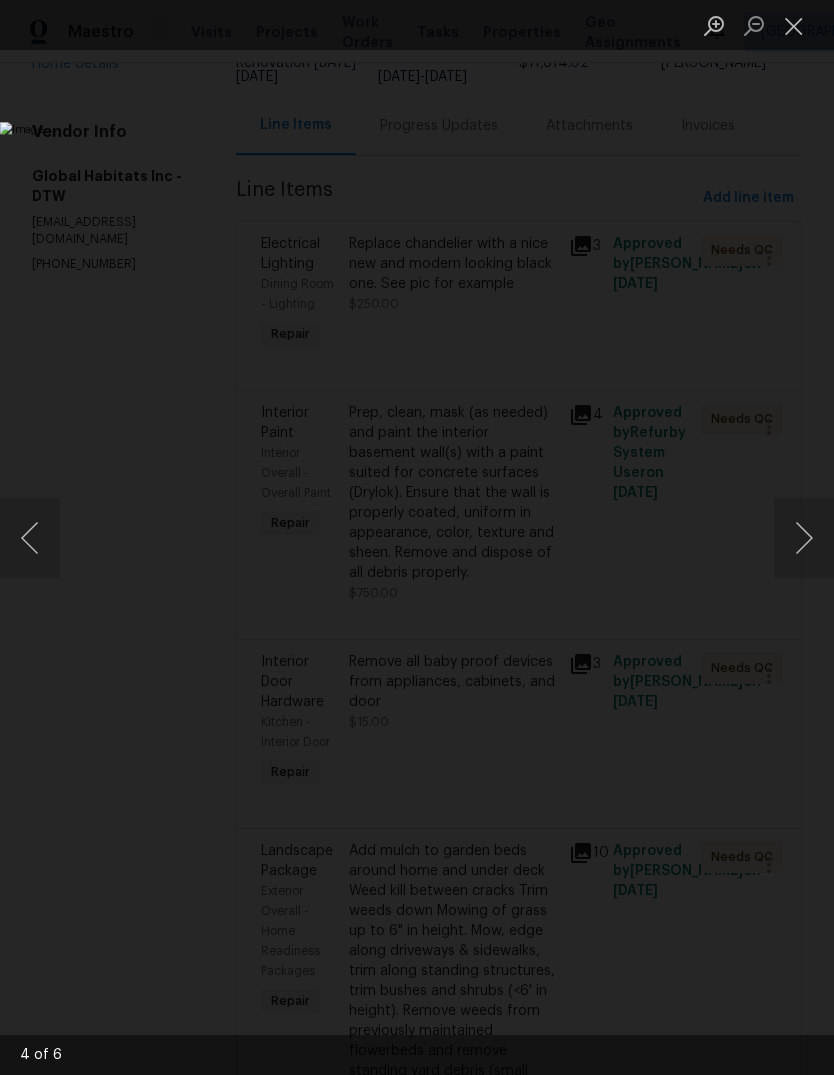 click at bounding box center [804, 538] 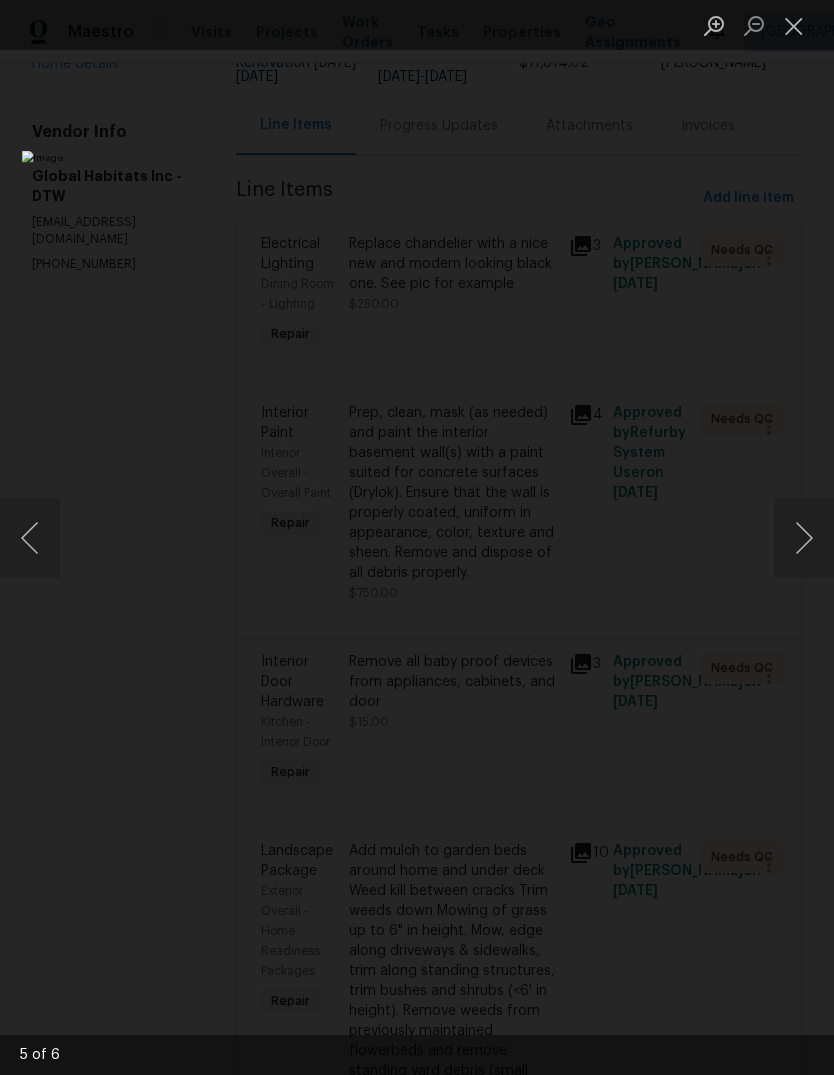 click at bounding box center (804, 538) 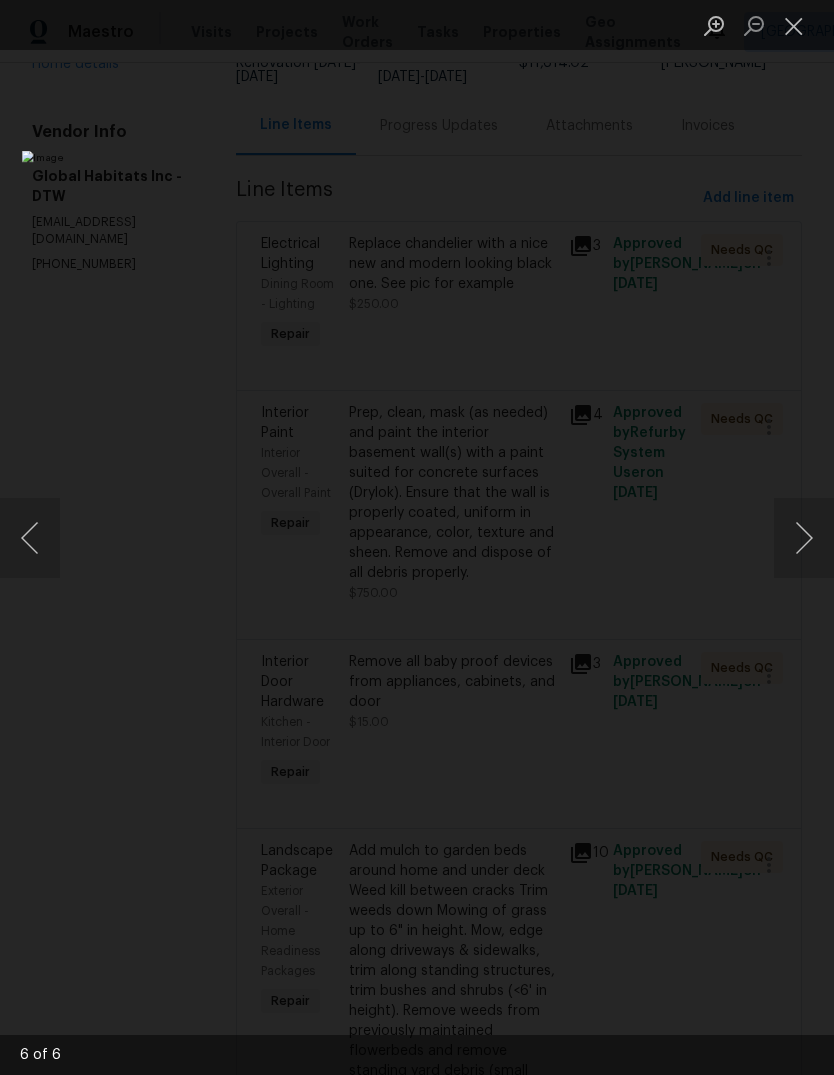 click at bounding box center (804, 538) 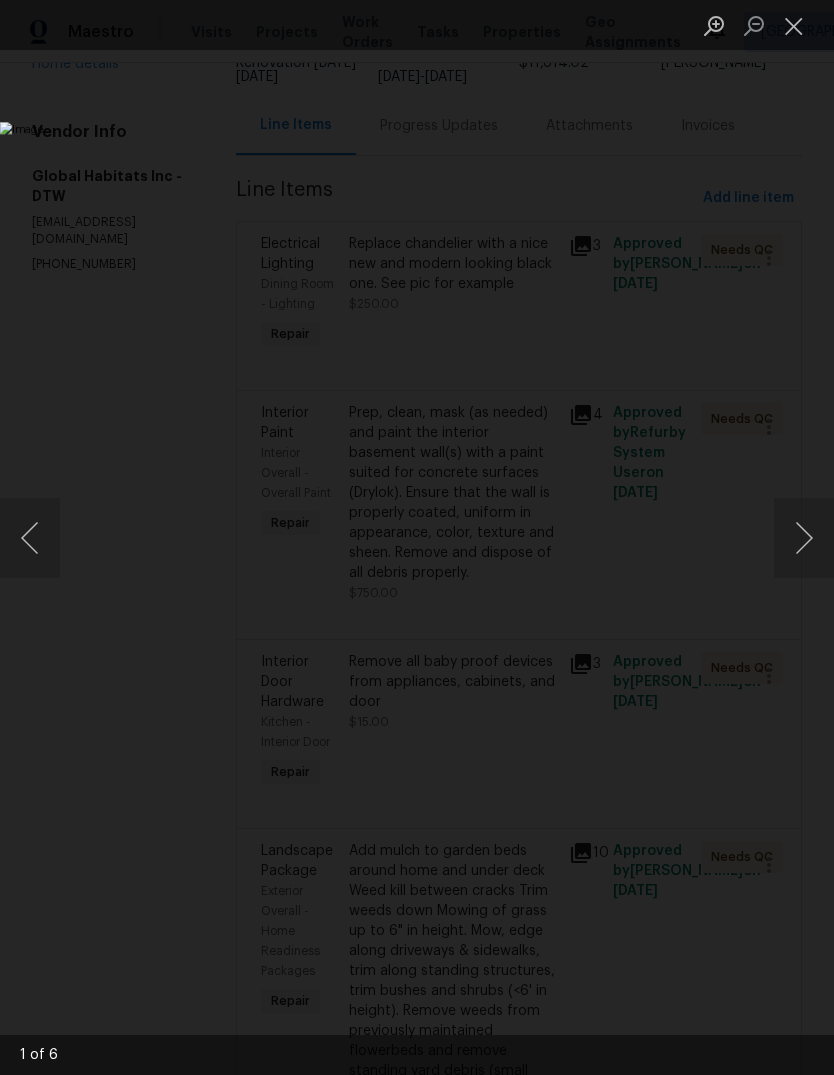 click at bounding box center [804, 538] 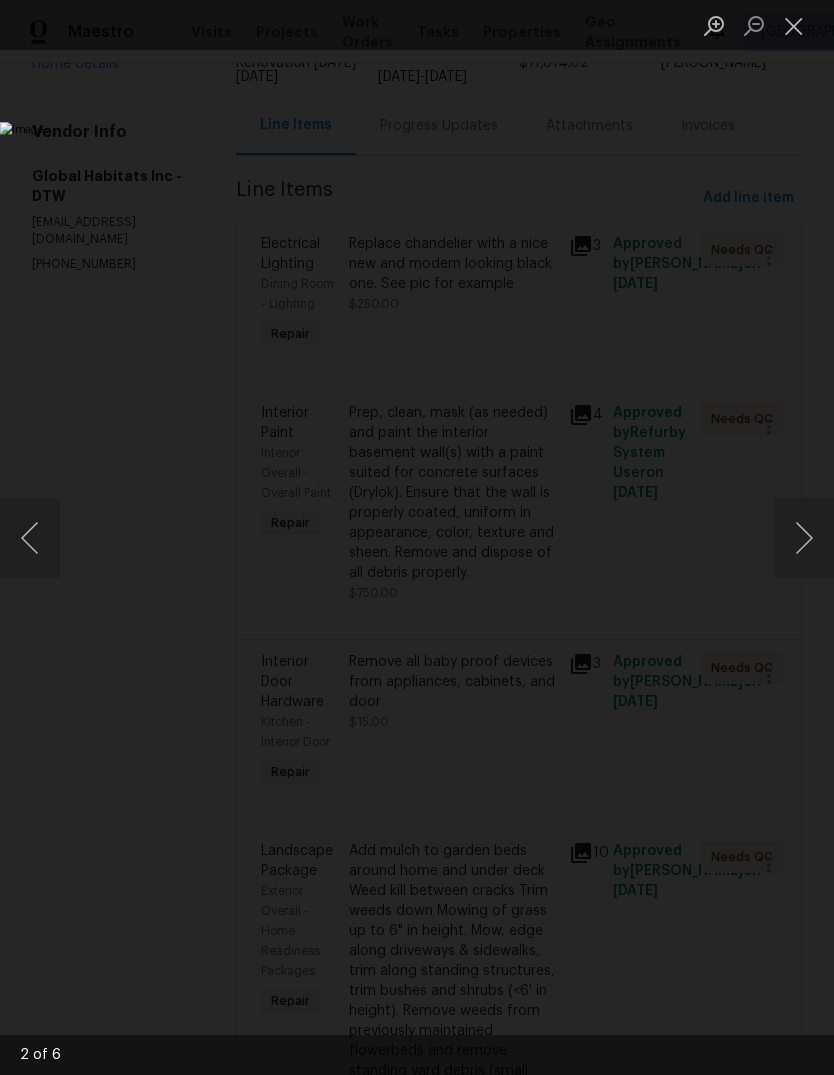 click at bounding box center [794, 25] 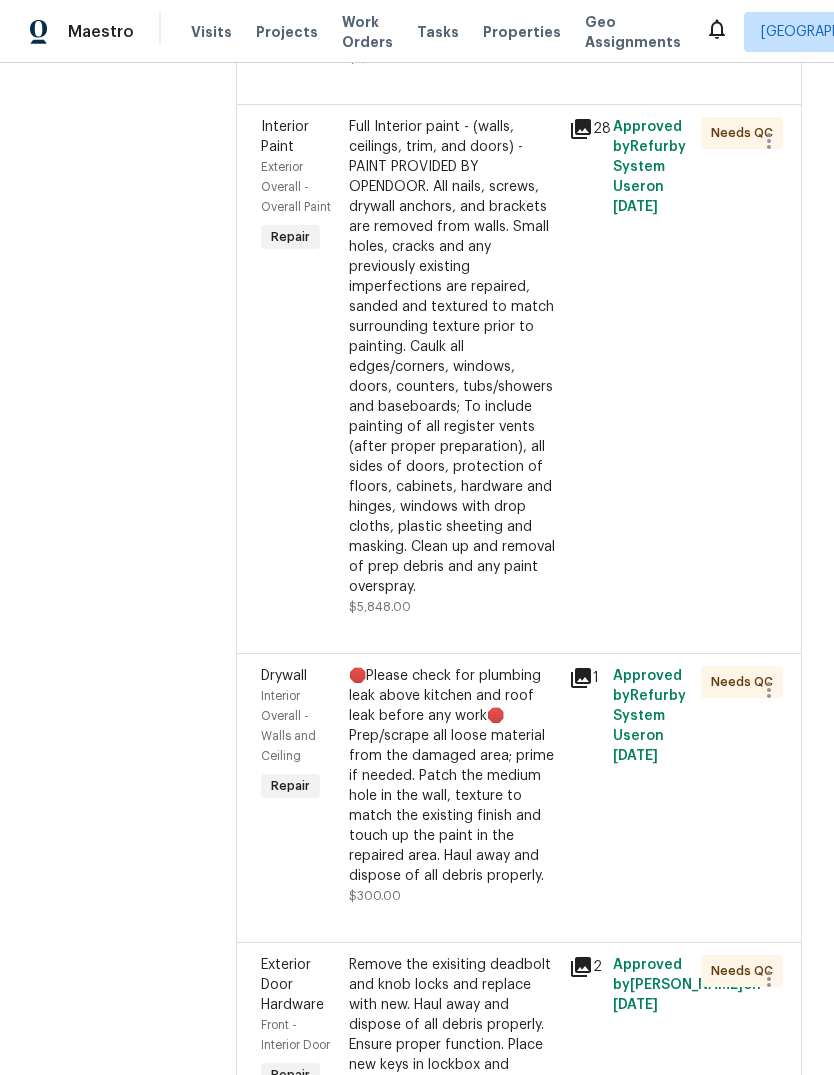 scroll, scrollTop: 1264, scrollLeft: 0, axis: vertical 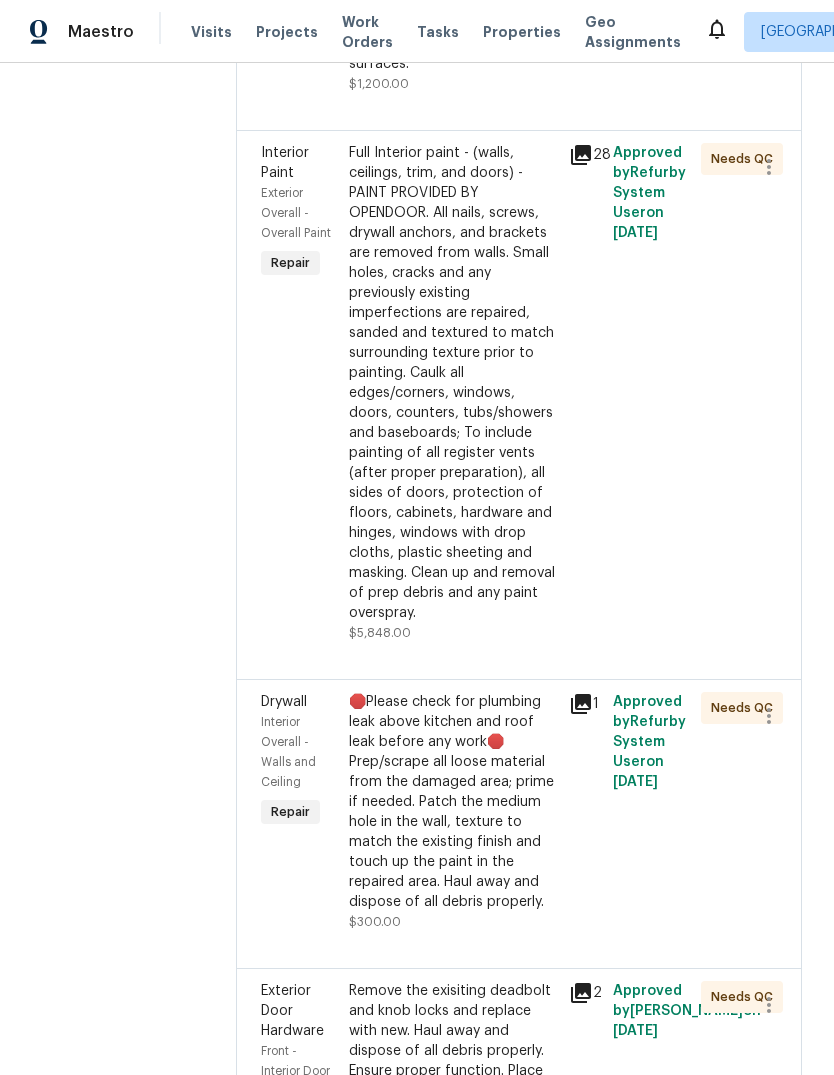 click 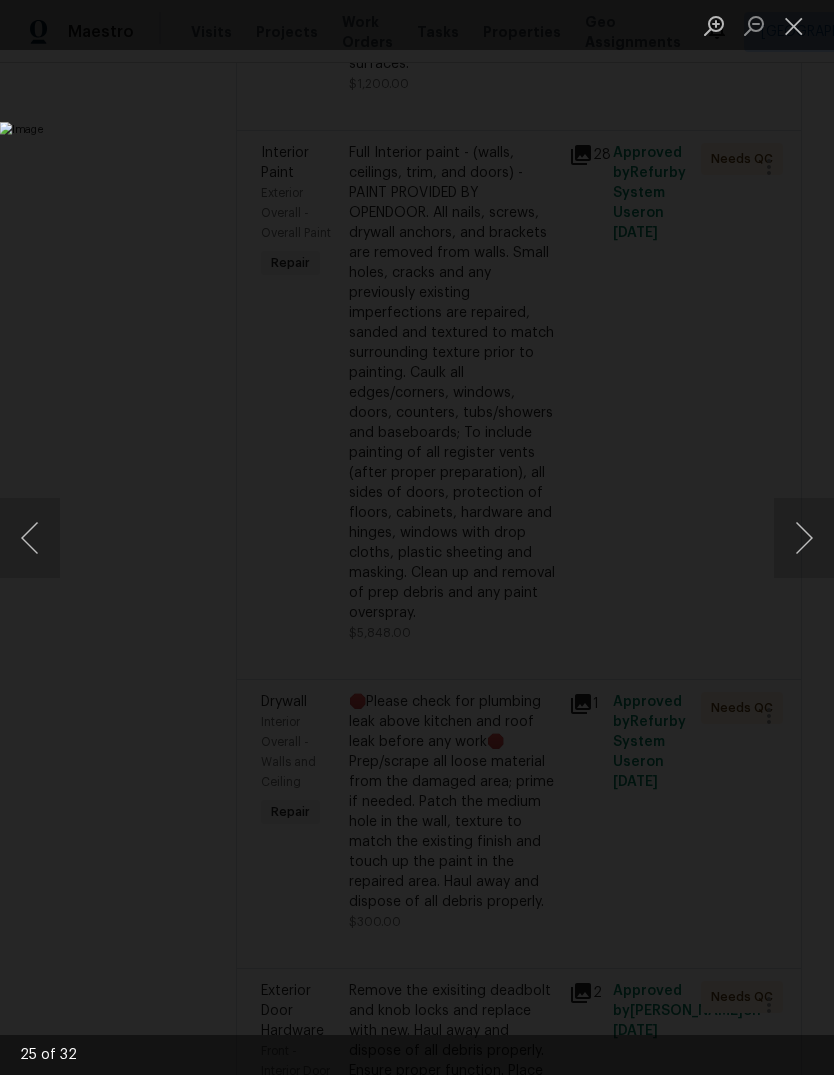 click at bounding box center (804, 538) 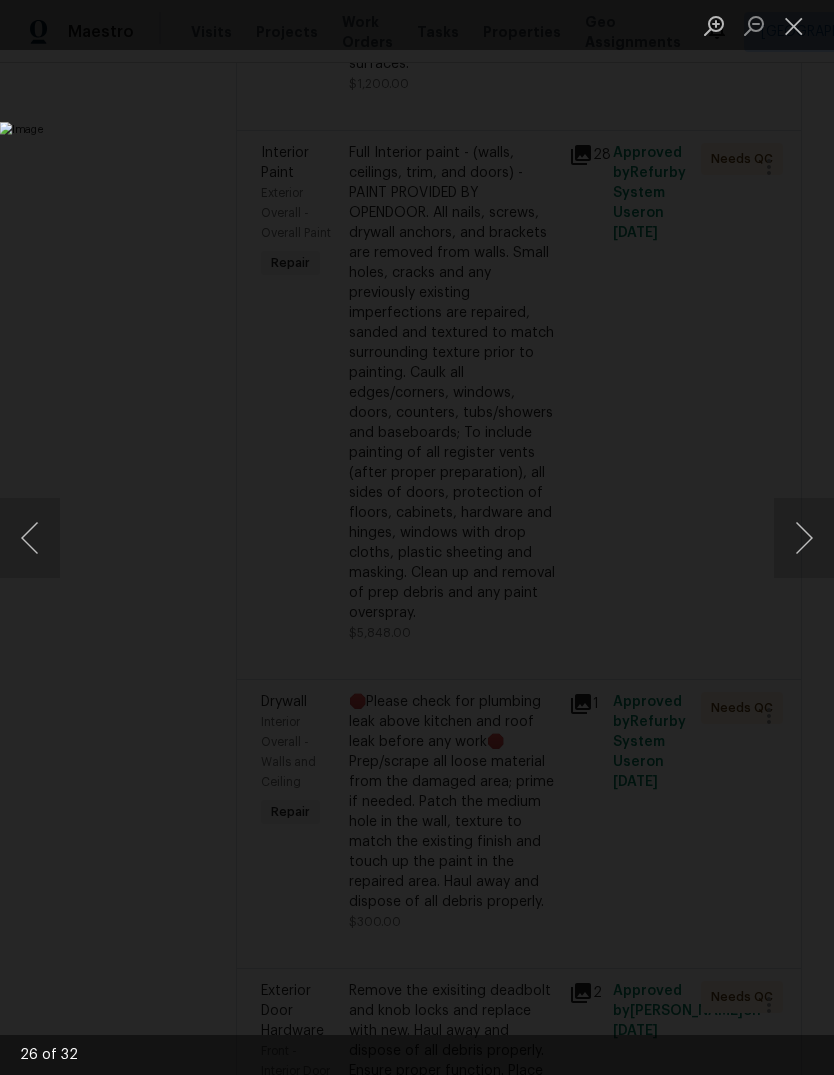 click at bounding box center [804, 538] 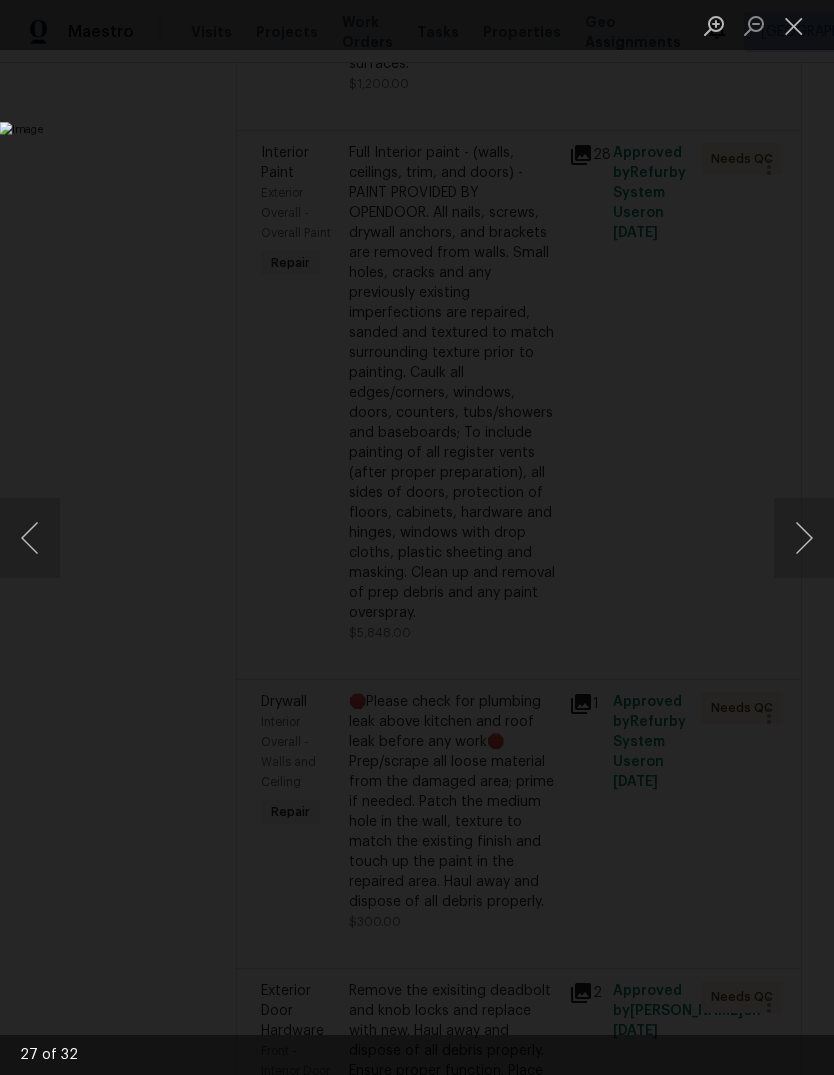 click at bounding box center (804, 538) 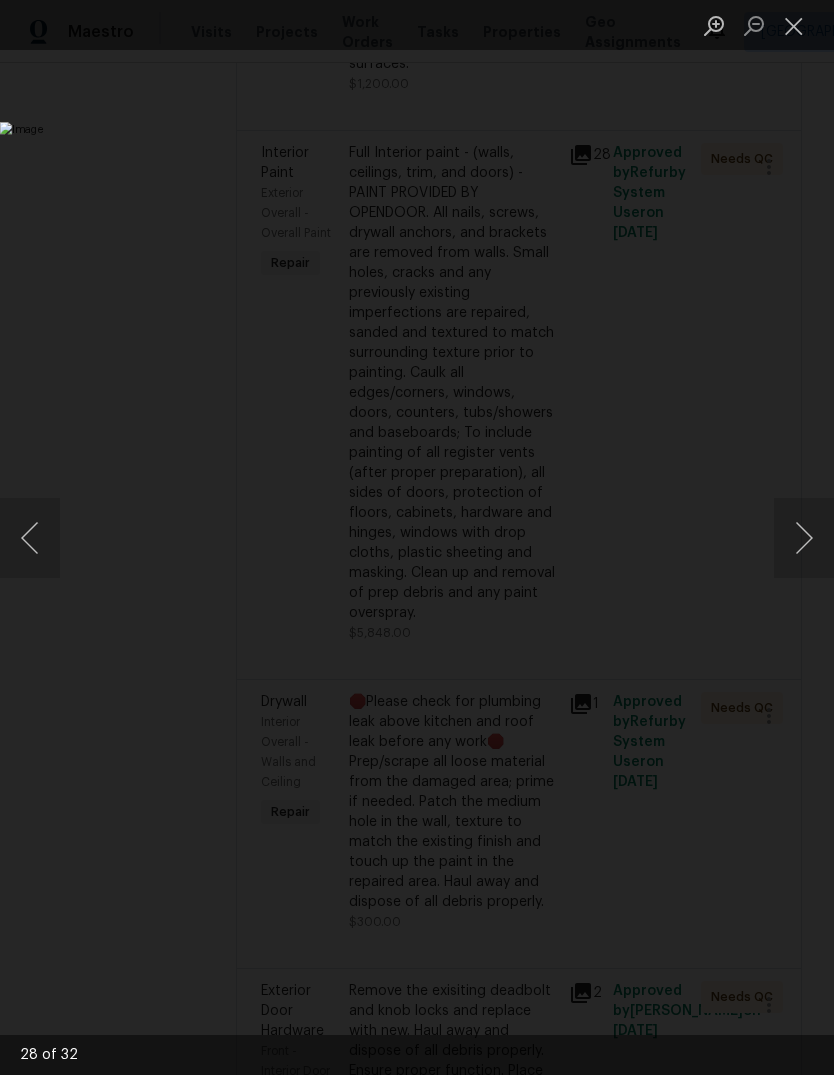 click at bounding box center [804, 538] 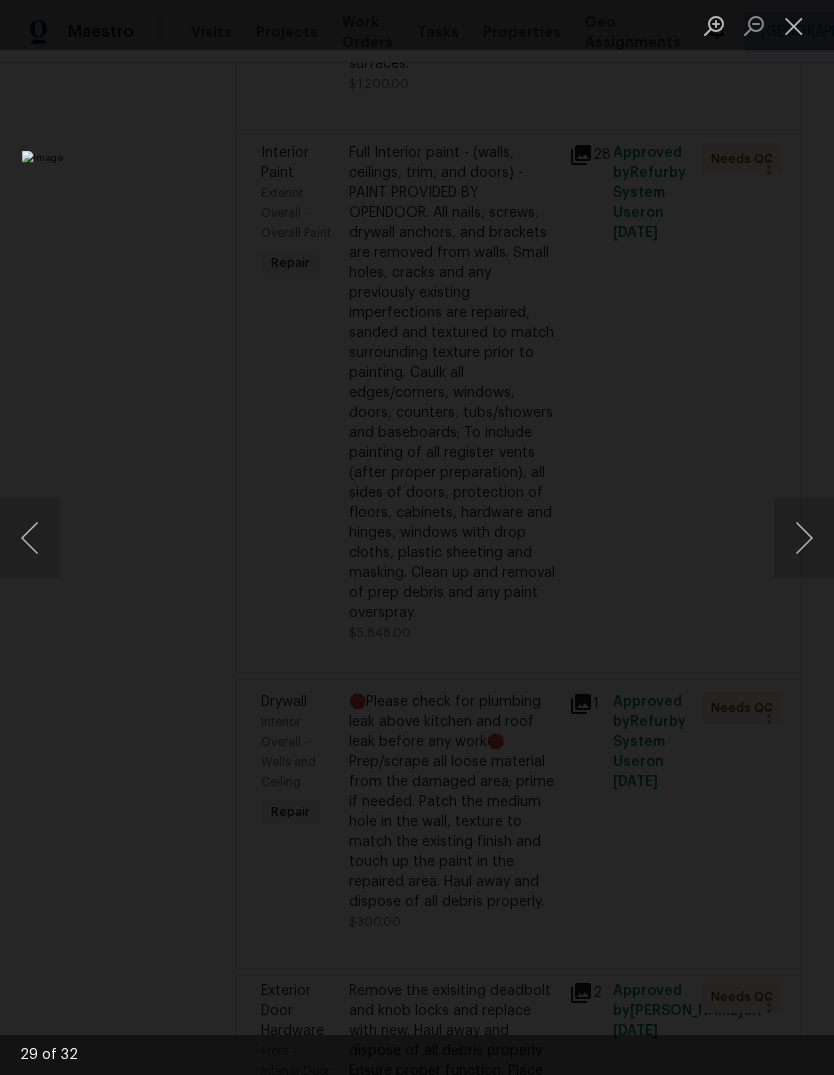 click at bounding box center (804, 538) 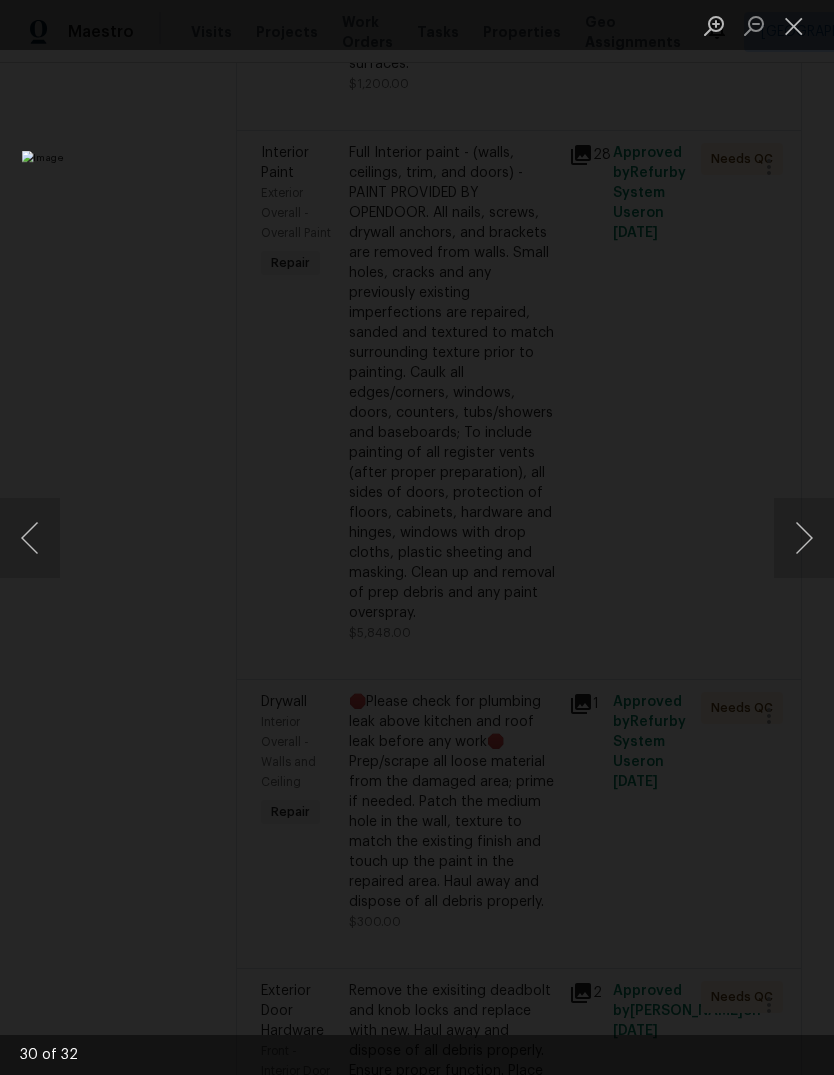 click at bounding box center [804, 538] 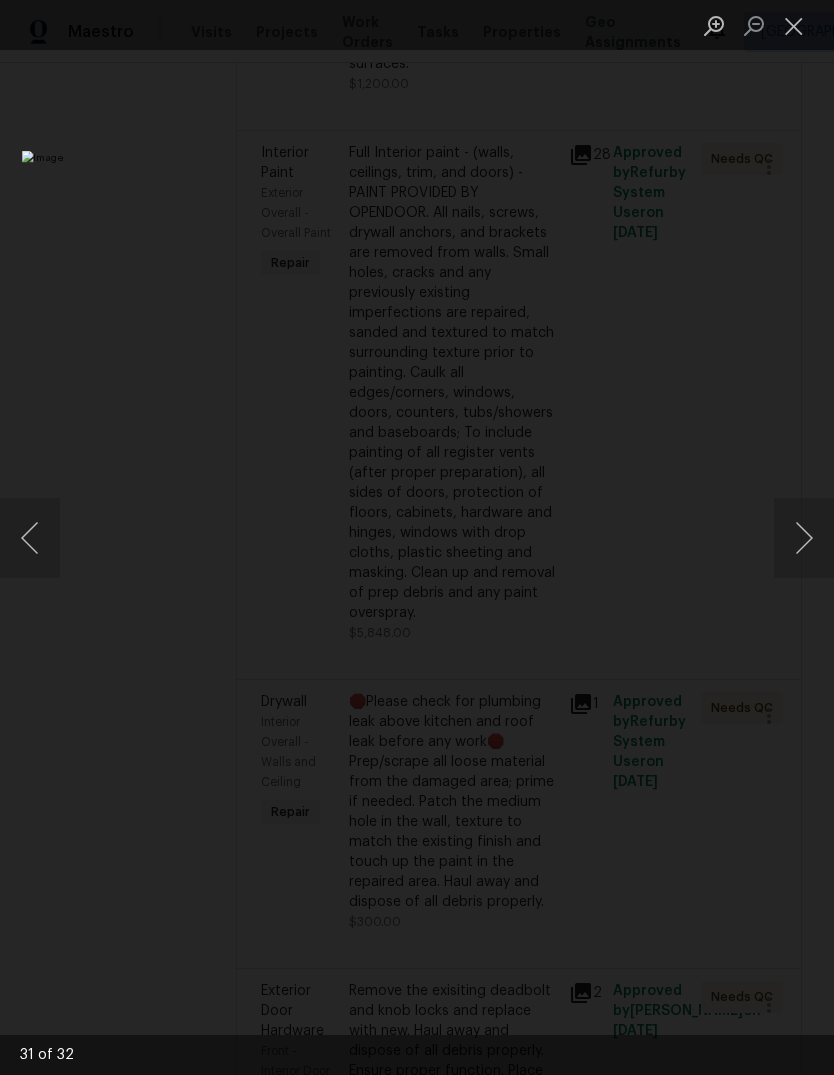 click at bounding box center (804, 538) 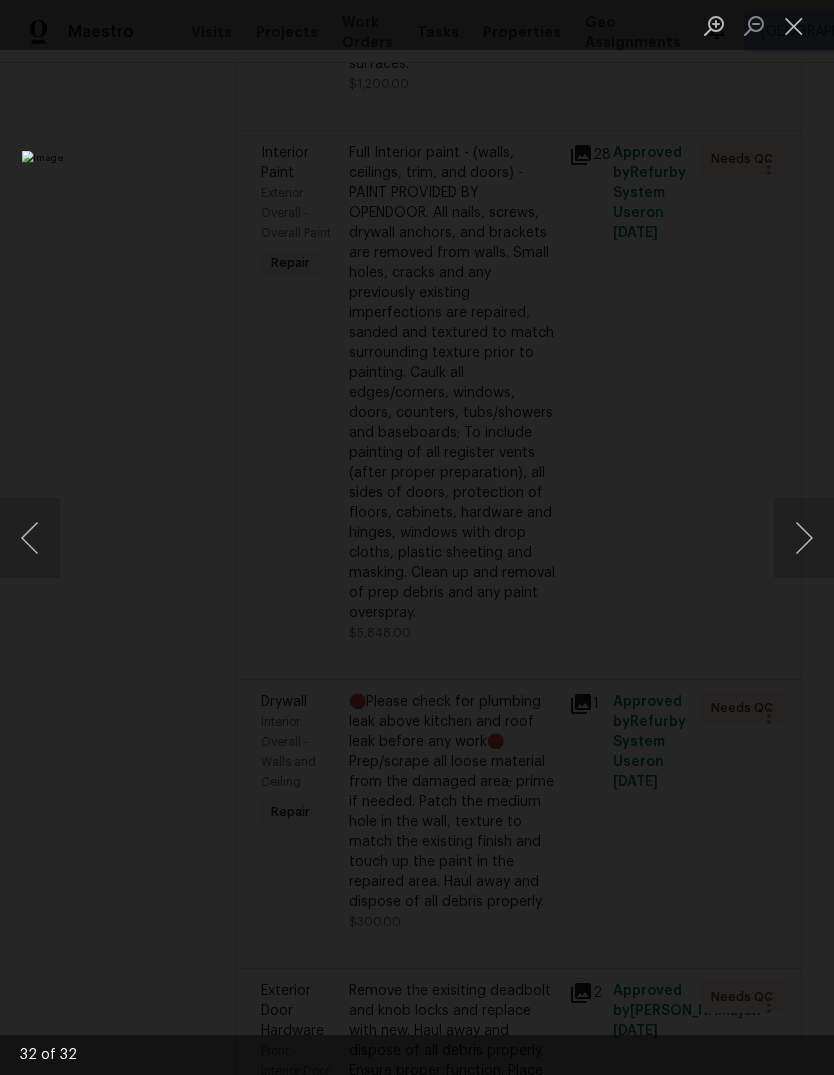 click at bounding box center [804, 538] 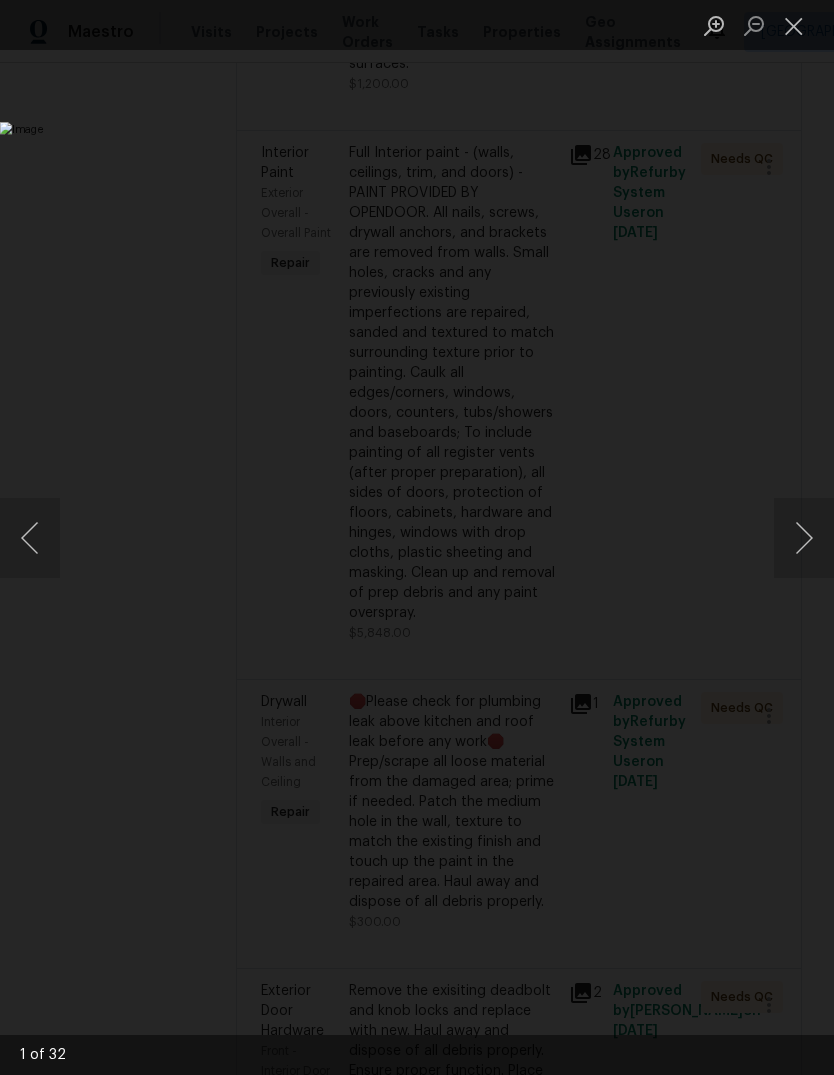 click at bounding box center (804, 538) 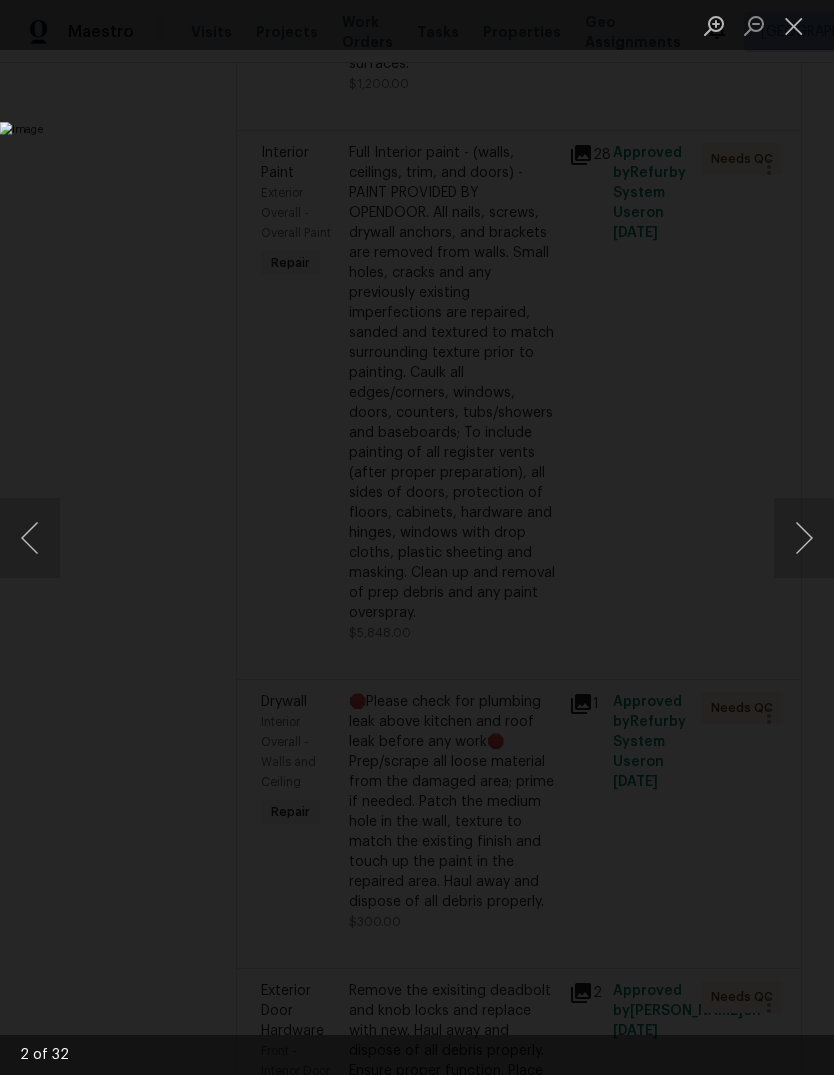 click at bounding box center [804, 538] 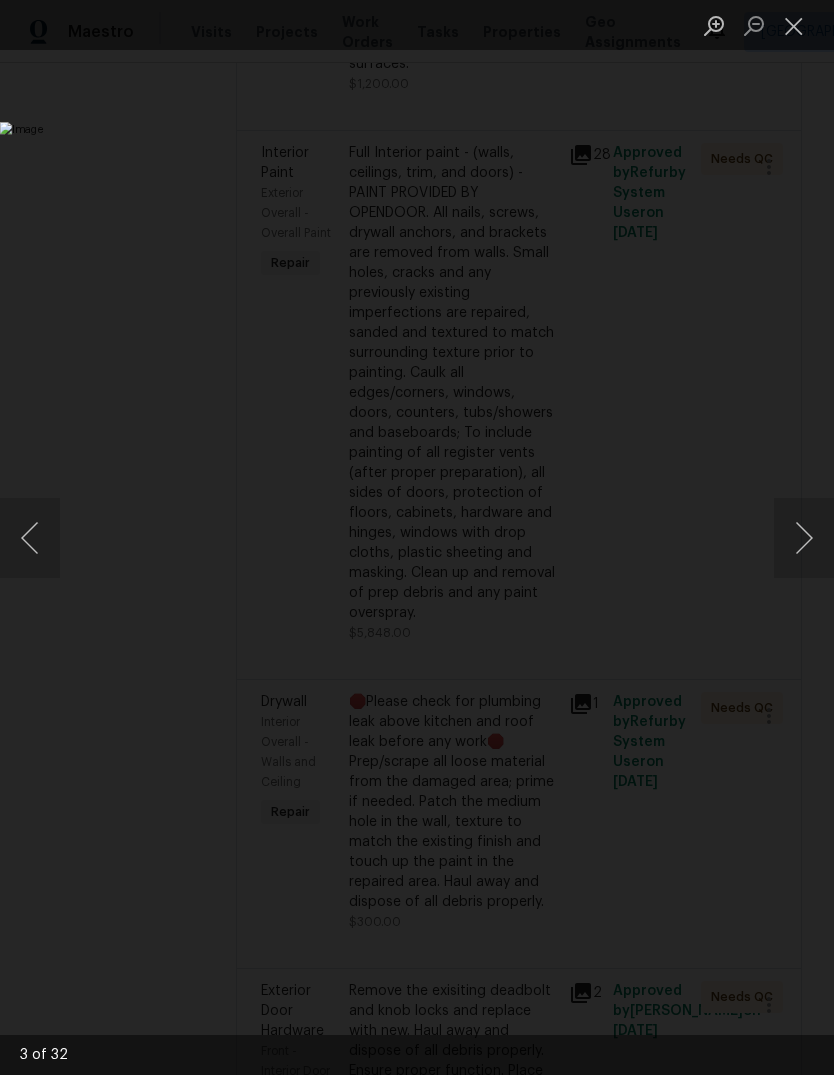 click at bounding box center (804, 538) 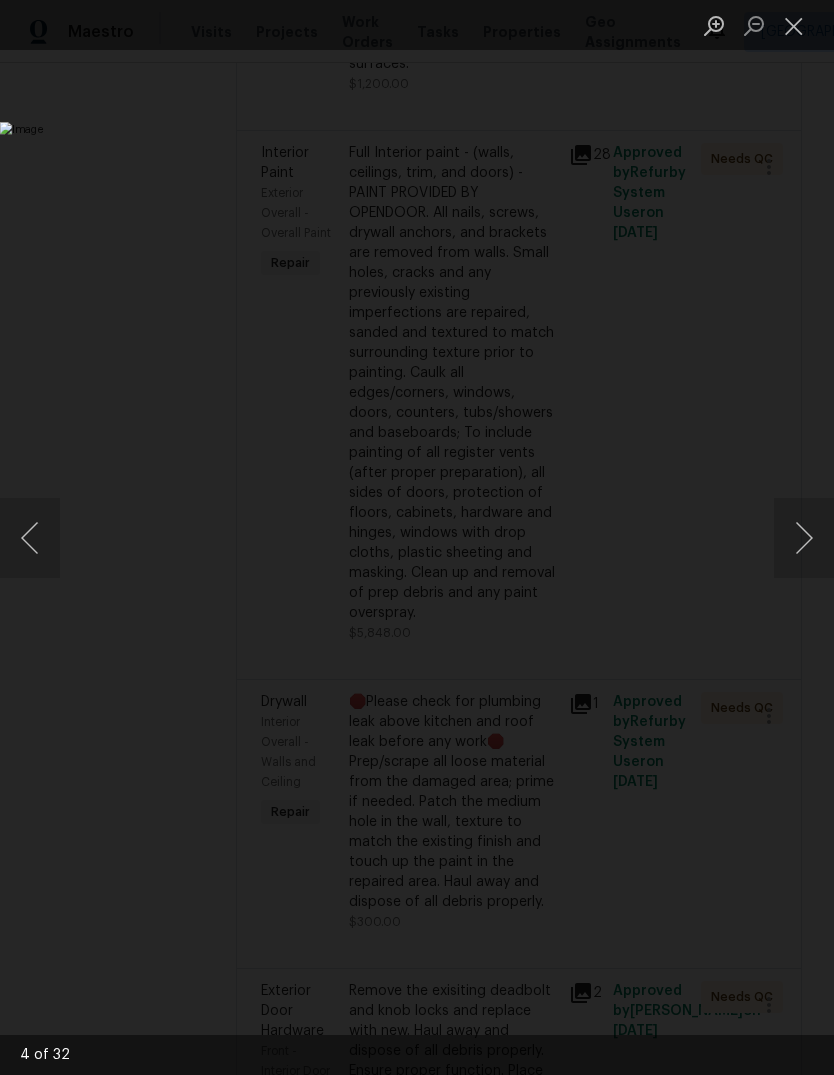 click at bounding box center (804, 538) 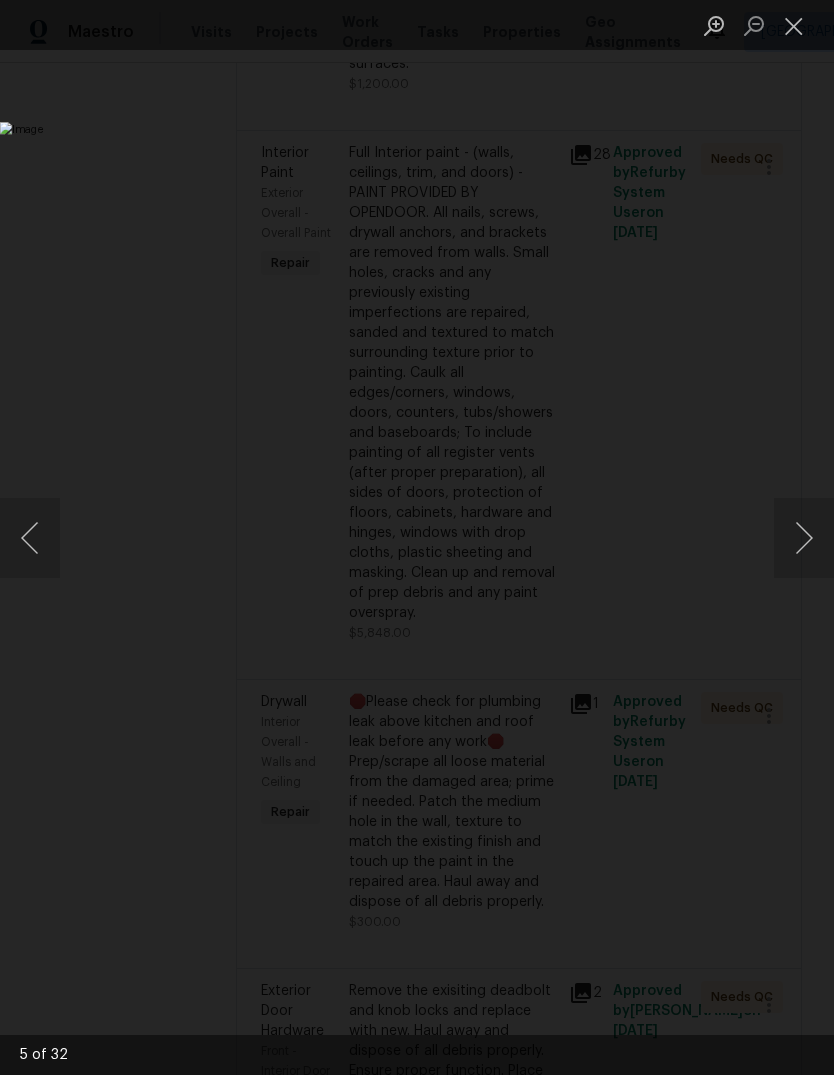 click at bounding box center [804, 538] 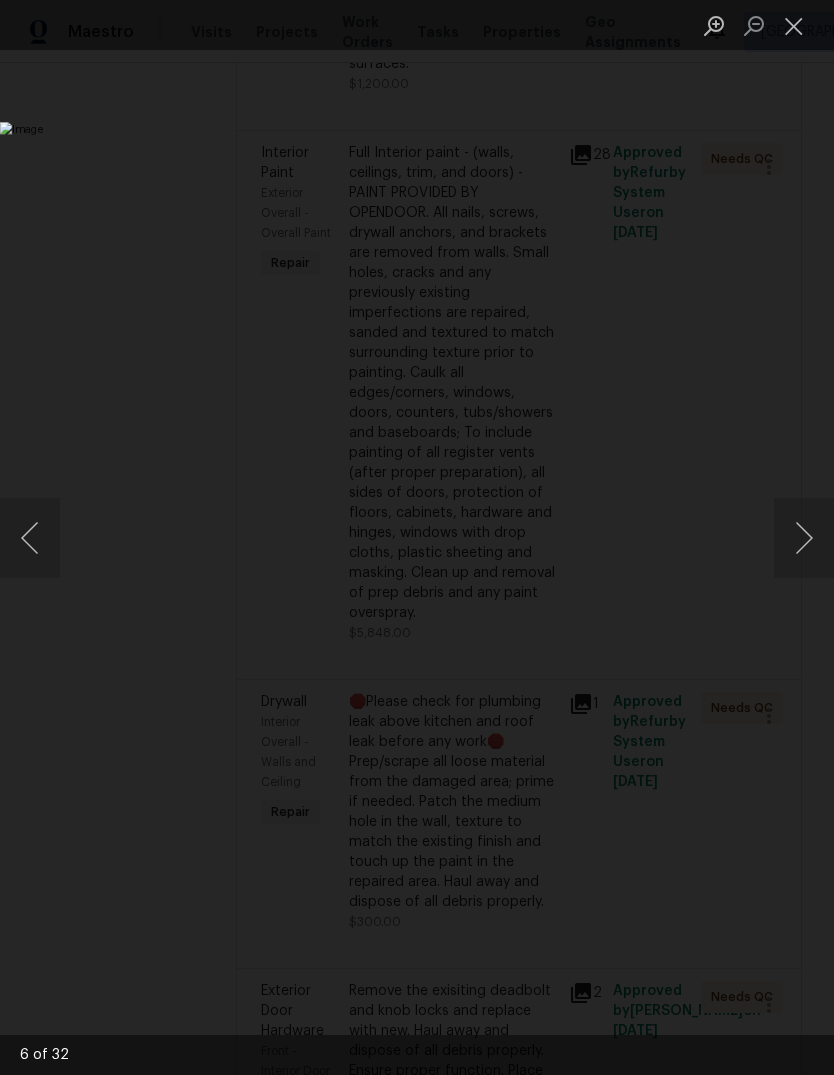 click at bounding box center (804, 538) 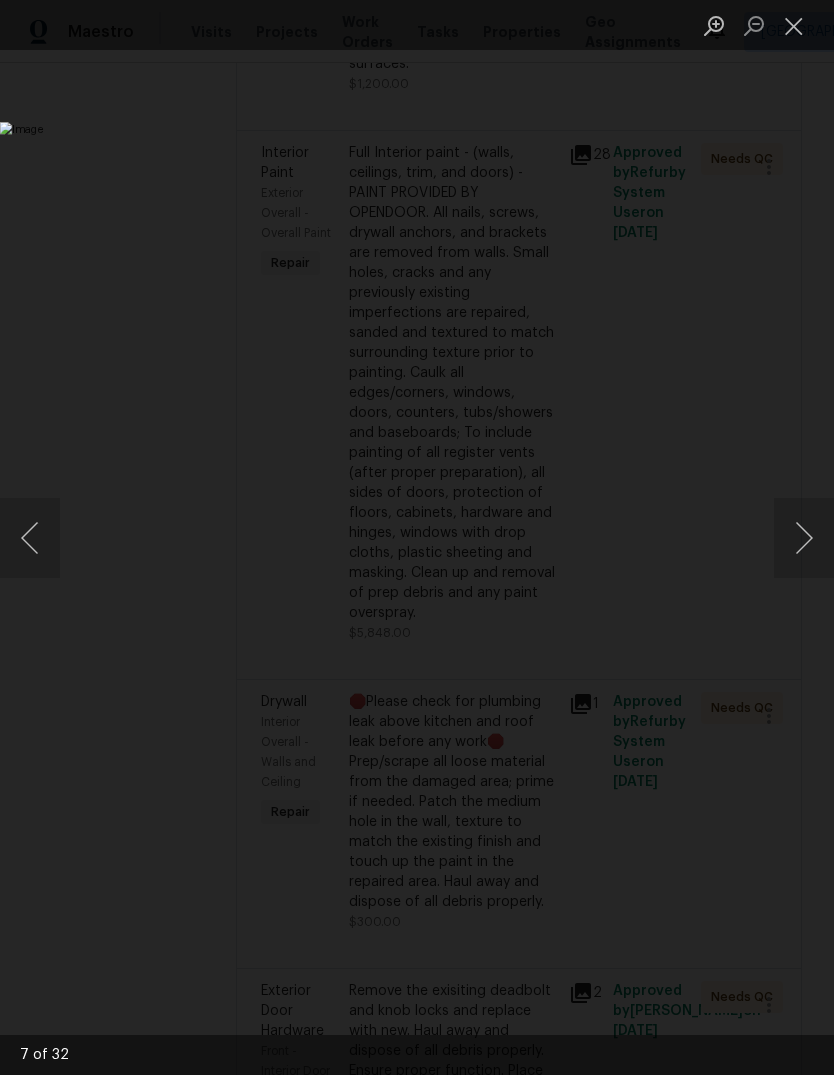 click at bounding box center [804, 538] 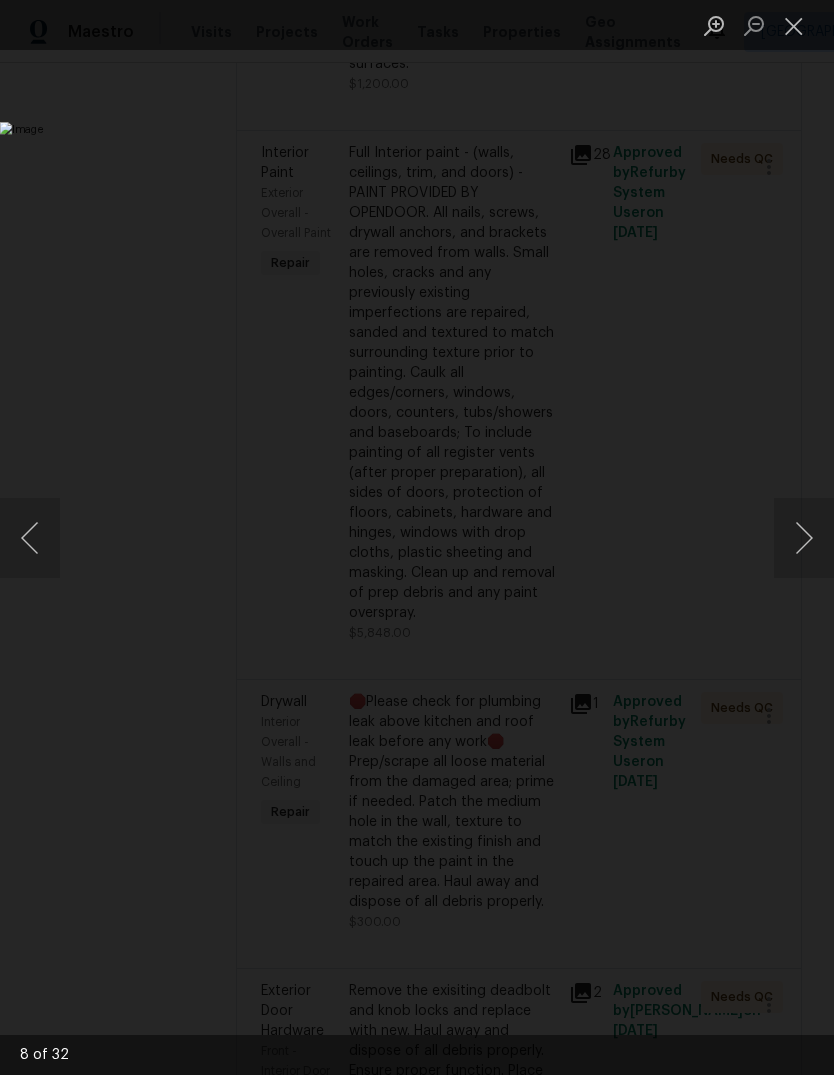 click at bounding box center [804, 538] 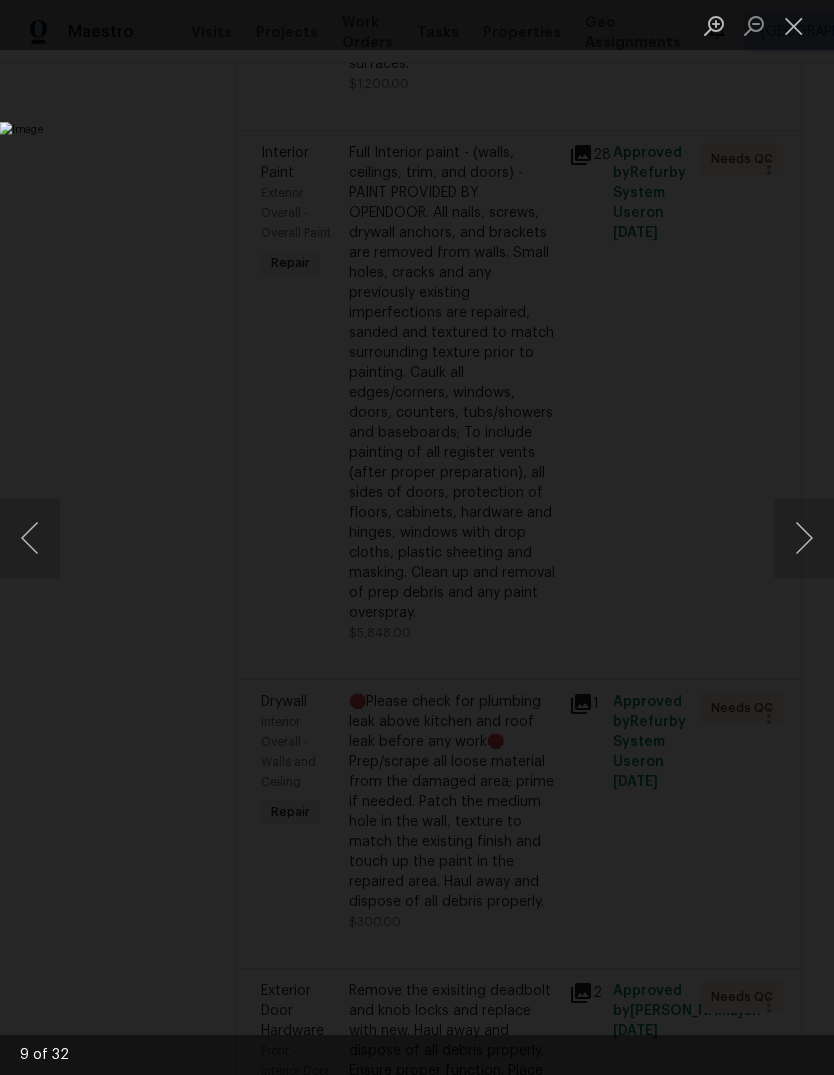 click at bounding box center (804, 538) 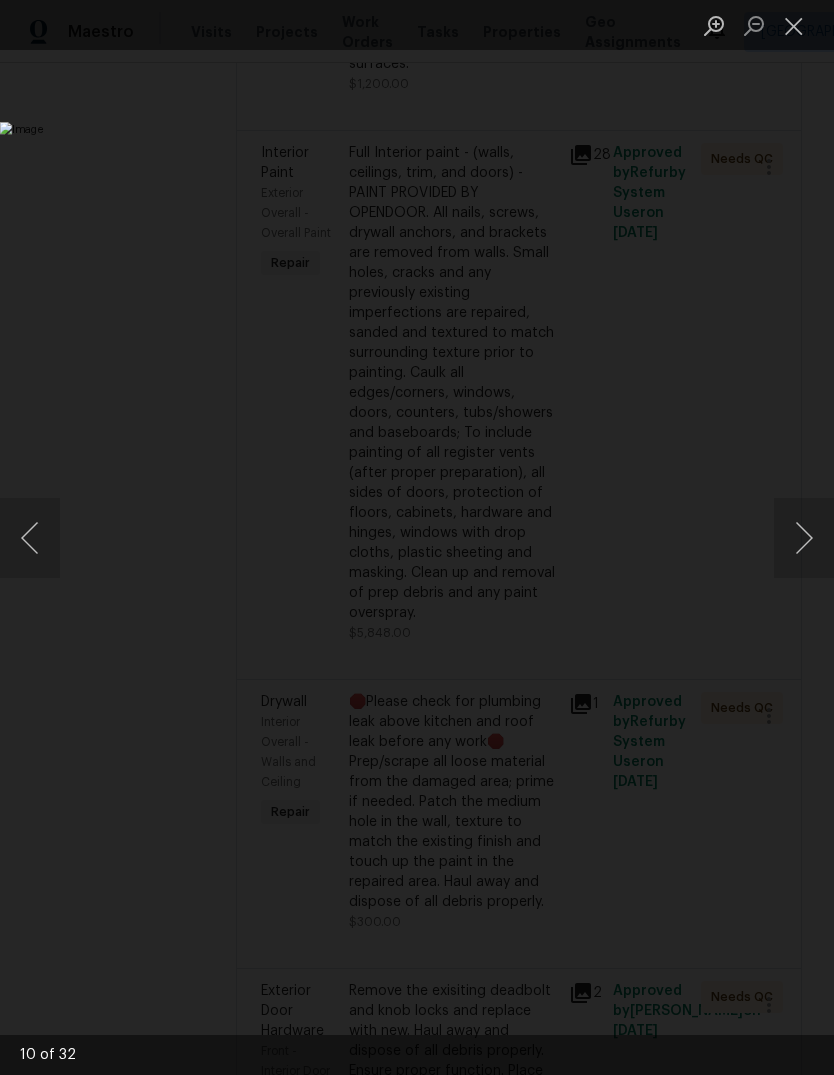 click at bounding box center (804, 538) 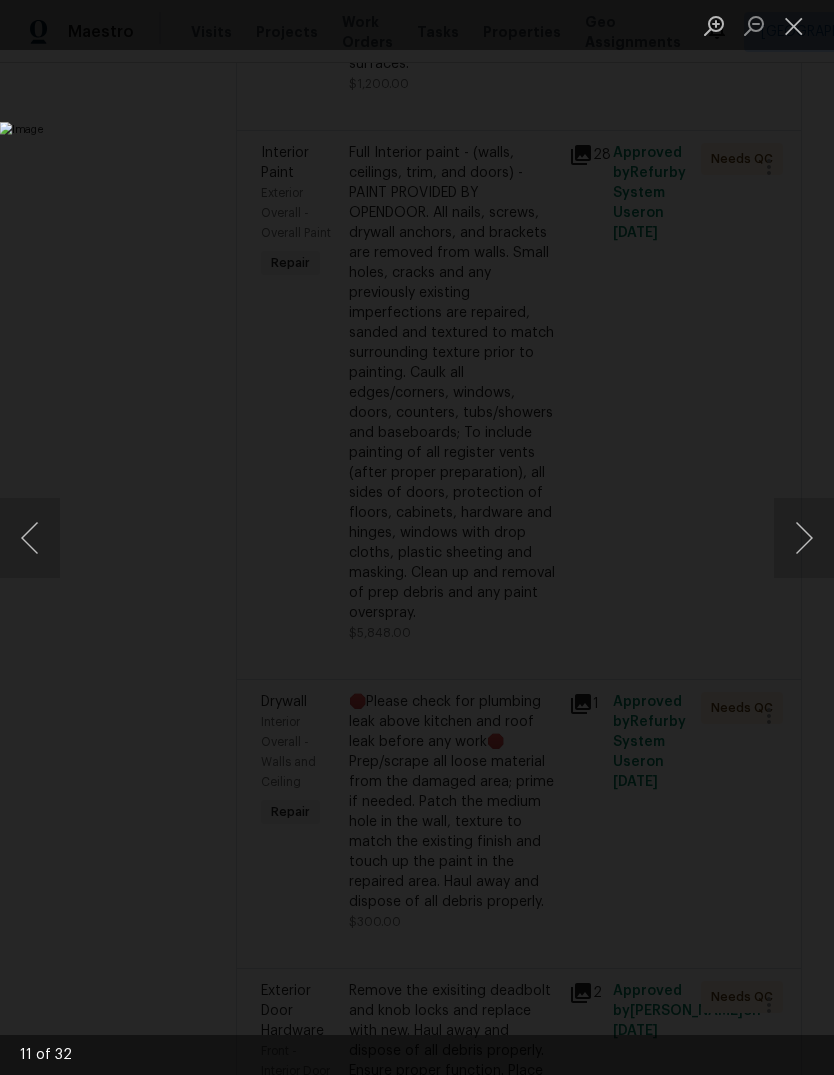 click at bounding box center (804, 538) 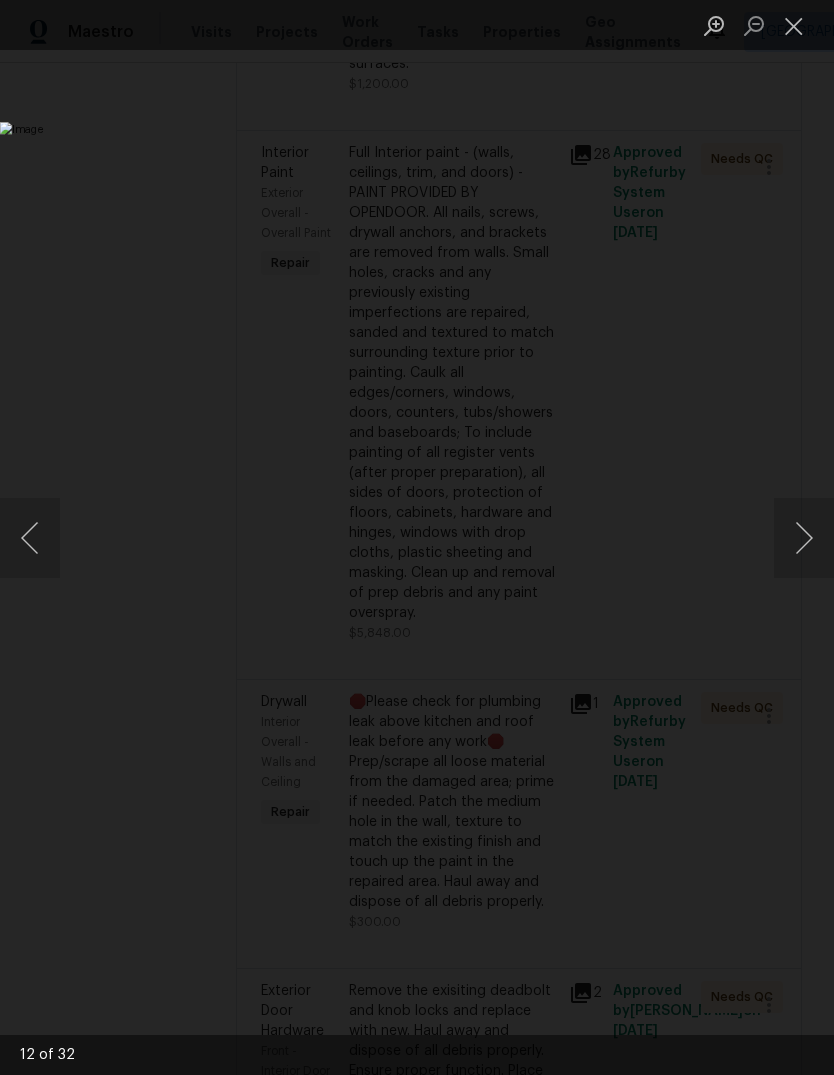 click at bounding box center [794, 25] 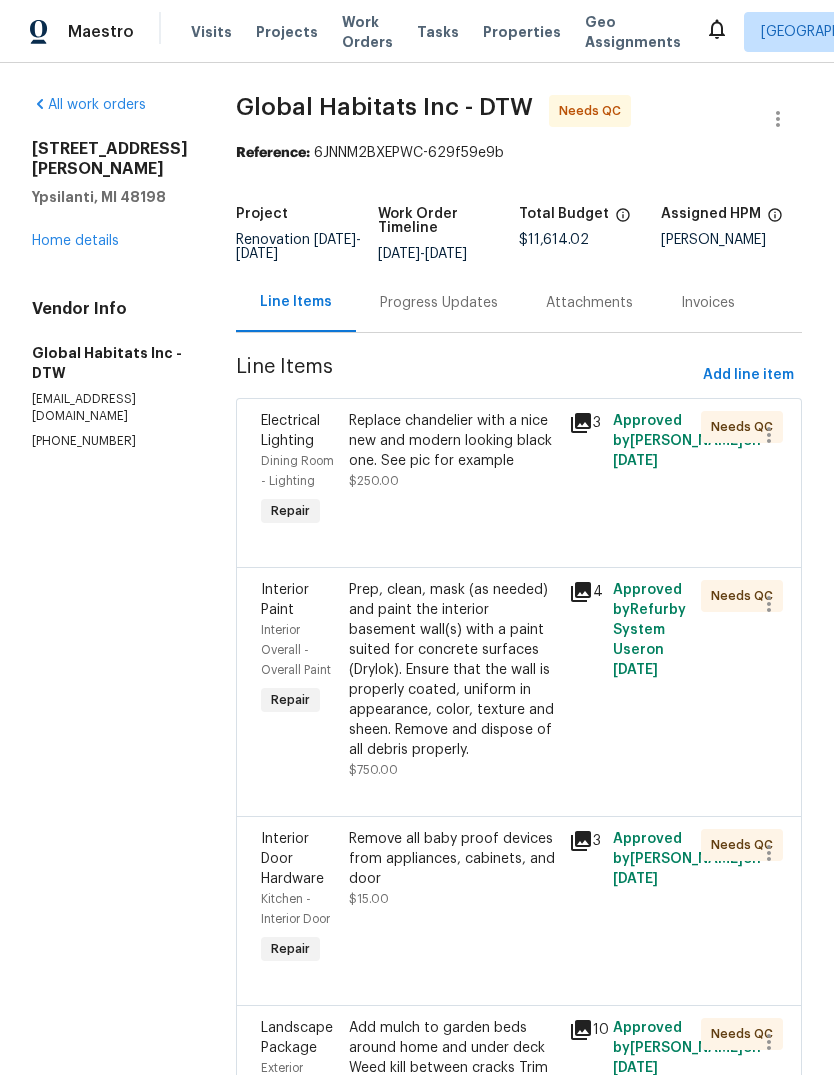 scroll, scrollTop: 0, scrollLeft: 0, axis: both 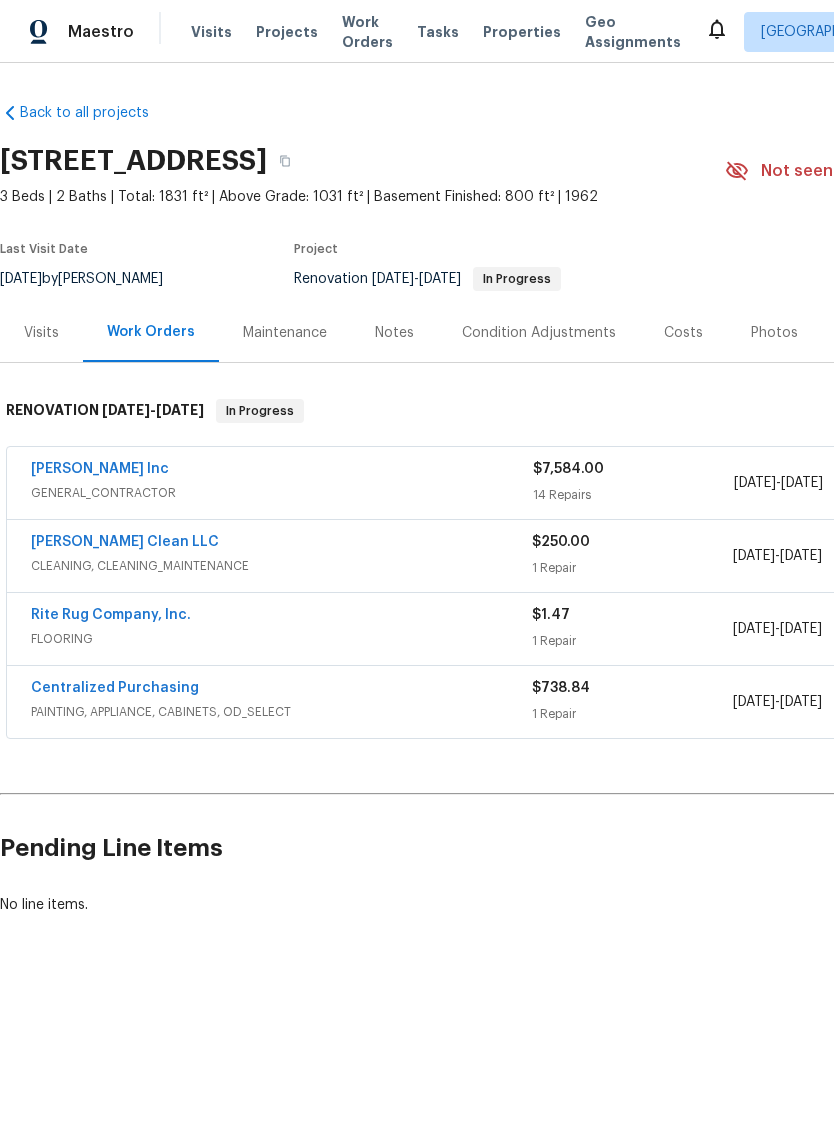 click on "Notes" at bounding box center [394, 333] 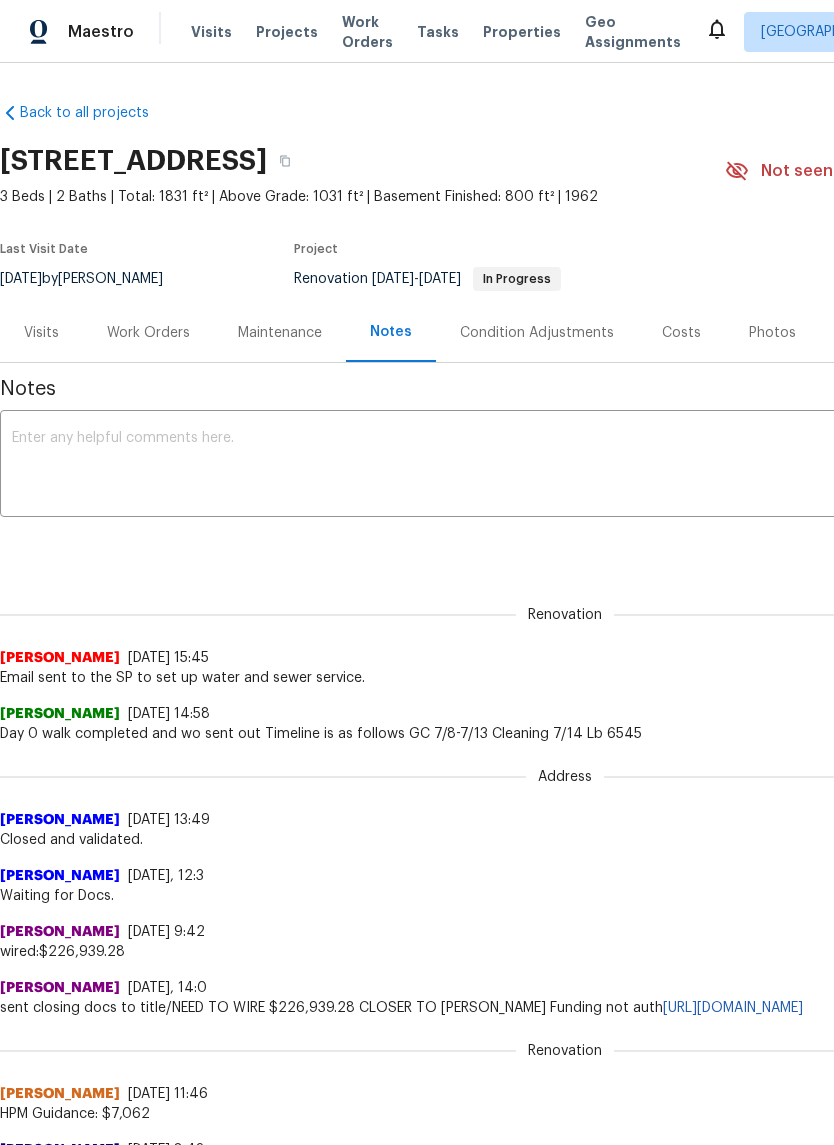 click at bounding box center [565, 466] 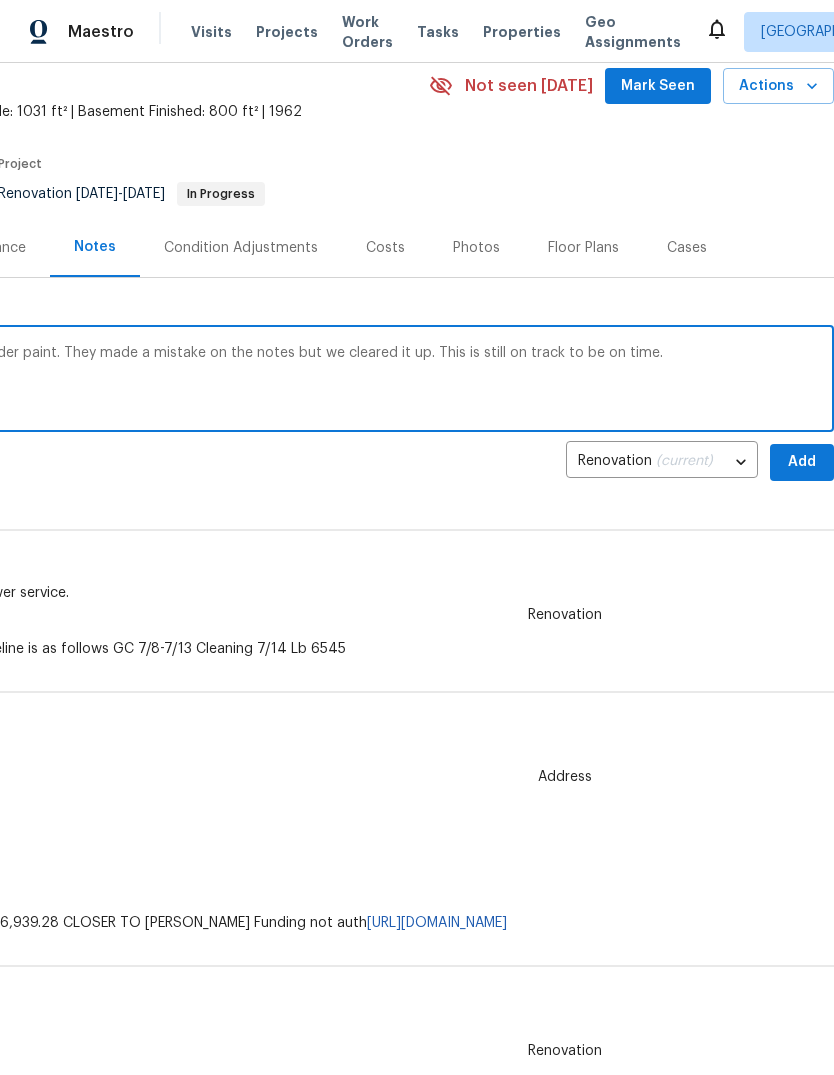 scroll, scrollTop: 86, scrollLeft: 296, axis: both 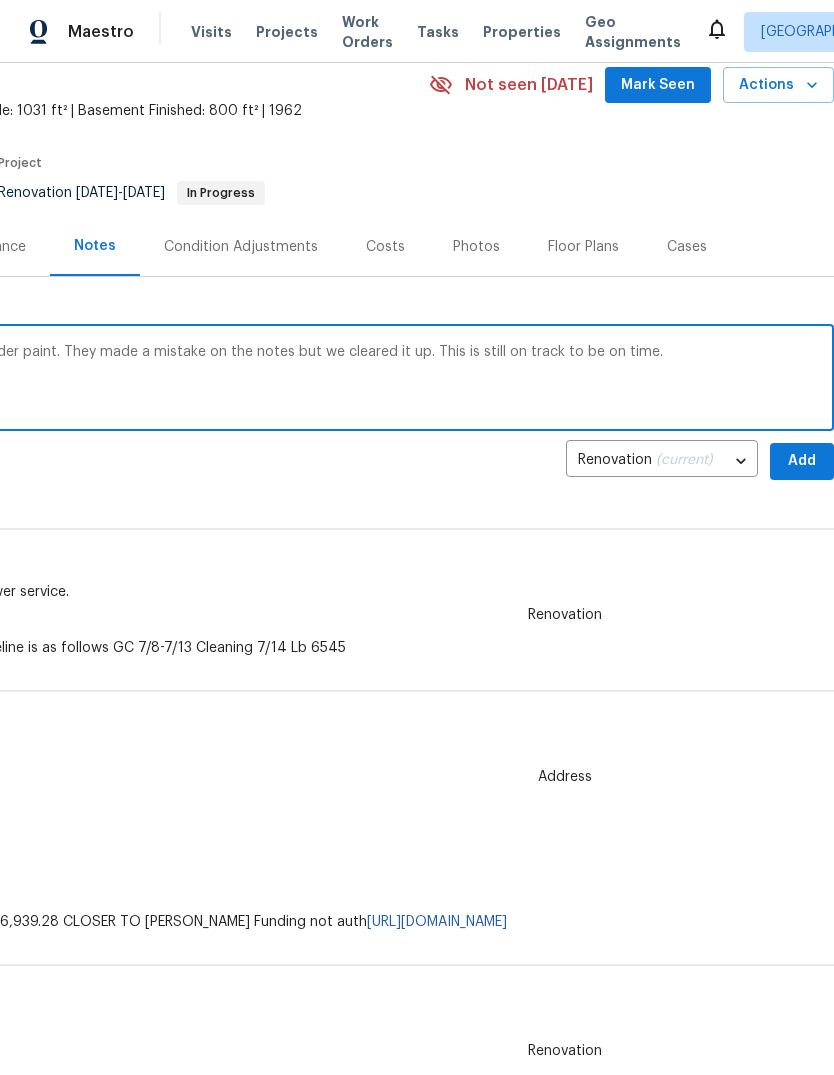 type on "Want to make his team through how to order paint. They made a mistake on the notes but we cleared it up. This is still on track to be on time." 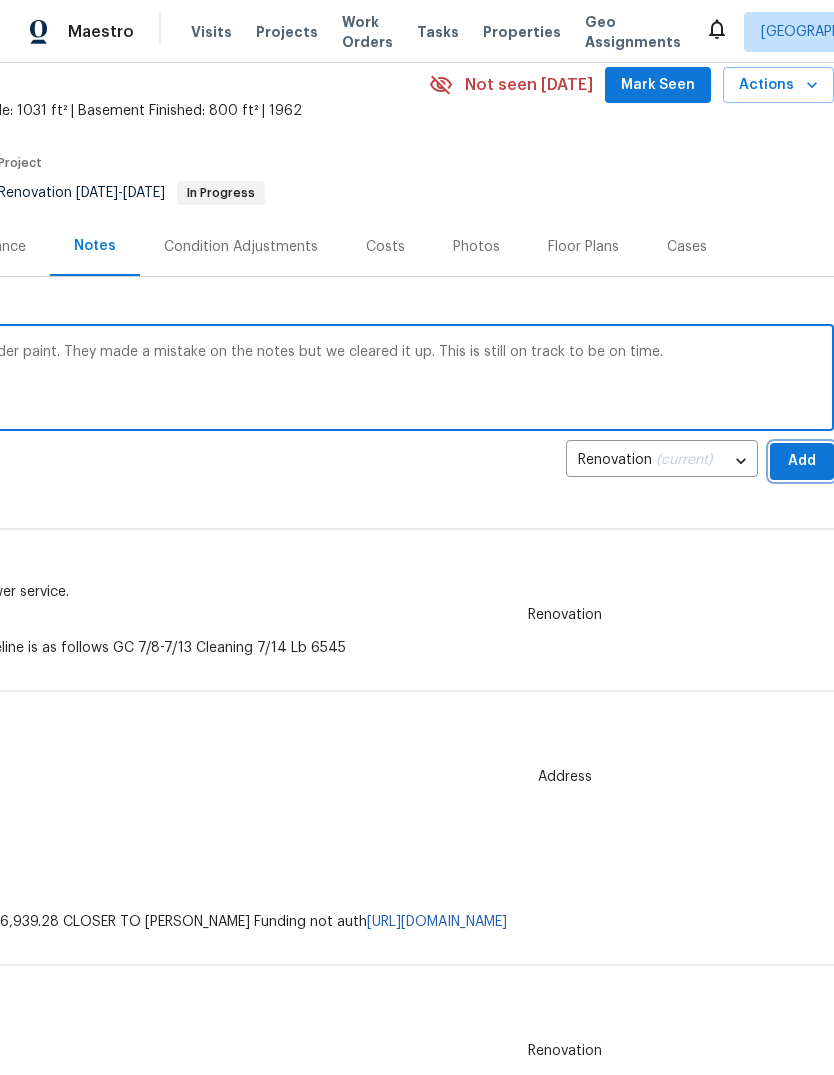 click on "Add" at bounding box center [802, 461] 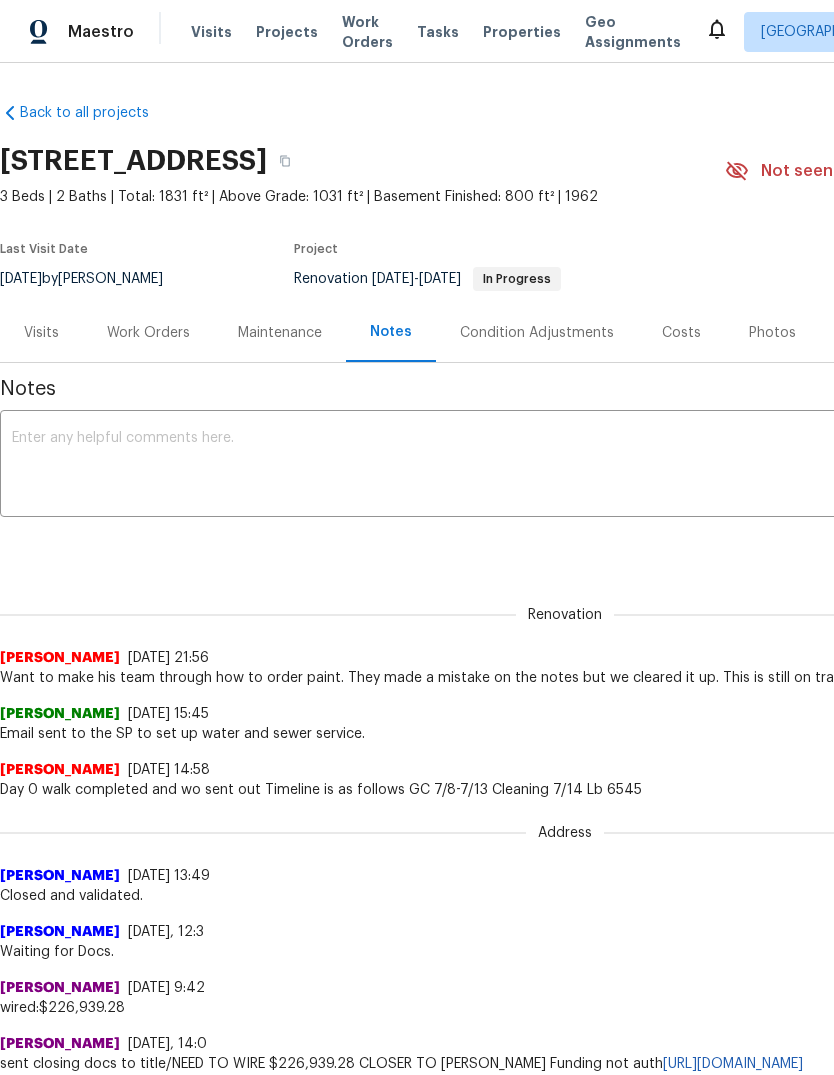 scroll, scrollTop: 0, scrollLeft: 0, axis: both 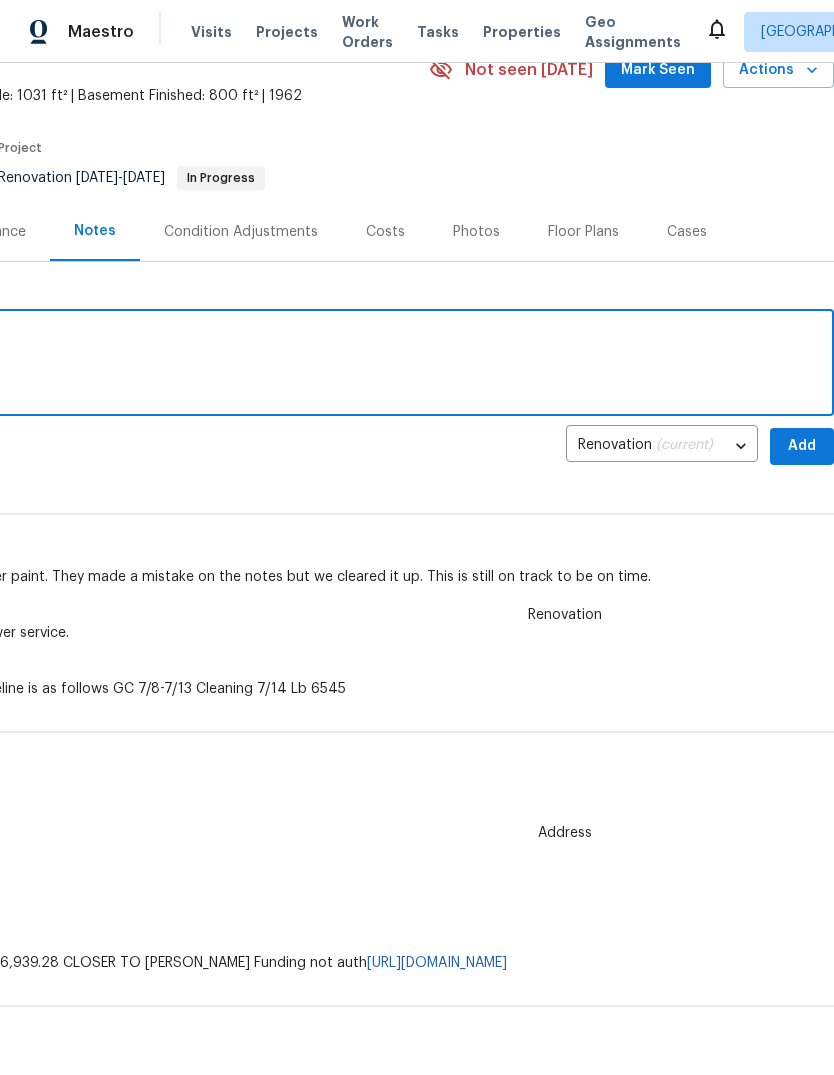 type on "Walked [PERSON_NAME] and his team*" 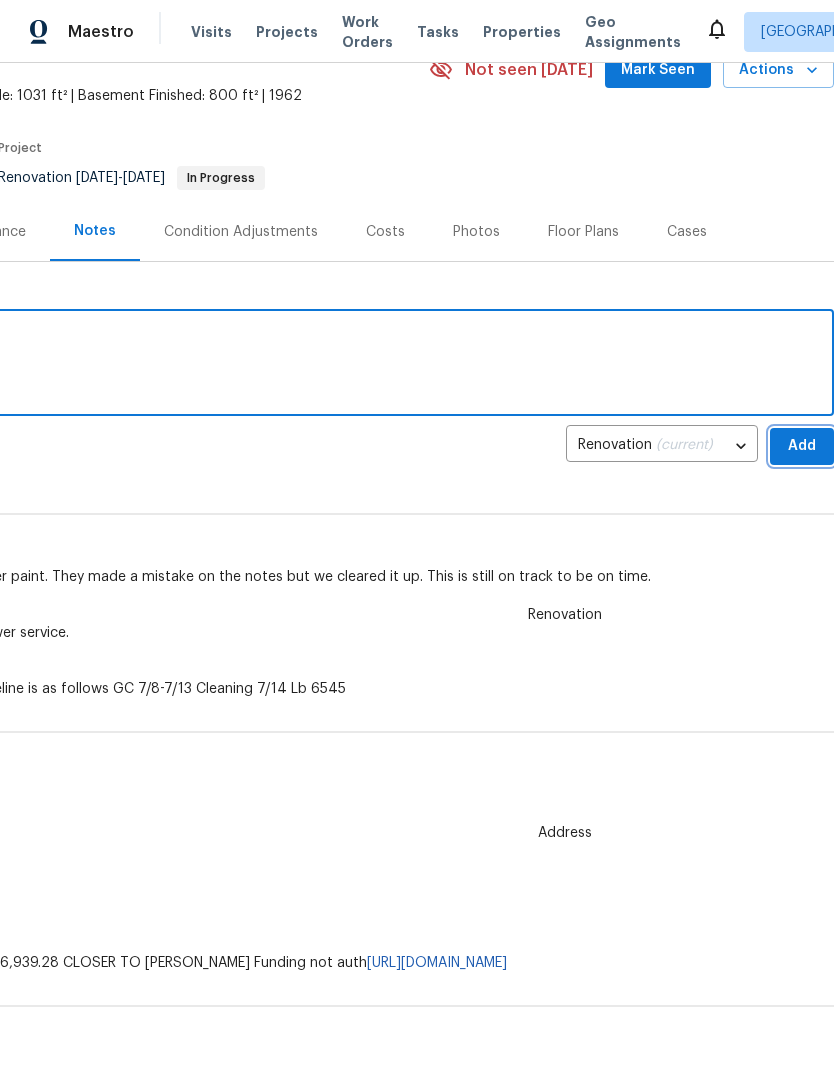 click on "Add" at bounding box center (802, 446) 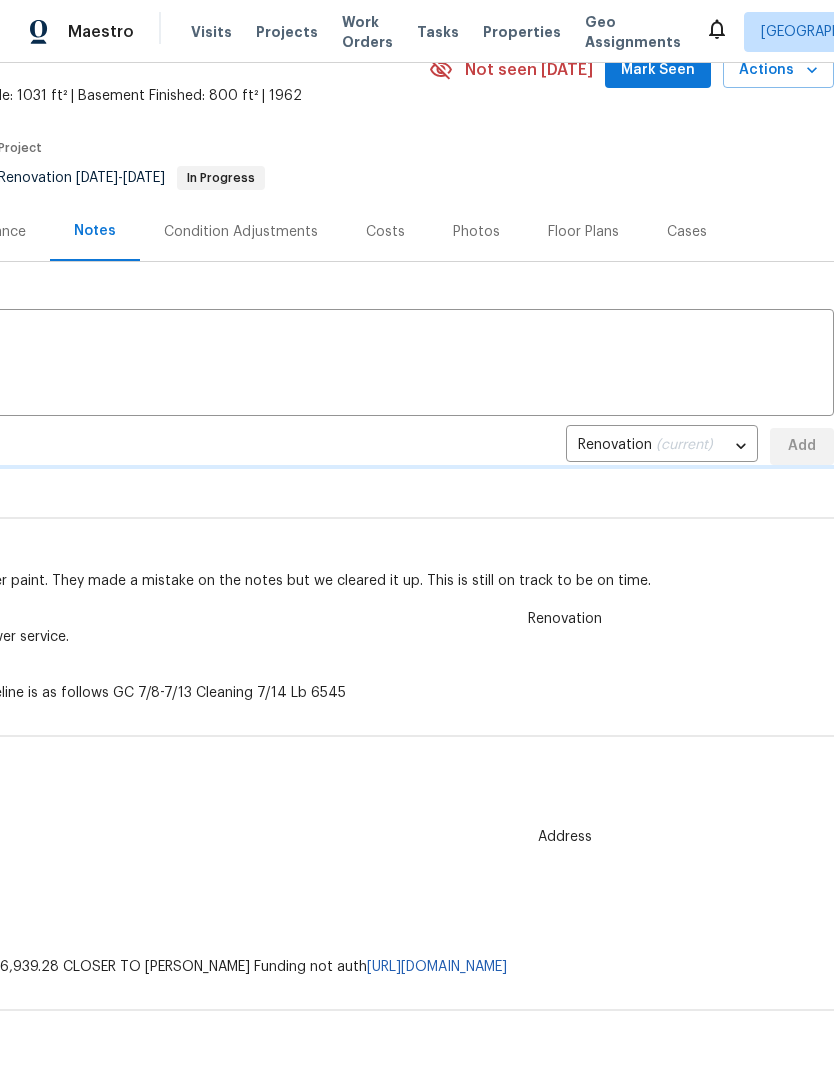 type 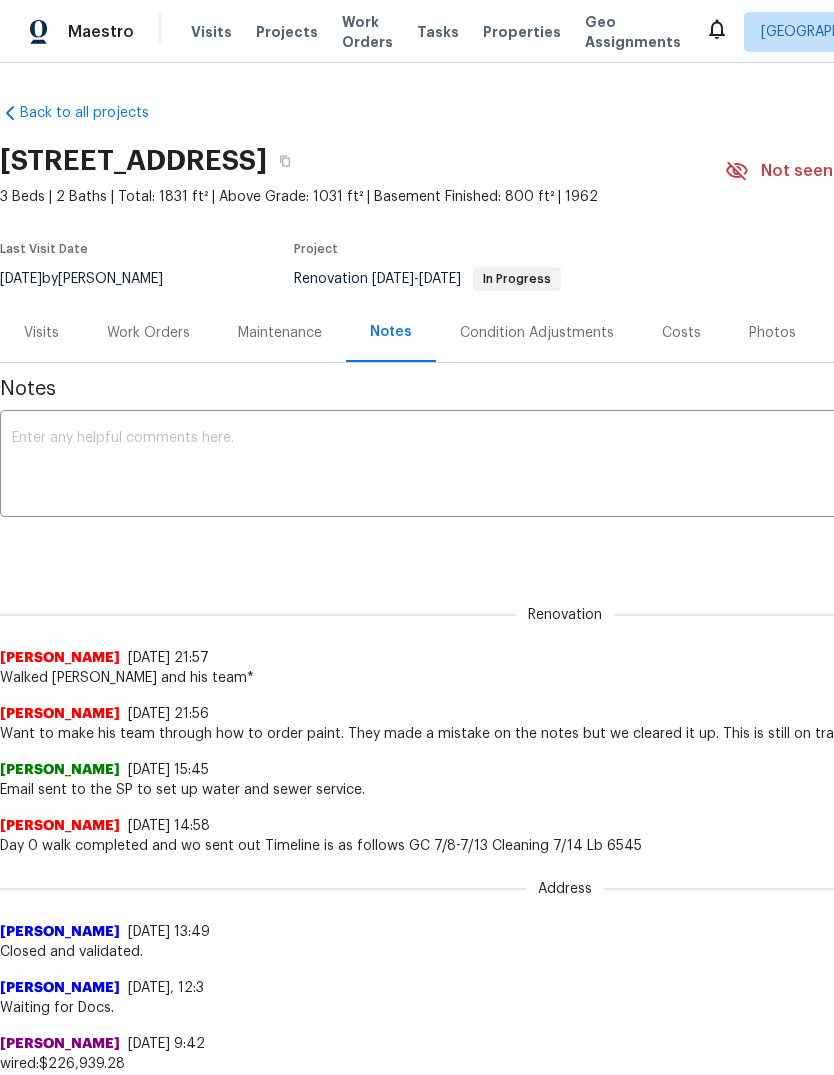 scroll, scrollTop: 0, scrollLeft: 0, axis: both 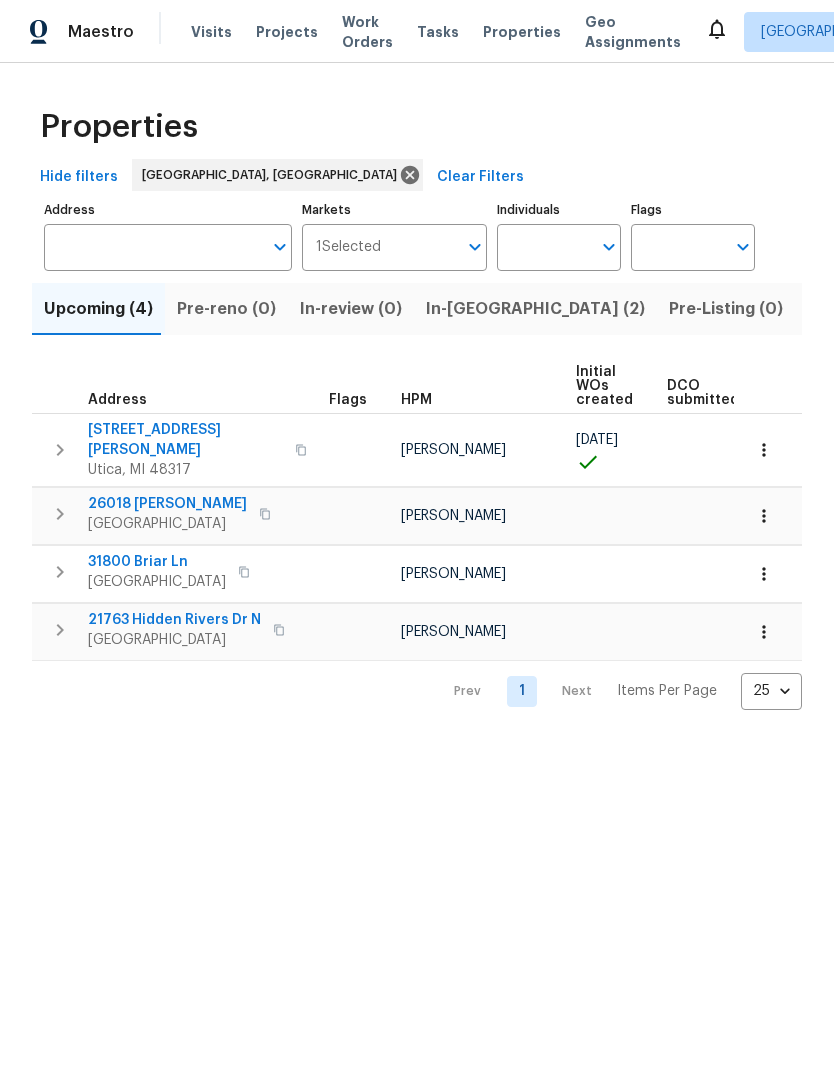 click on "In-[GEOGRAPHIC_DATA] (2)" at bounding box center [535, 309] 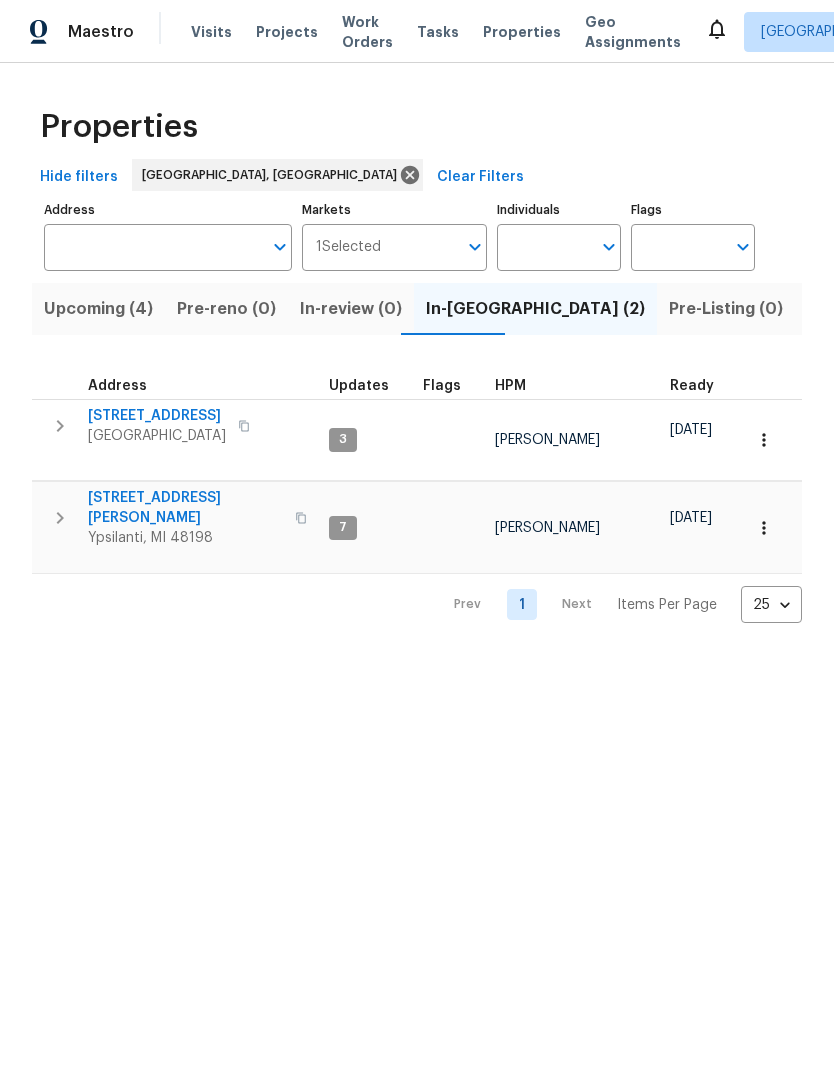click on "Listed (23)" at bounding box center [849, 309] 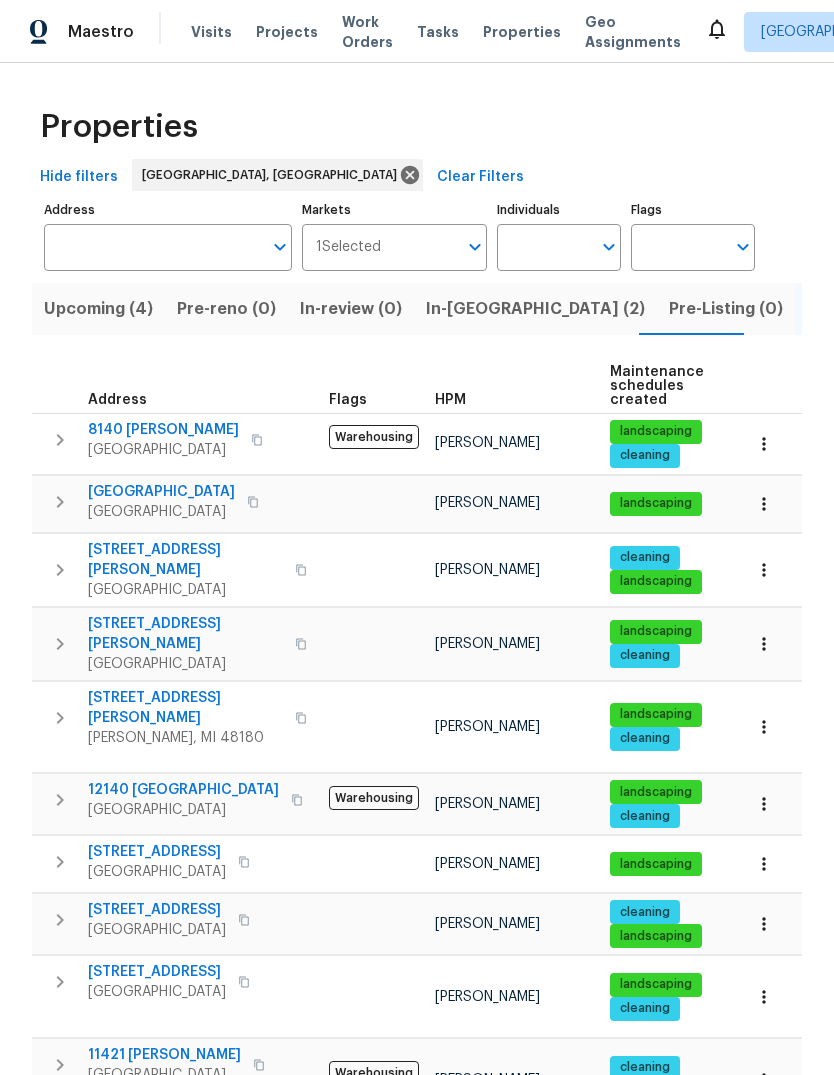 click on "Resale (22)" at bounding box center (960, 309) 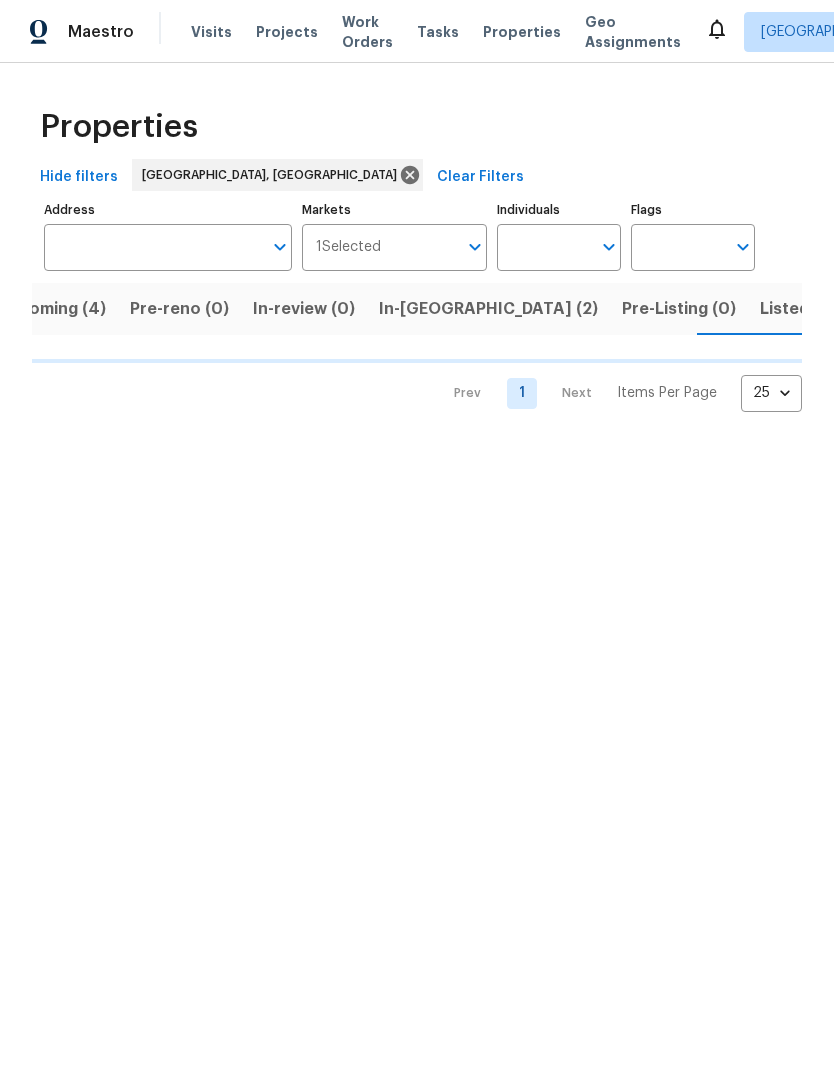 scroll, scrollTop: 0, scrollLeft: 50, axis: horizontal 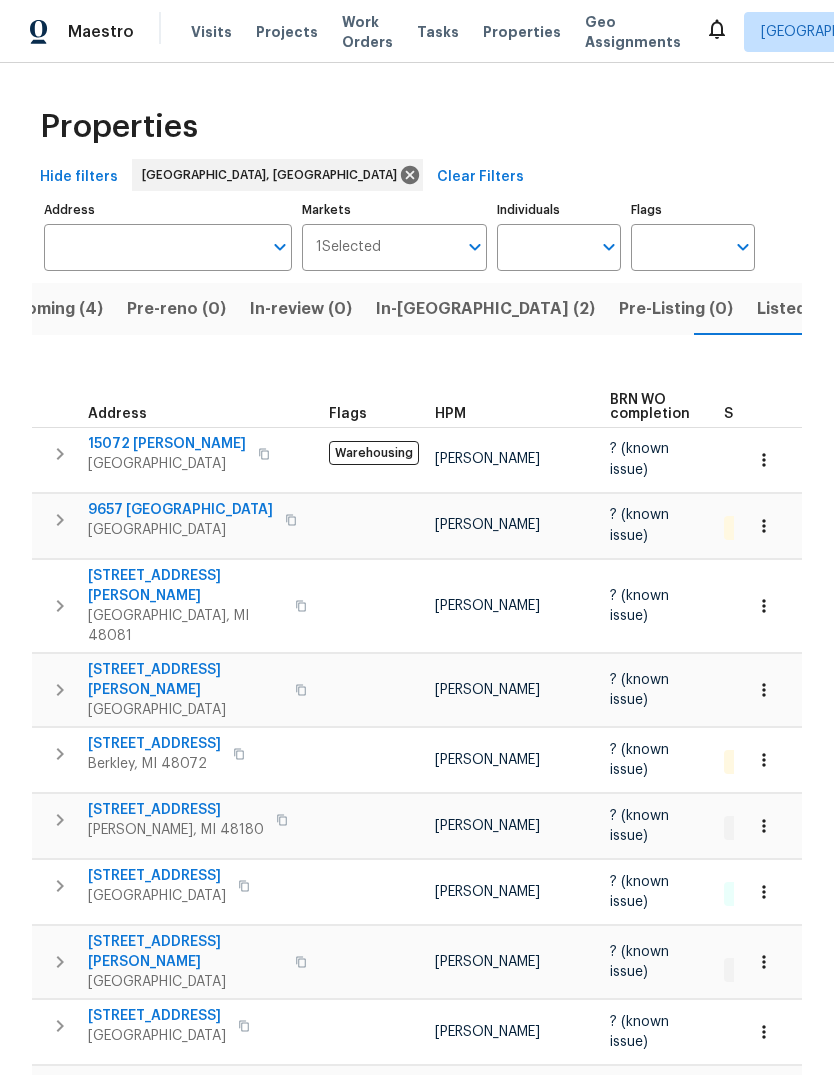 click on "Listed (23)" at bounding box center [799, 309] 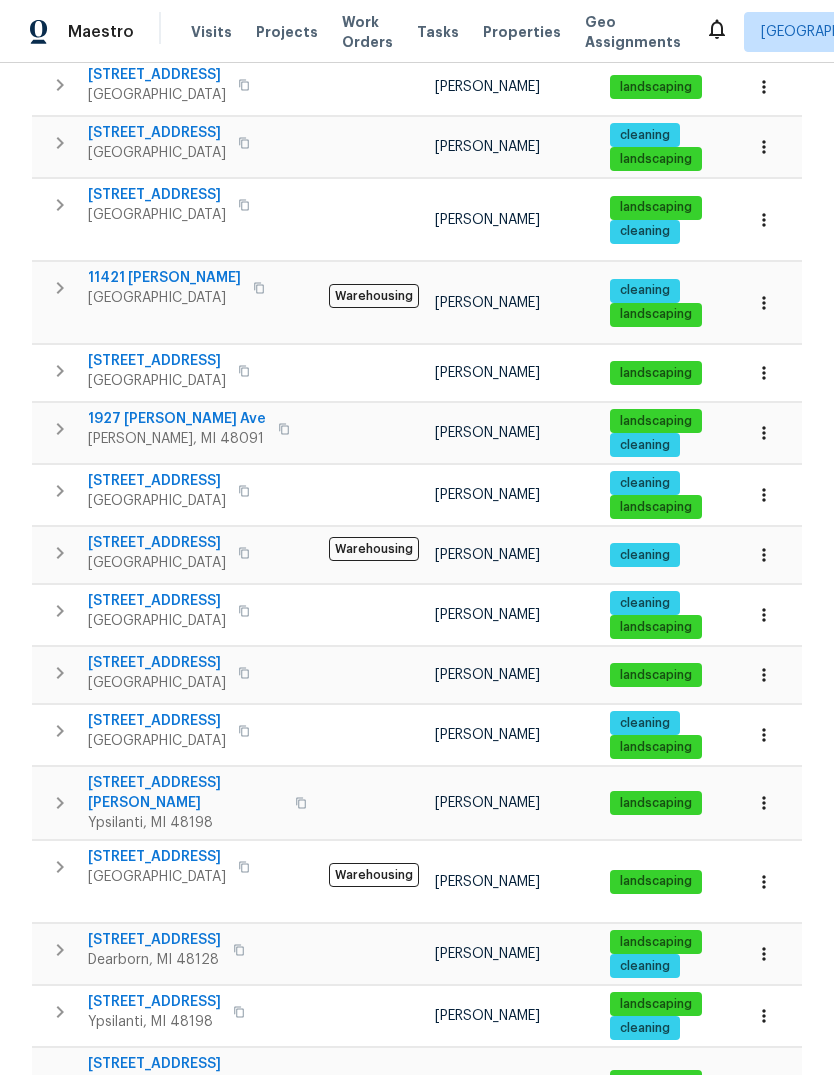 scroll, scrollTop: 775, scrollLeft: 0, axis: vertical 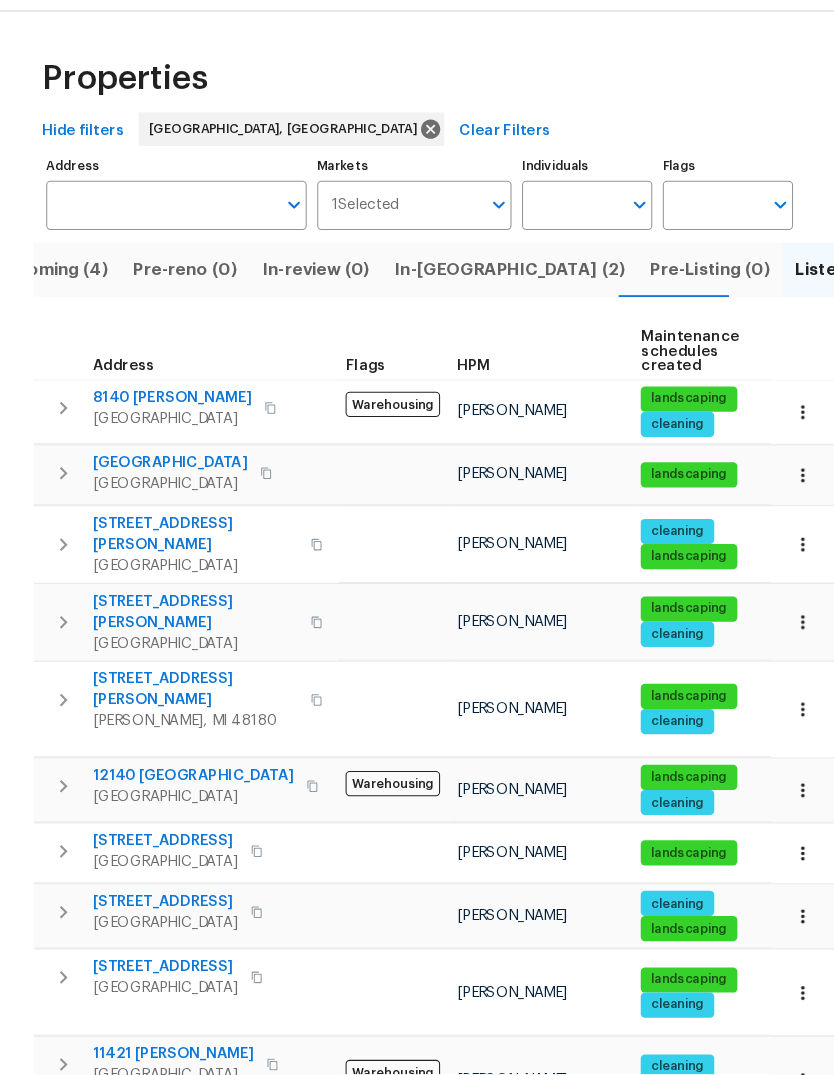 click on "In-[GEOGRAPHIC_DATA] (2)" at bounding box center (485, 309) 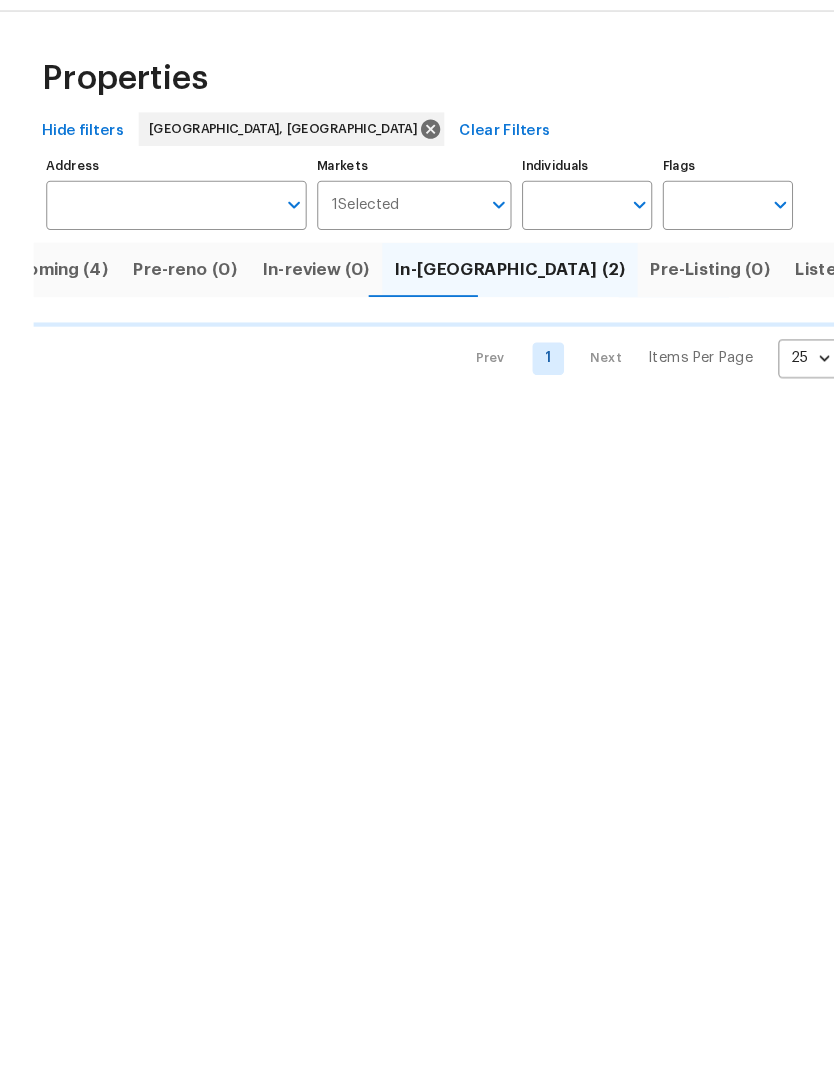 scroll, scrollTop: 0, scrollLeft: 0, axis: both 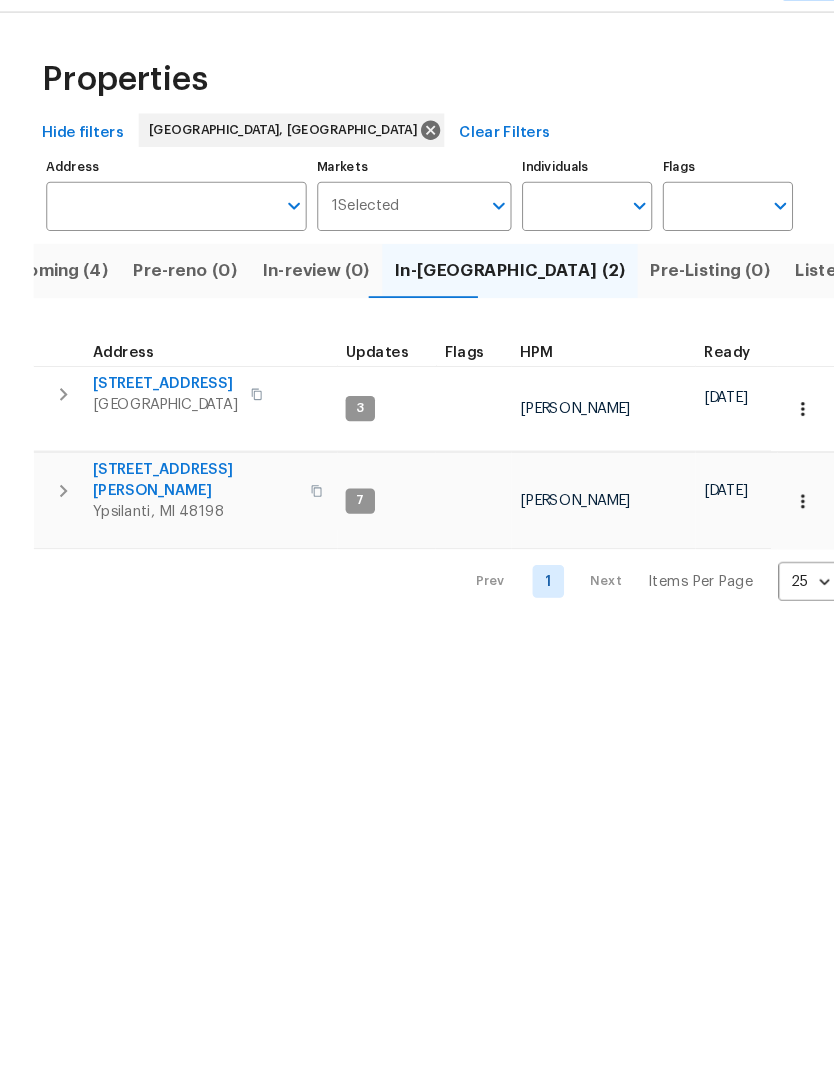 click on "Listed (23)" at bounding box center [799, 309] 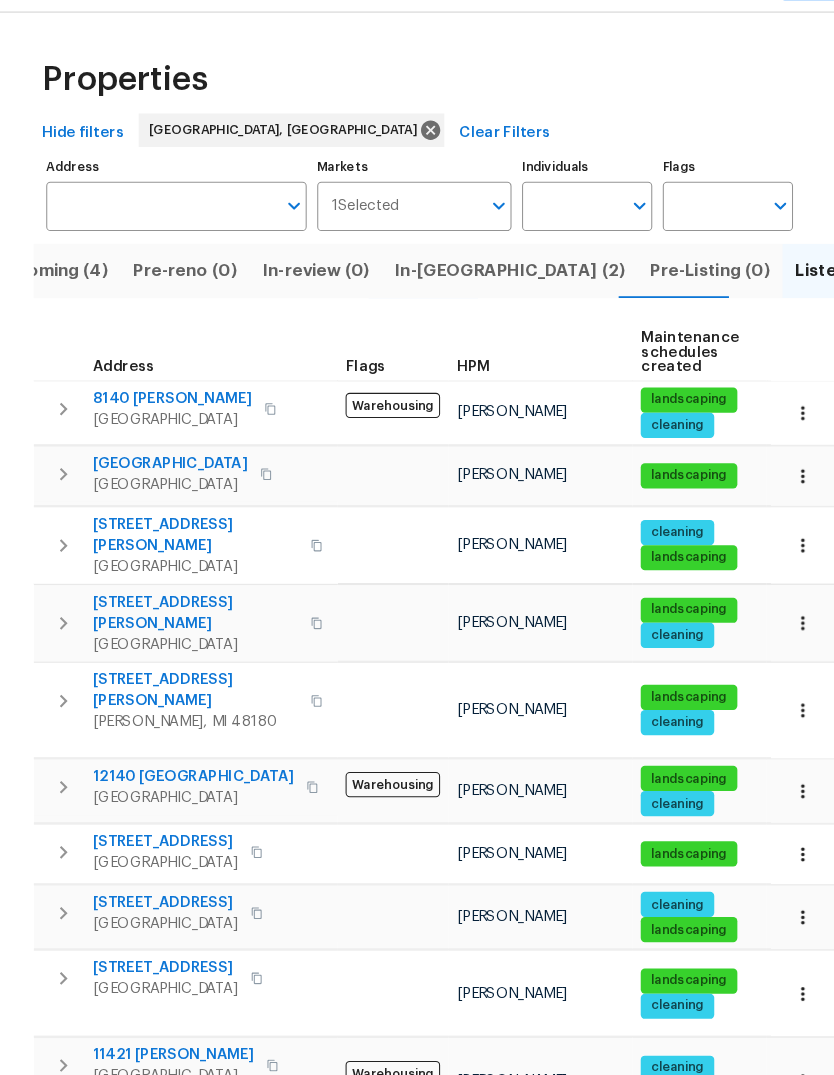 click on "Upcoming (4)" at bounding box center (48, 309) 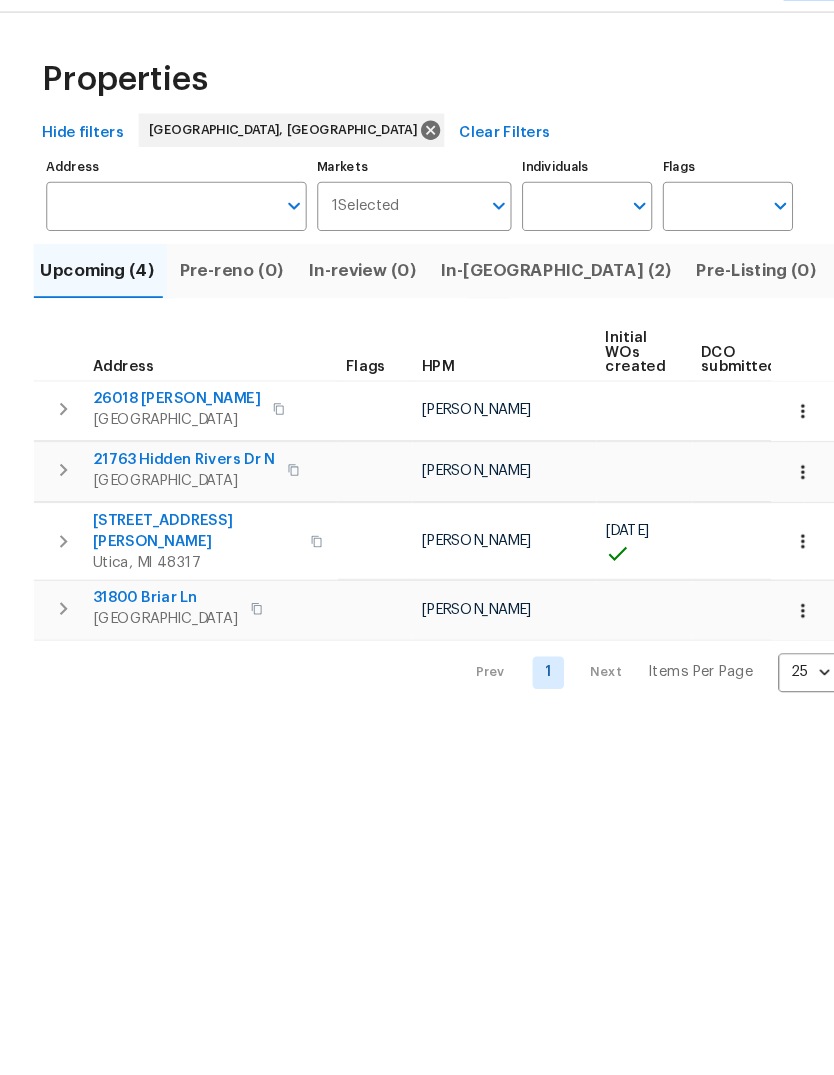 scroll, scrollTop: 0, scrollLeft: 0, axis: both 